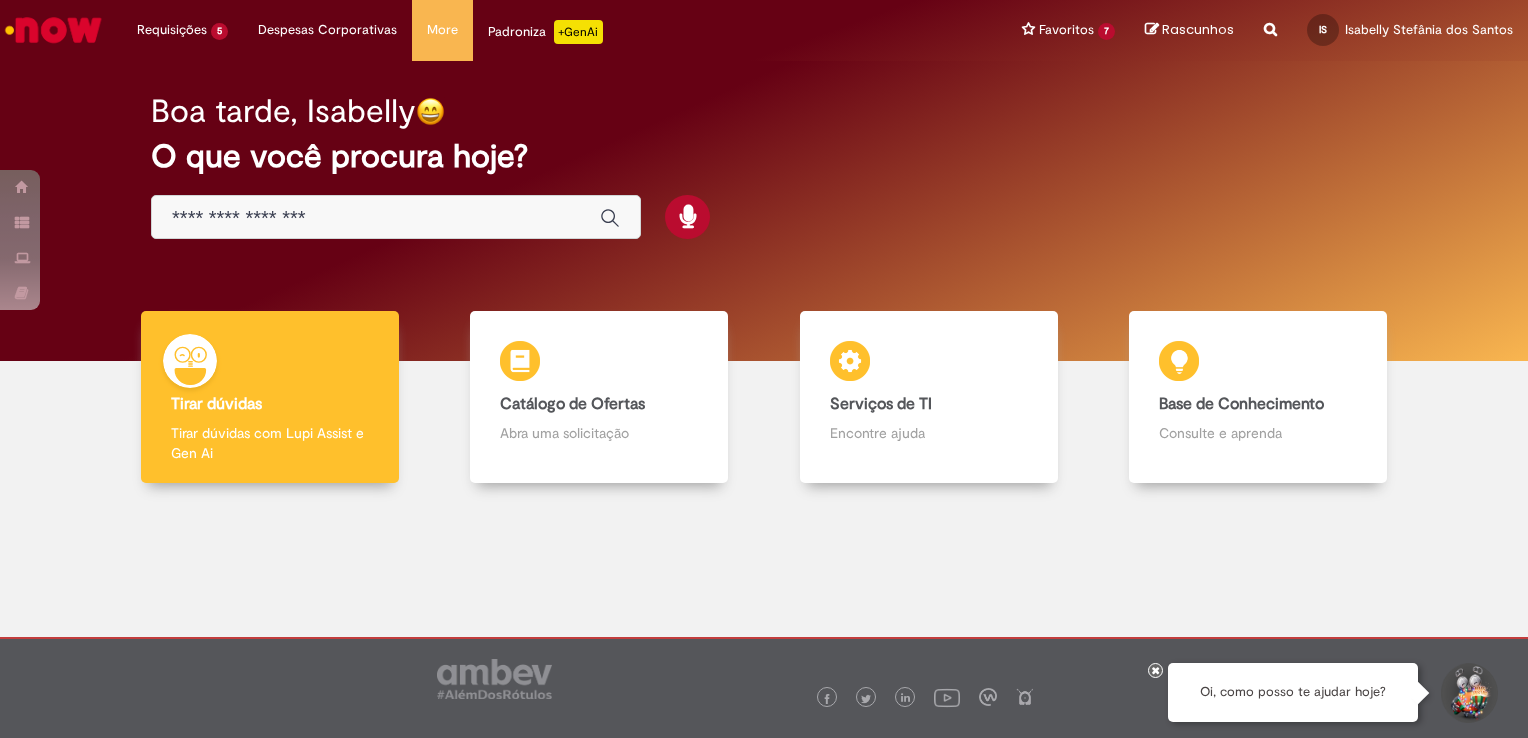 scroll, scrollTop: 0, scrollLeft: 0, axis: both 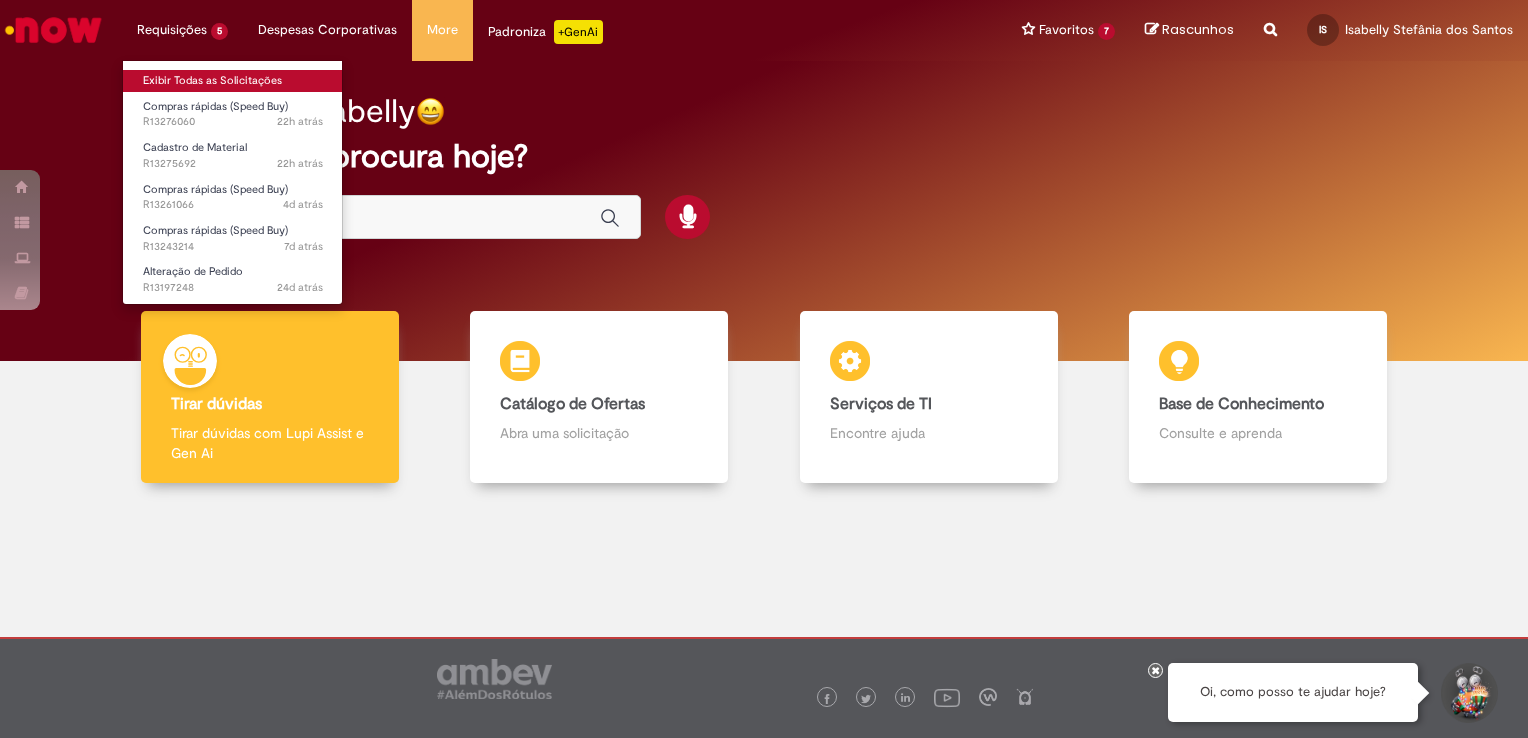 click on "Exibir Todas as Solicitações" at bounding box center (233, 81) 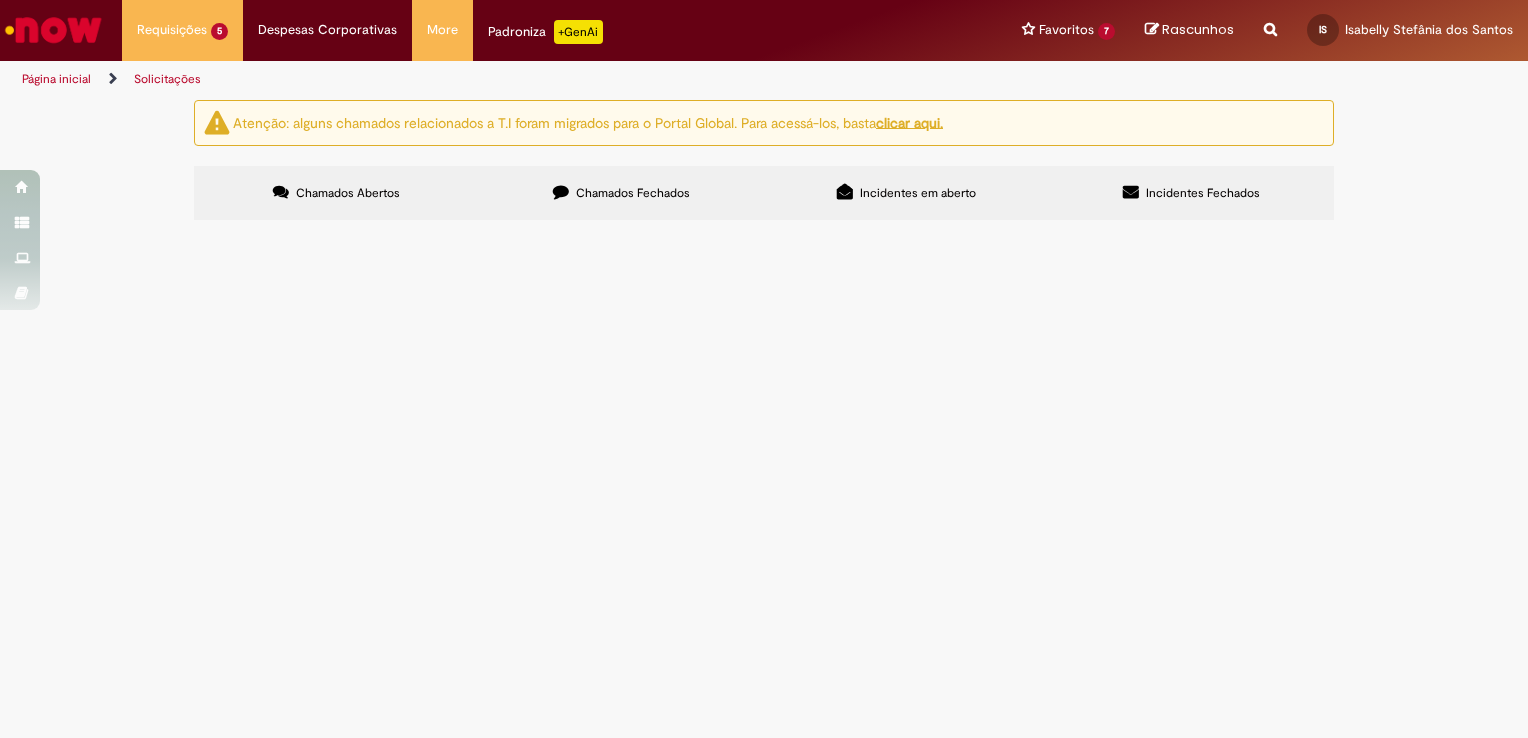 click on "Compras rápidas (Speed Buy)" at bounding box center [0, 0] 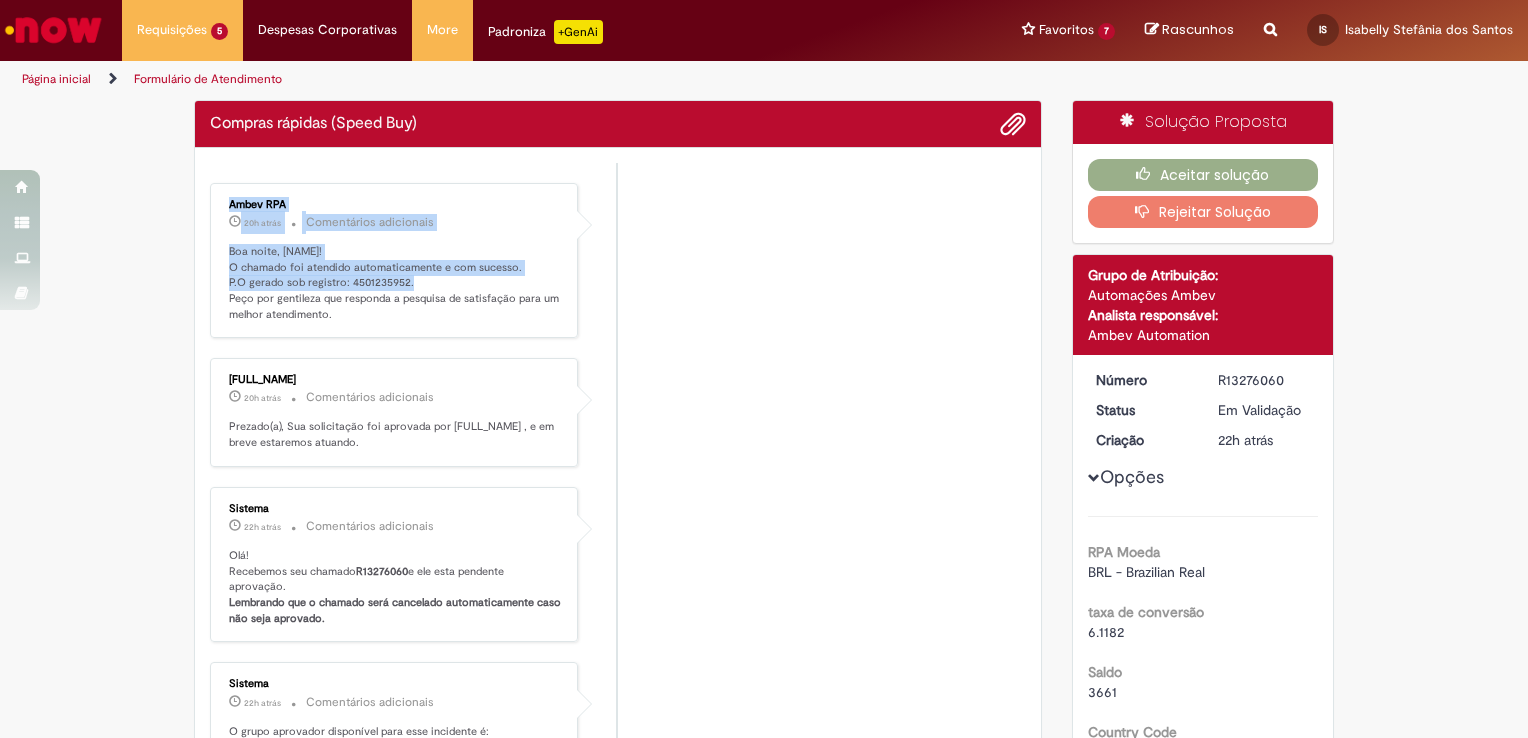 drag, startPoint x: 395, startPoint y: 282, endPoint x: 350, endPoint y: 282, distance: 45 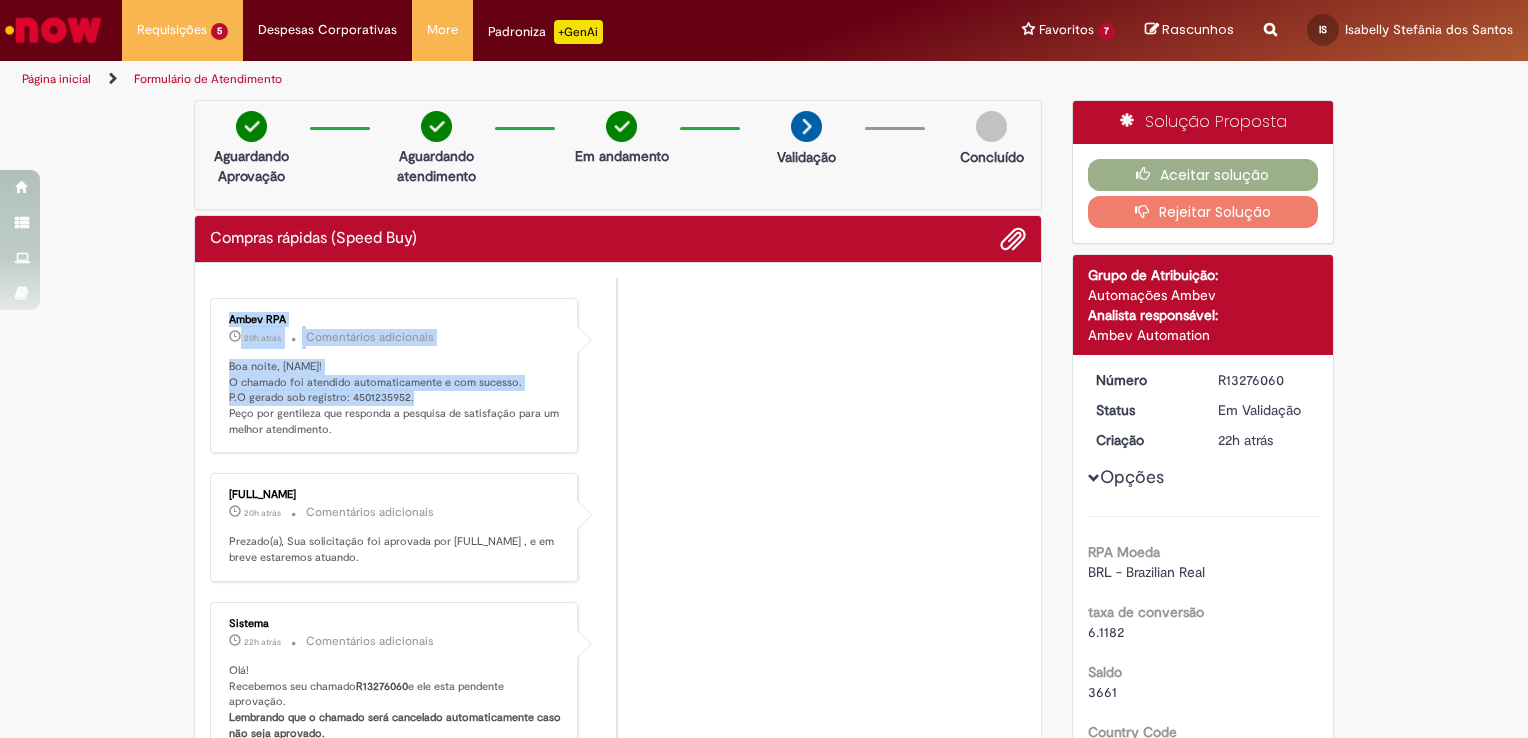 drag, startPoint x: 350, startPoint y: 282, endPoint x: 420, endPoint y: 381, distance: 121.24768 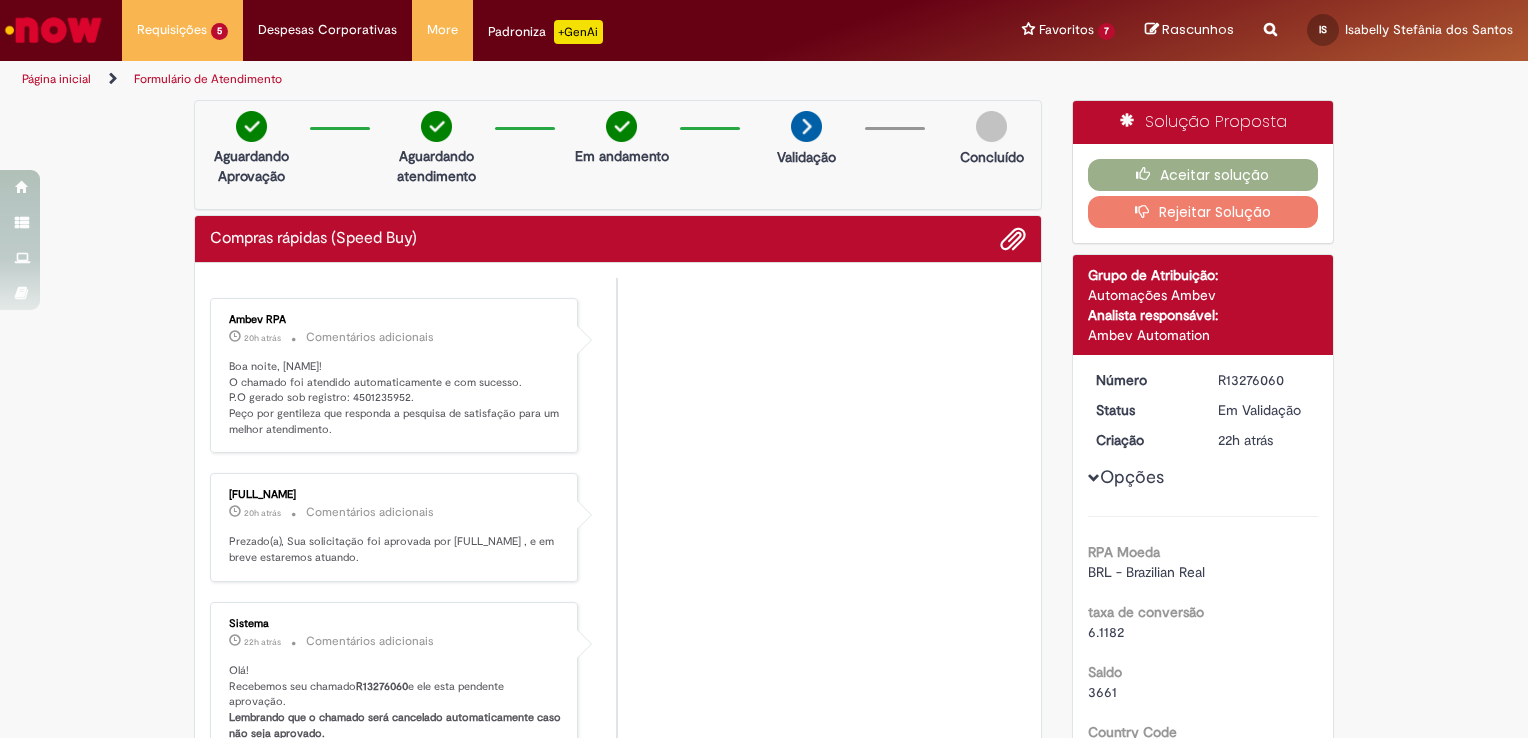 click on "Boa noite, [NAME]!
O chamado foi atendido automaticamente e com sucesso.
P.O gerado sob registro: 4501235952.
Peço por gentileza que responda a pesquisa de satisfação para um melhor atendimento." at bounding box center [395, 398] 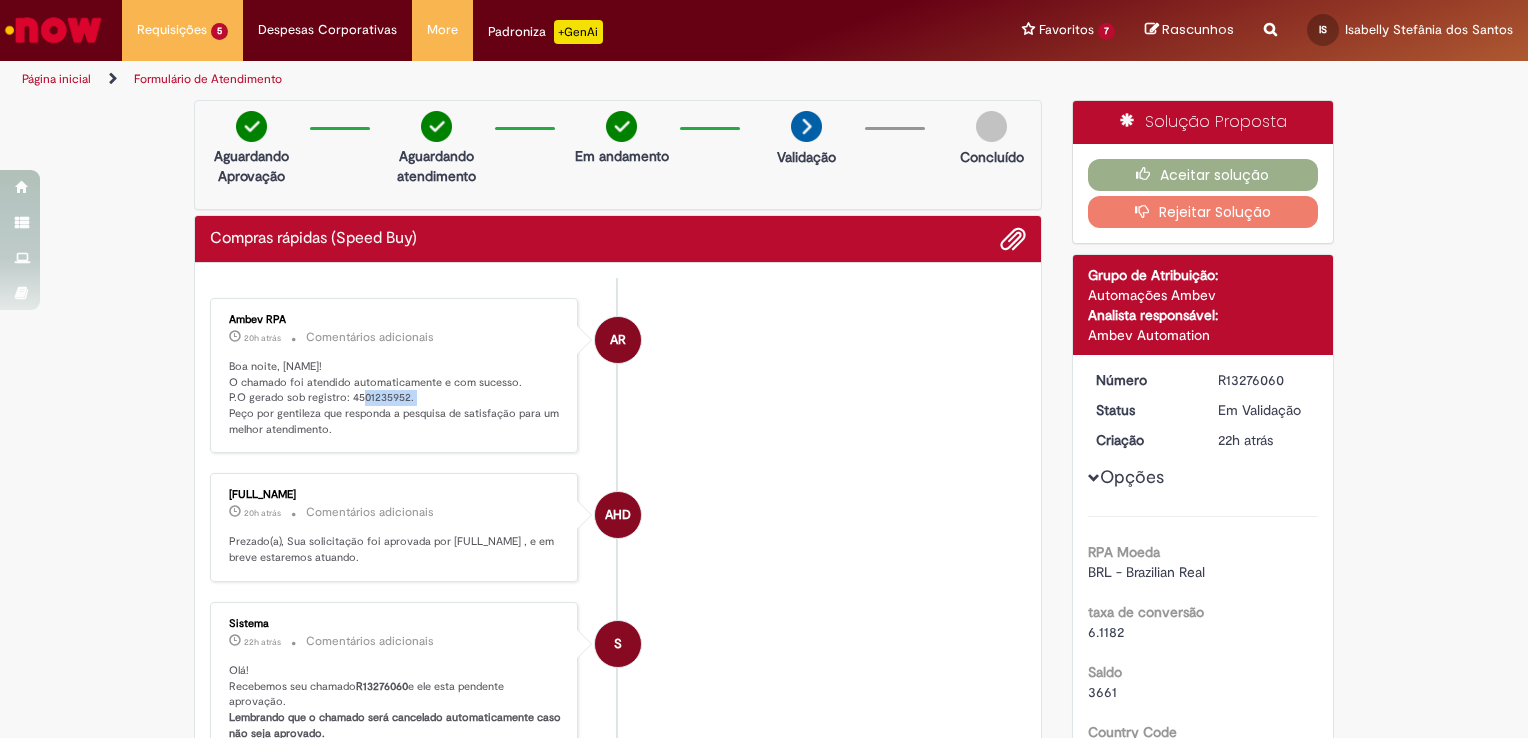 drag, startPoint x: 396, startPoint y: 396, endPoint x: 340, endPoint y: 398, distance: 56.0357 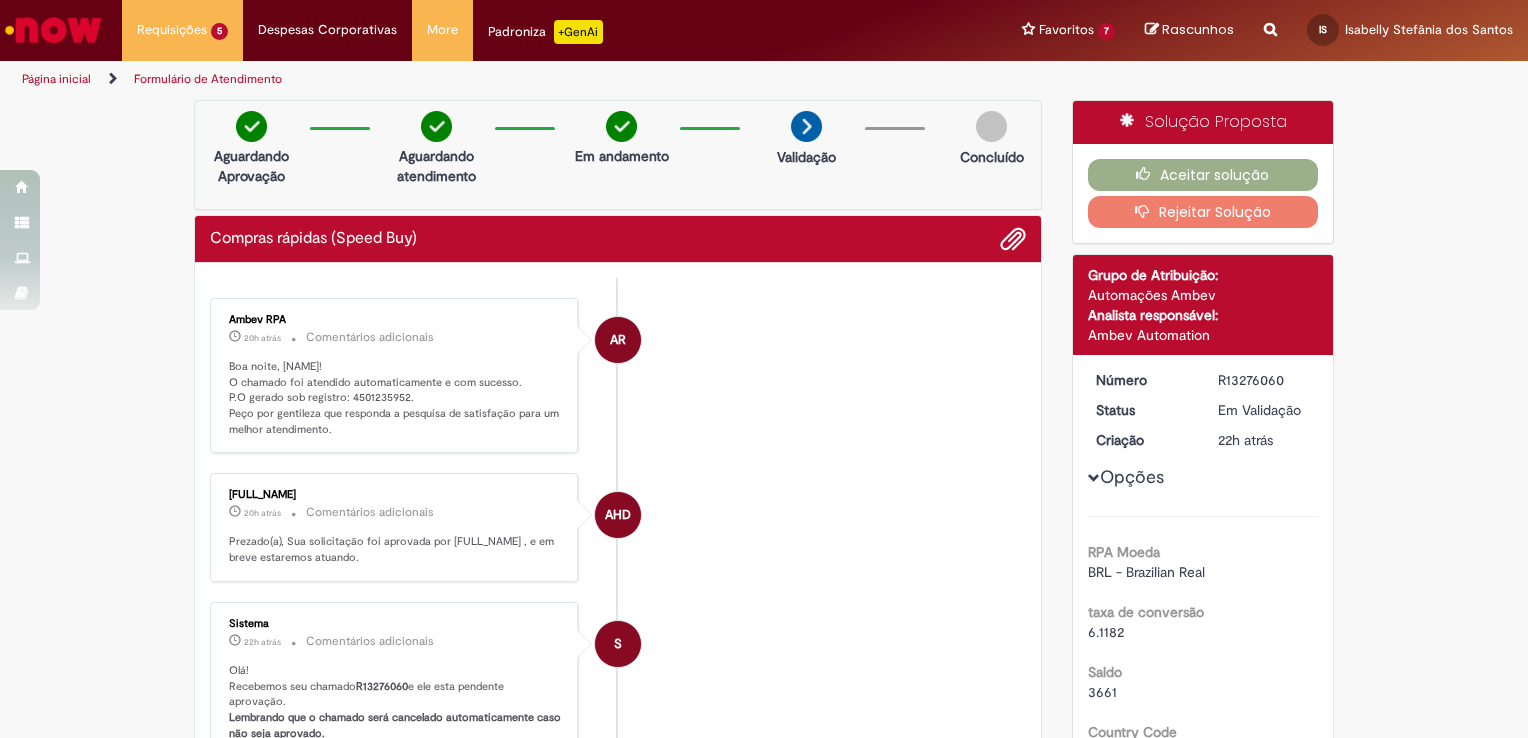 click on "Boa noite, [NAME]!
O chamado foi atendido automaticamente e com sucesso.
P.O gerado sob registro: 4501235952.
Peço por gentileza que responda a pesquisa de satisfação para um melhor atendimento." at bounding box center [395, 398] 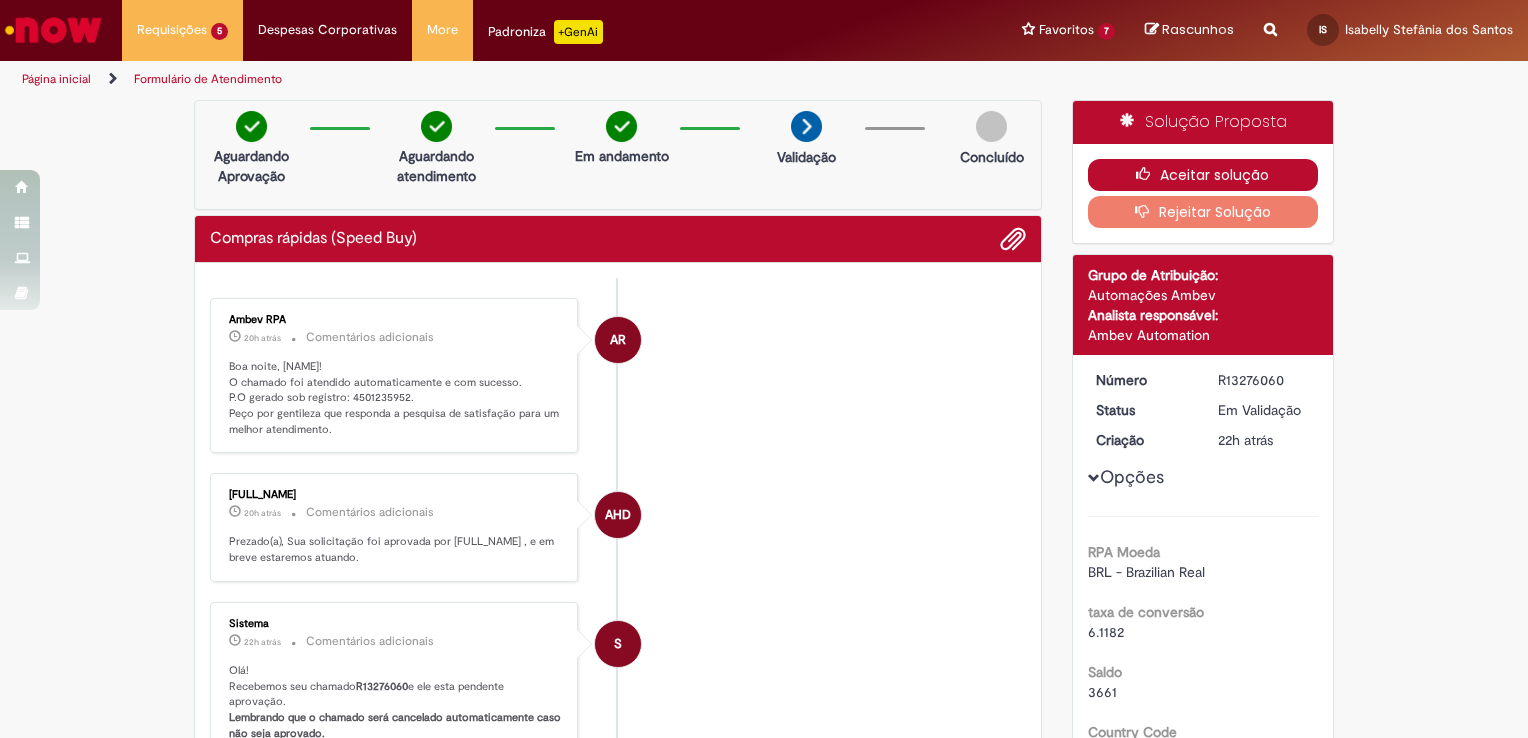 click at bounding box center (1148, 174) 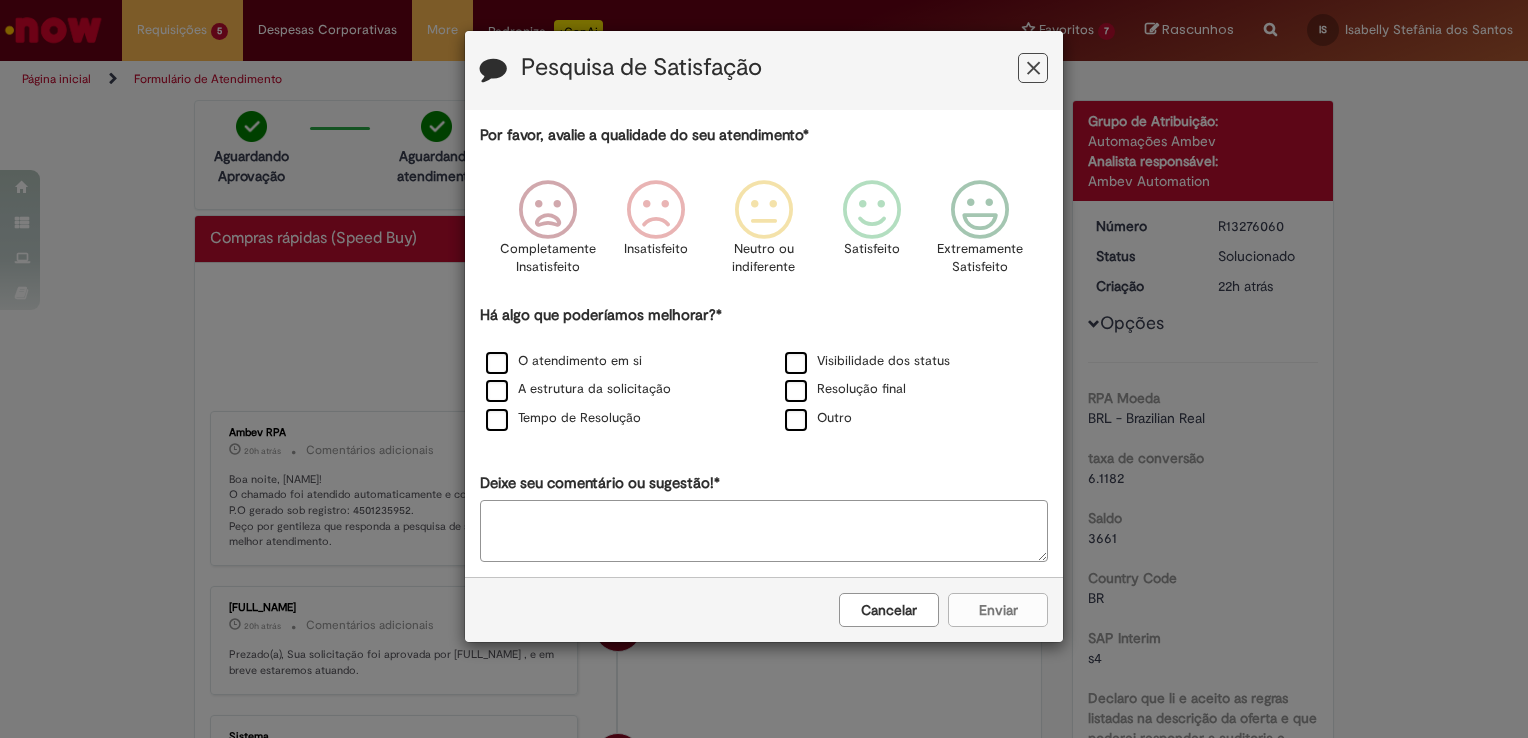 click at bounding box center (1033, 68) 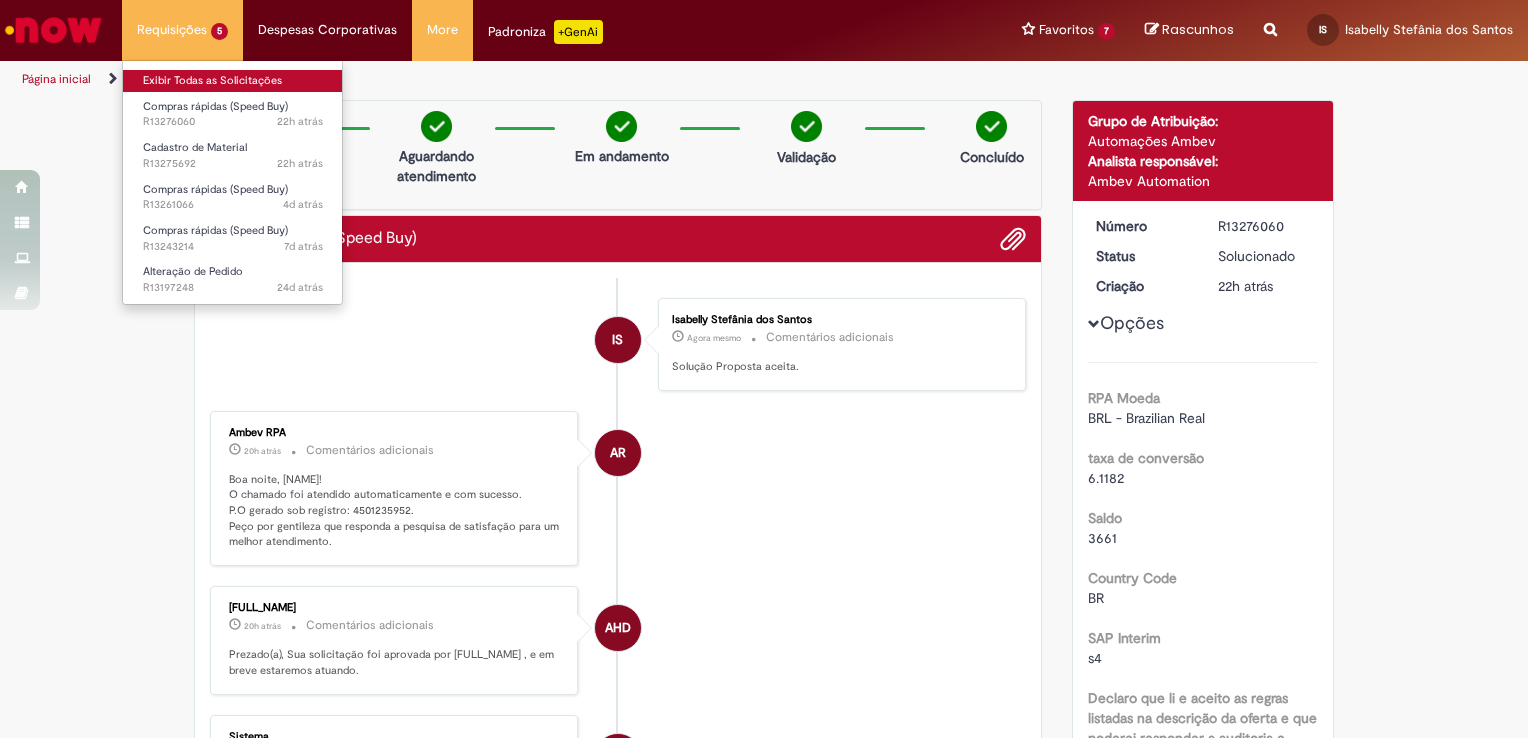 click on "Exibir Todas as Solicitações" at bounding box center (233, 81) 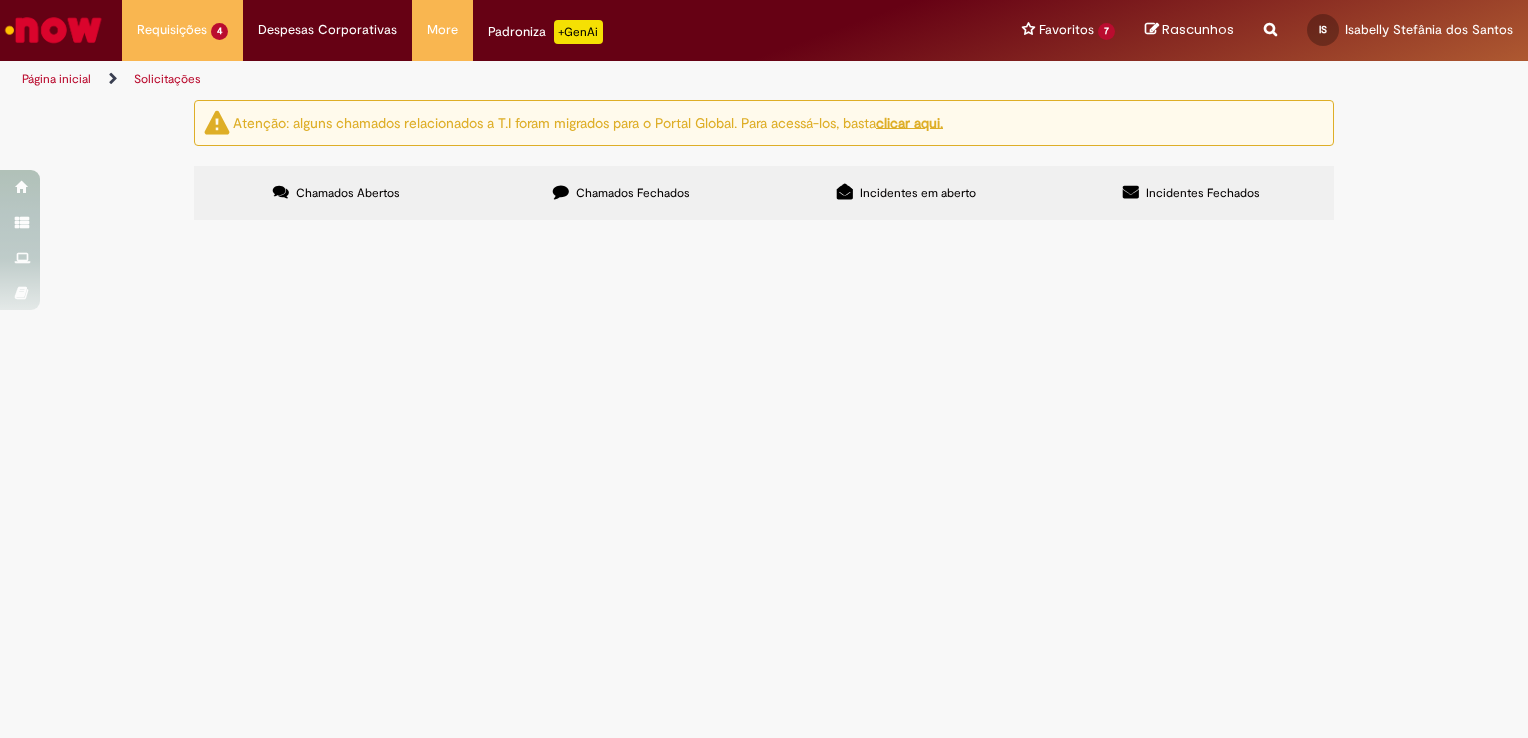 click on "Cadastro de Material" at bounding box center (0, 0) 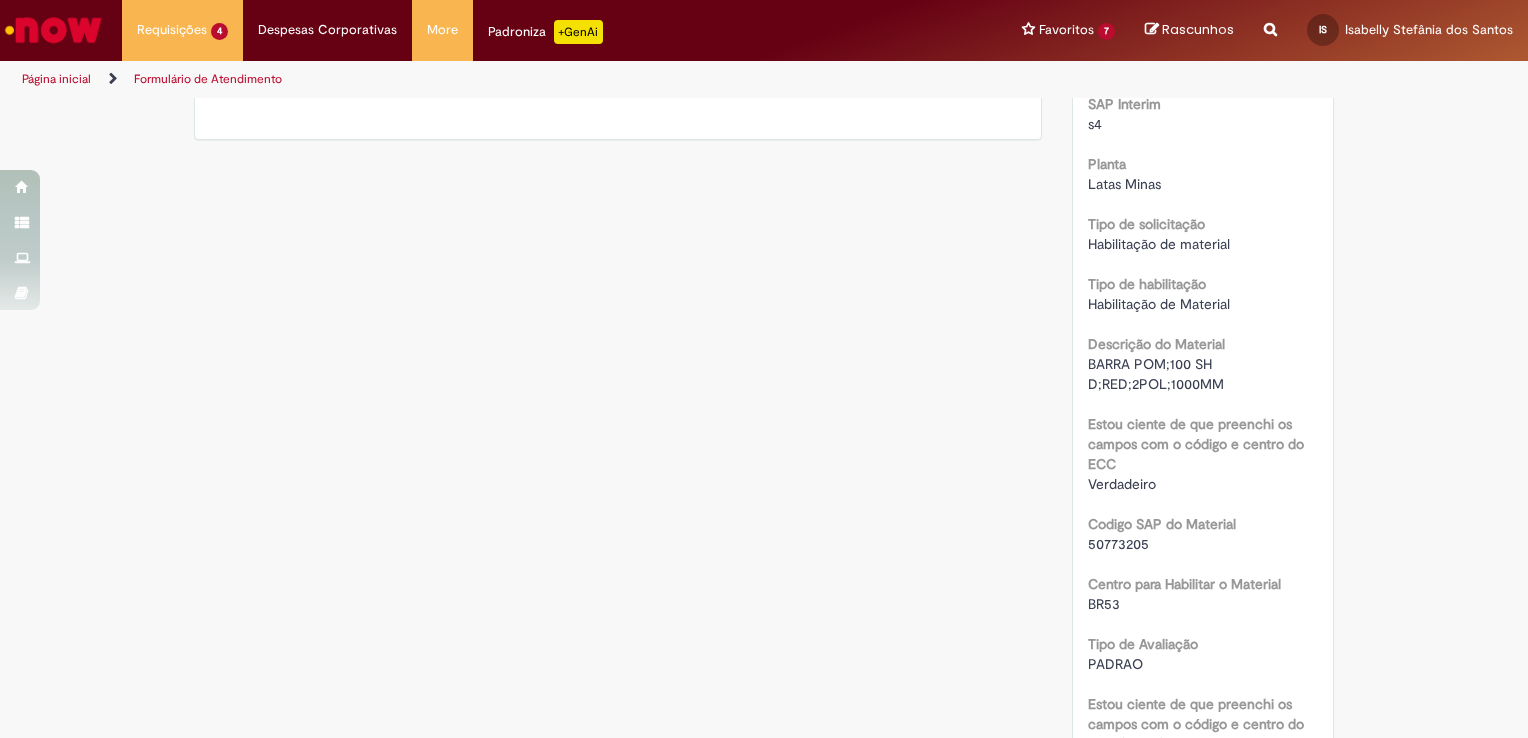 scroll, scrollTop: 500, scrollLeft: 0, axis: vertical 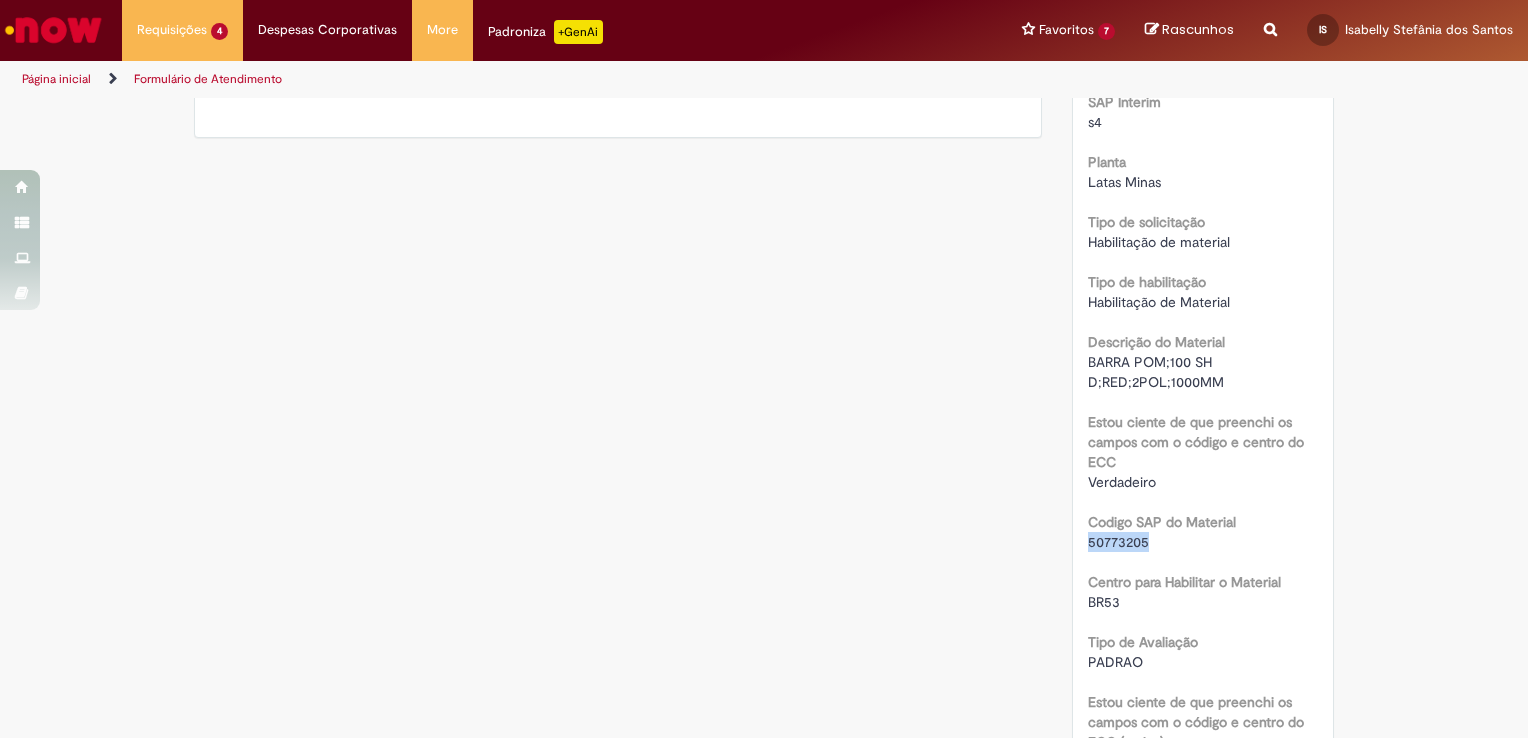 drag, startPoint x: 1137, startPoint y: 538, endPoint x: 1079, endPoint y: 542, distance: 58.137768 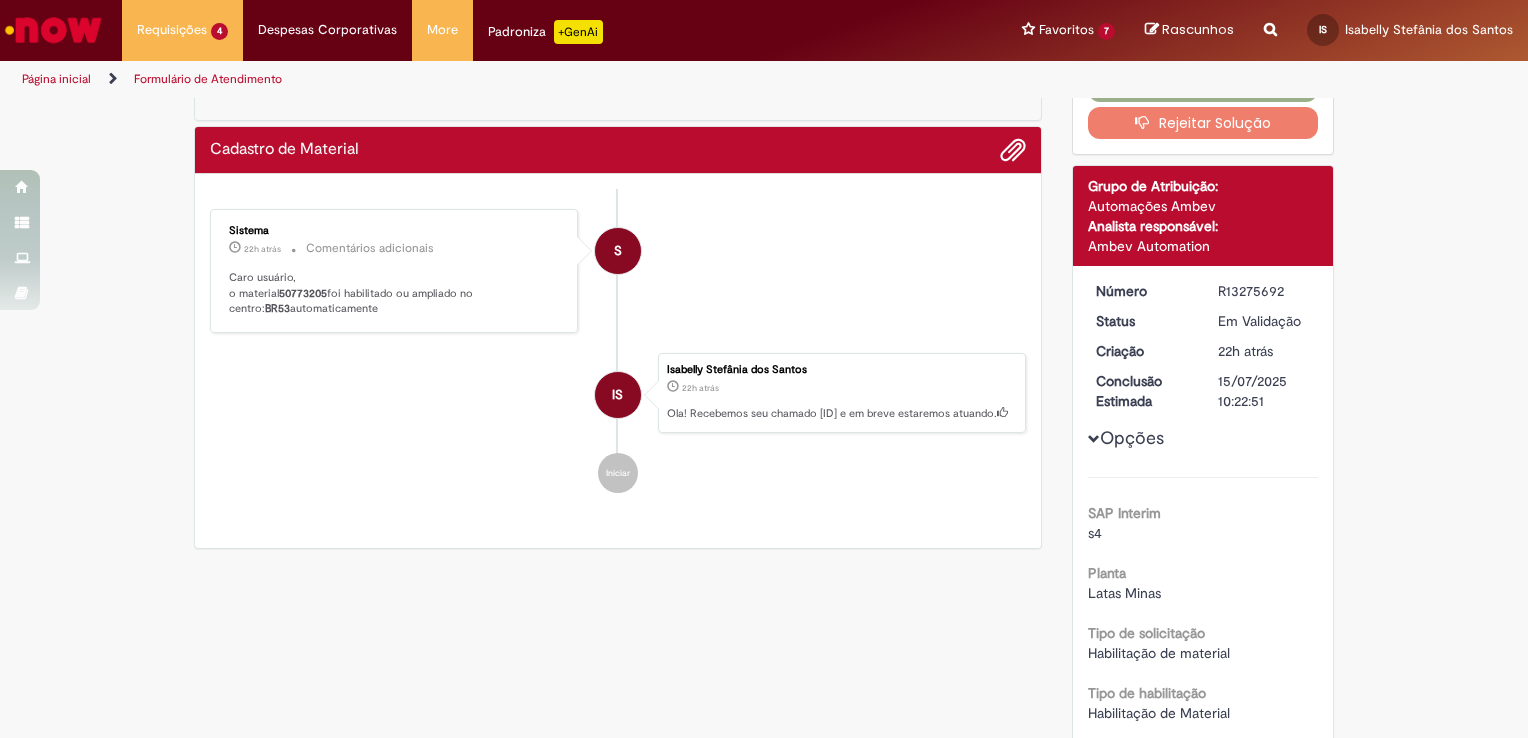 scroll, scrollTop: 0, scrollLeft: 0, axis: both 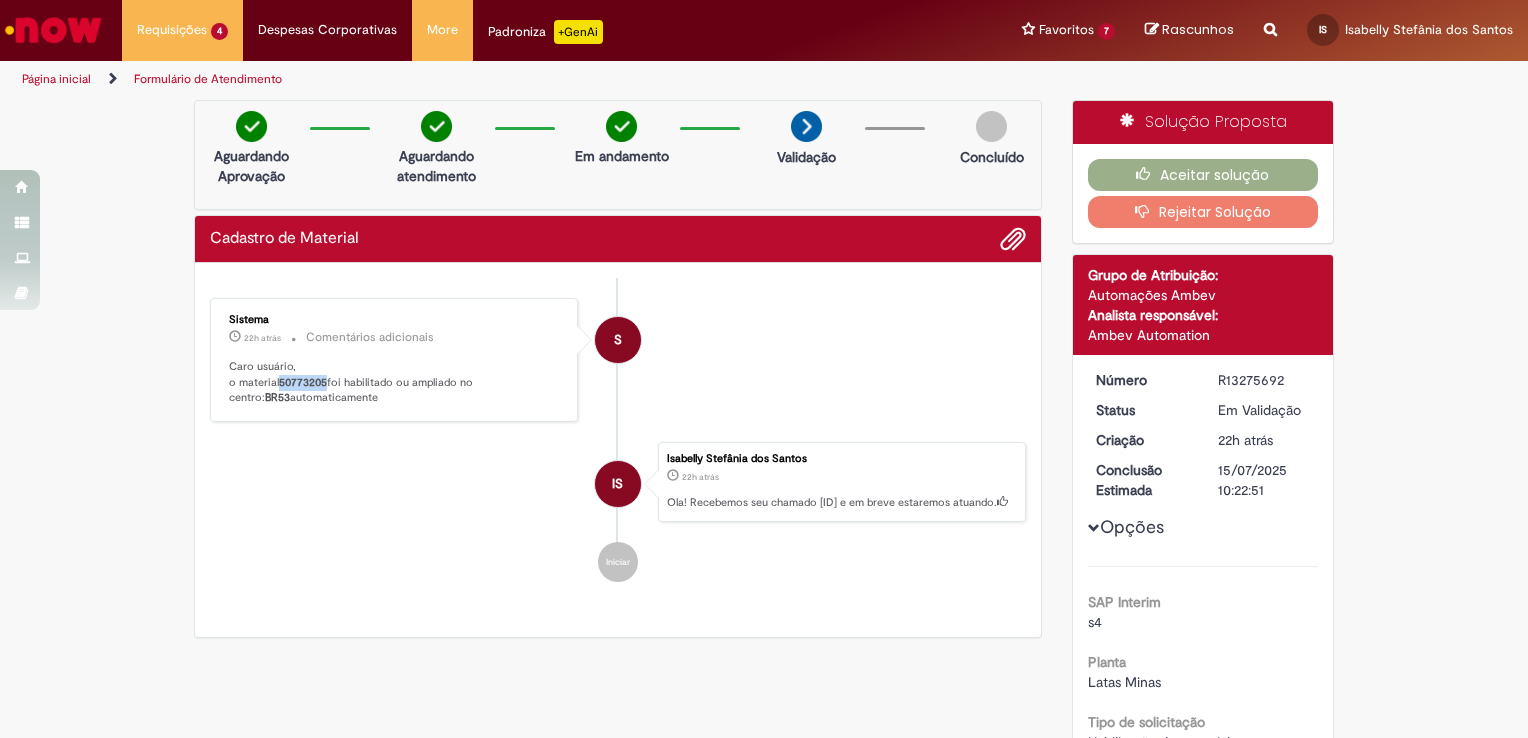 drag, startPoint x: 324, startPoint y: 381, endPoint x: 276, endPoint y: 382, distance: 48.010414 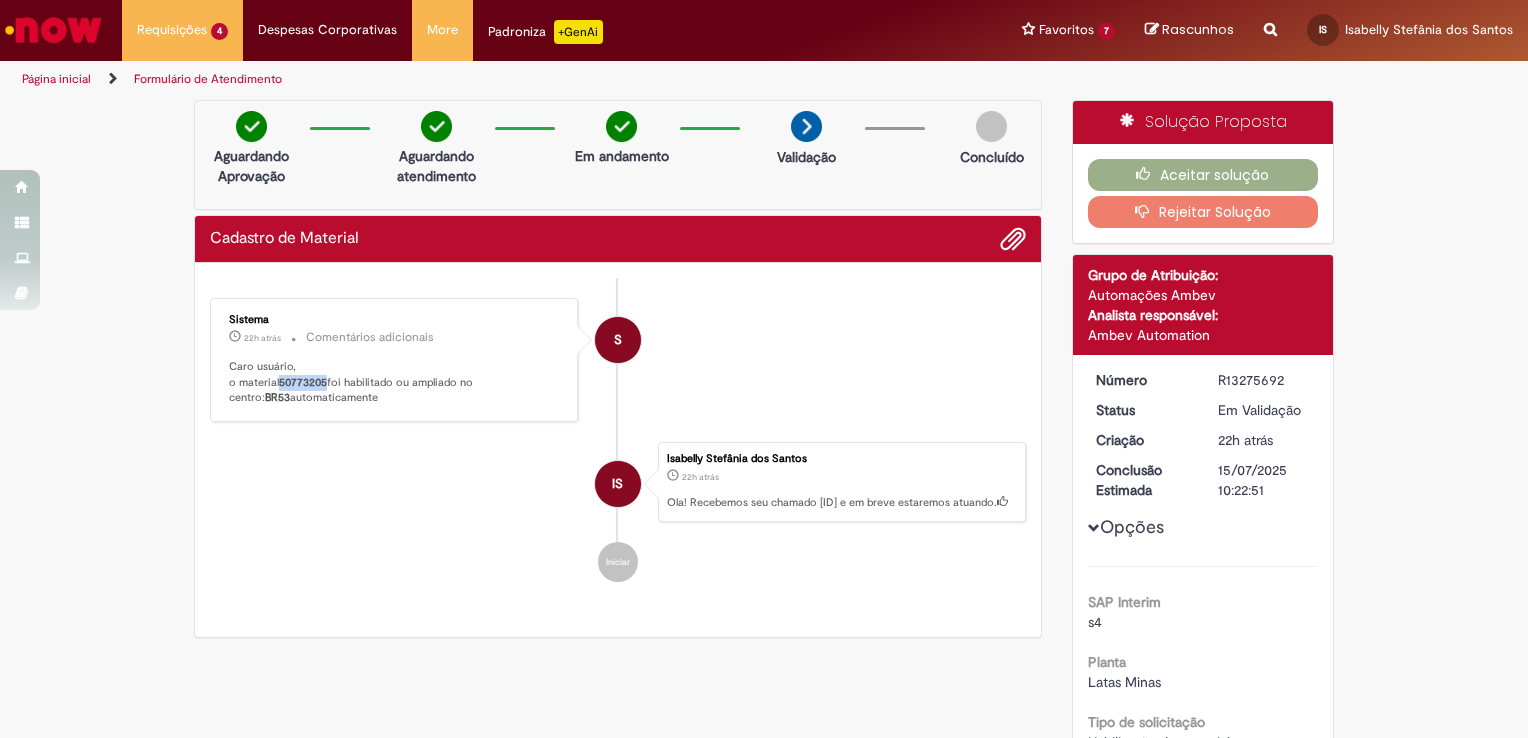 copy on "50773205" 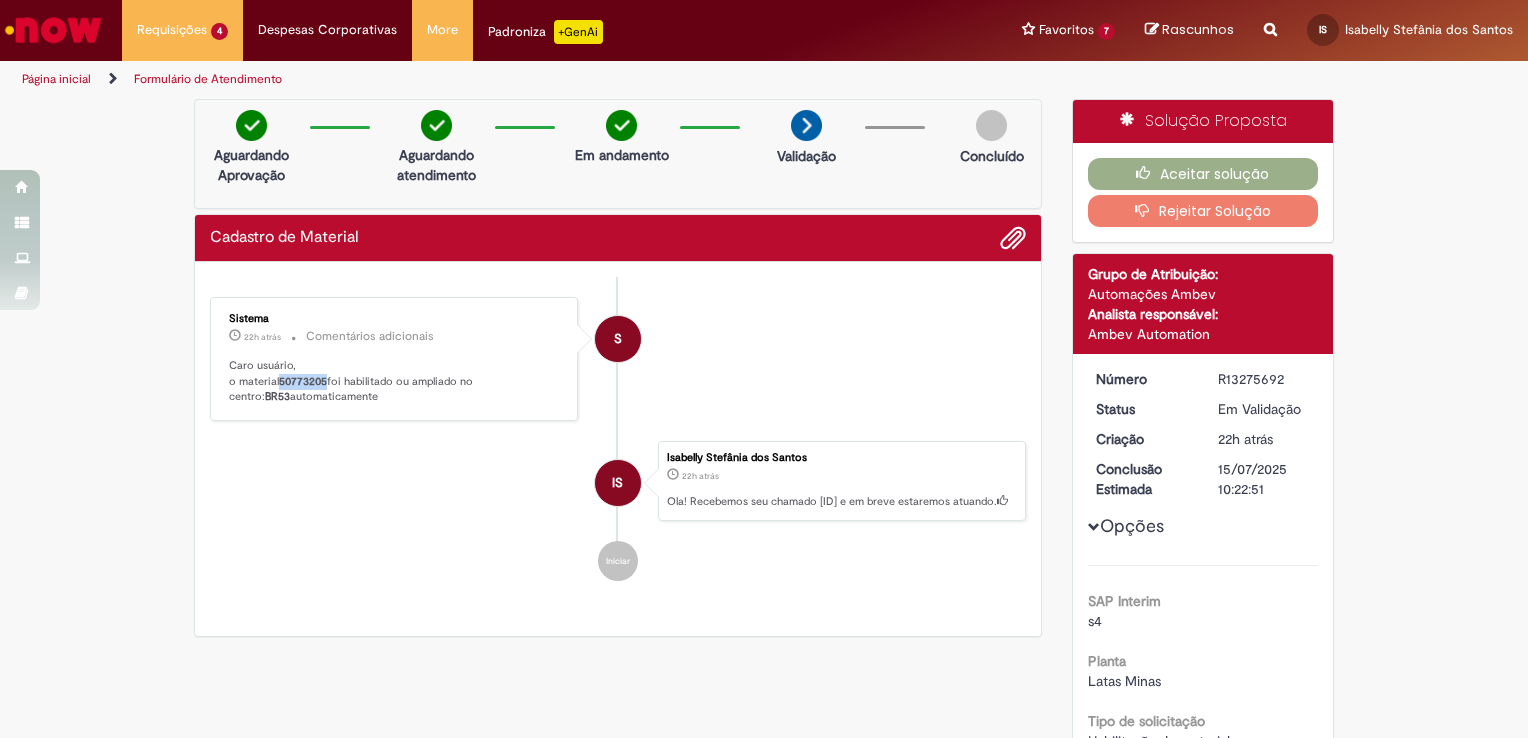 scroll, scrollTop: 0, scrollLeft: 0, axis: both 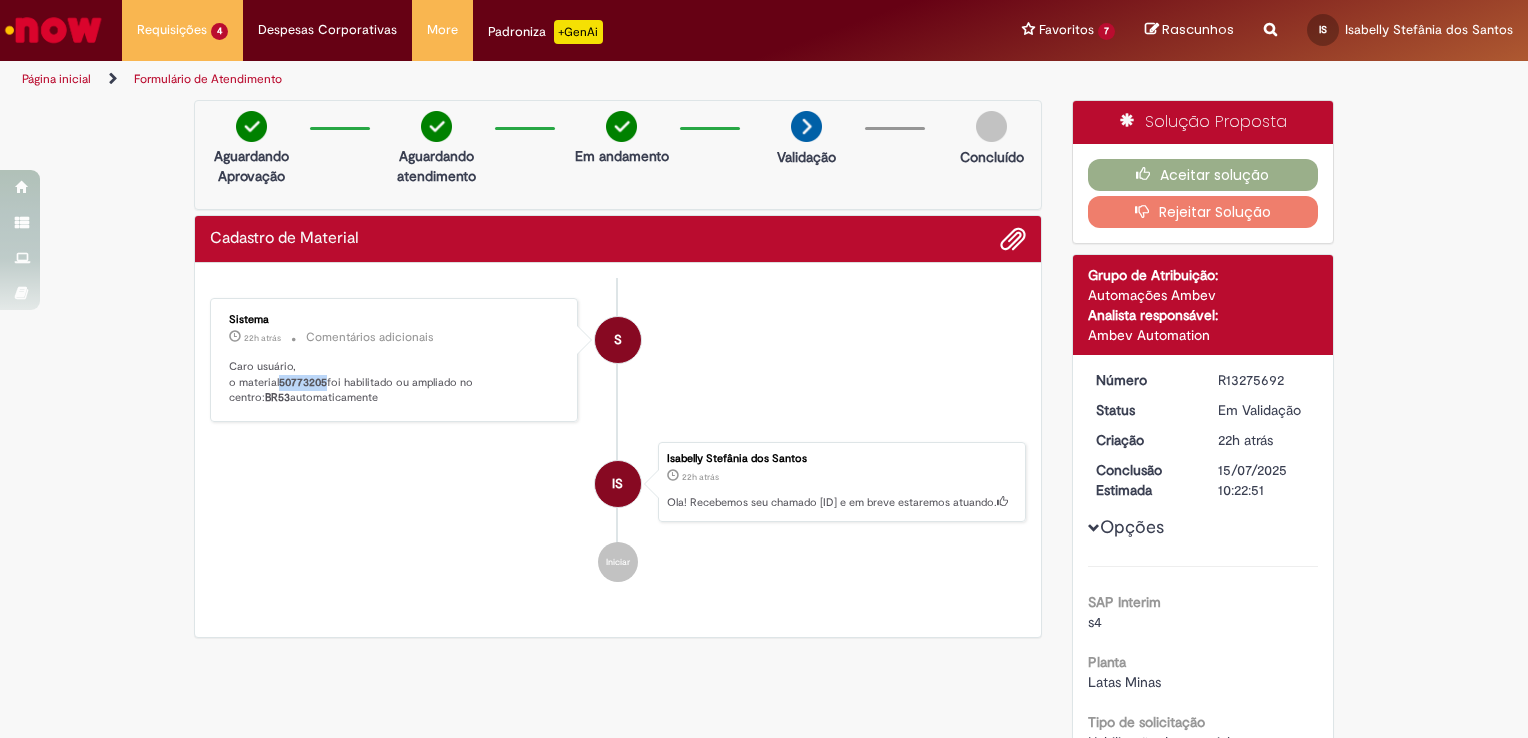 drag, startPoint x: 1272, startPoint y: 379, endPoint x: 1202, endPoint y: 384, distance: 70.178345 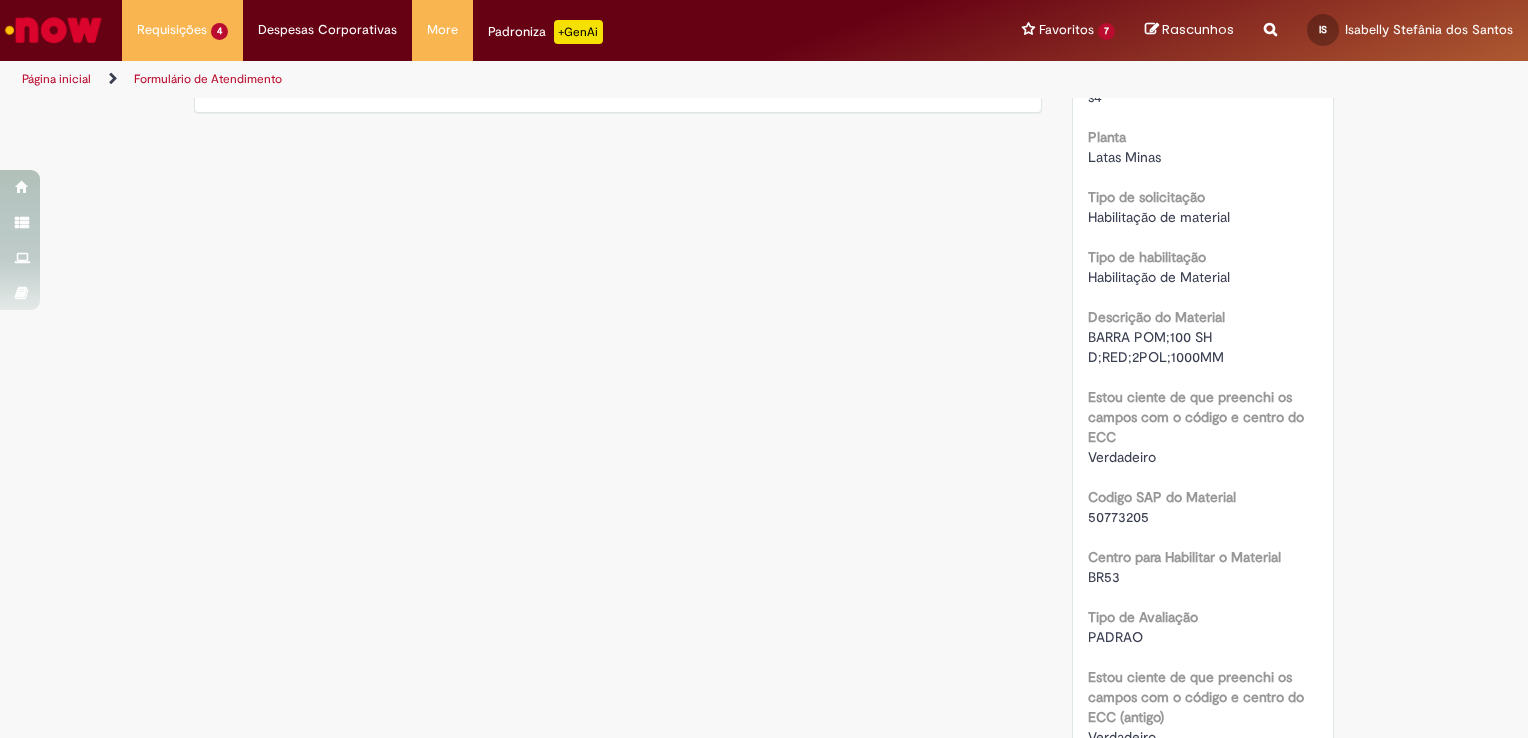 scroll, scrollTop: 500, scrollLeft: 0, axis: vertical 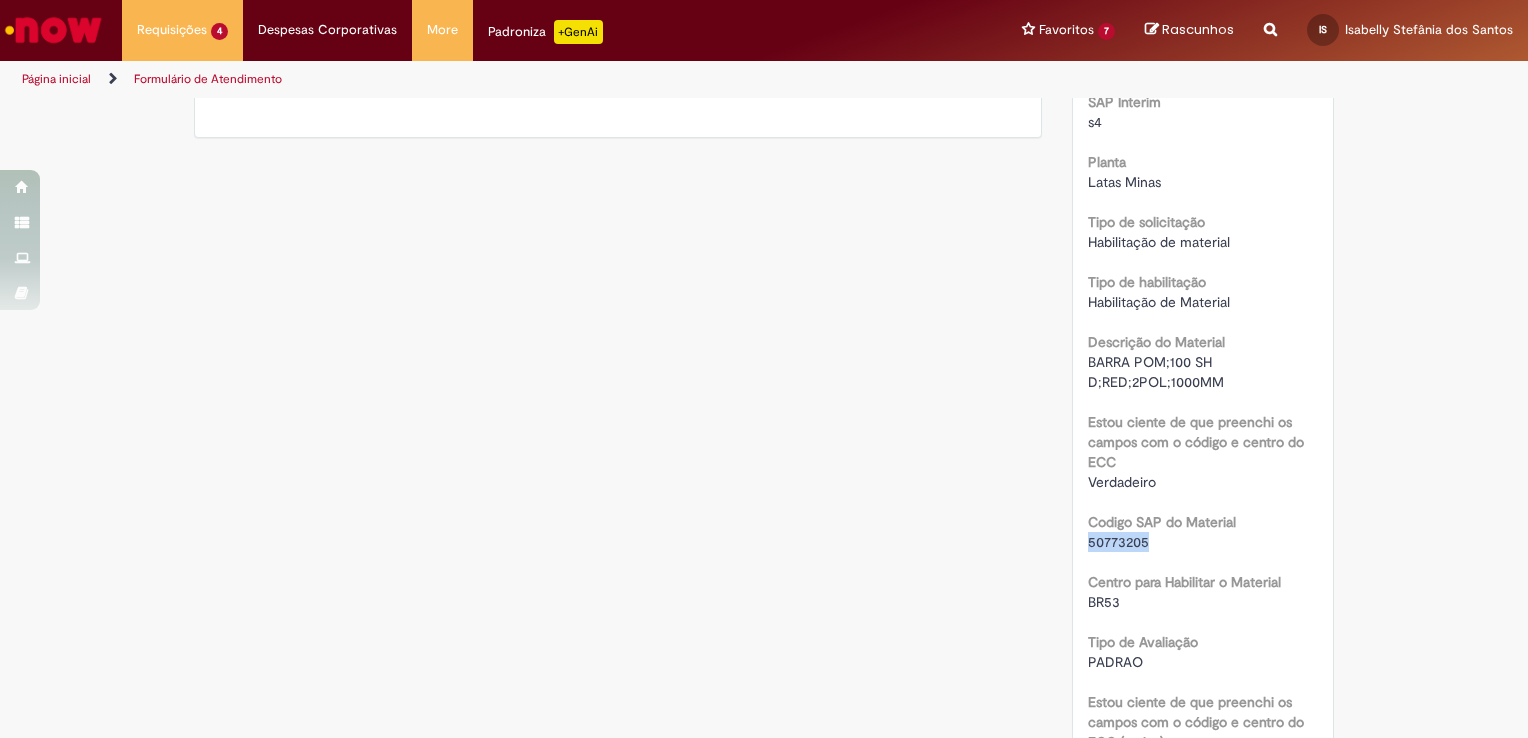 drag, startPoint x: 1115, startPoint y: 539, endPoint x: 1070, endPoint y: 540, distance: 45.01111 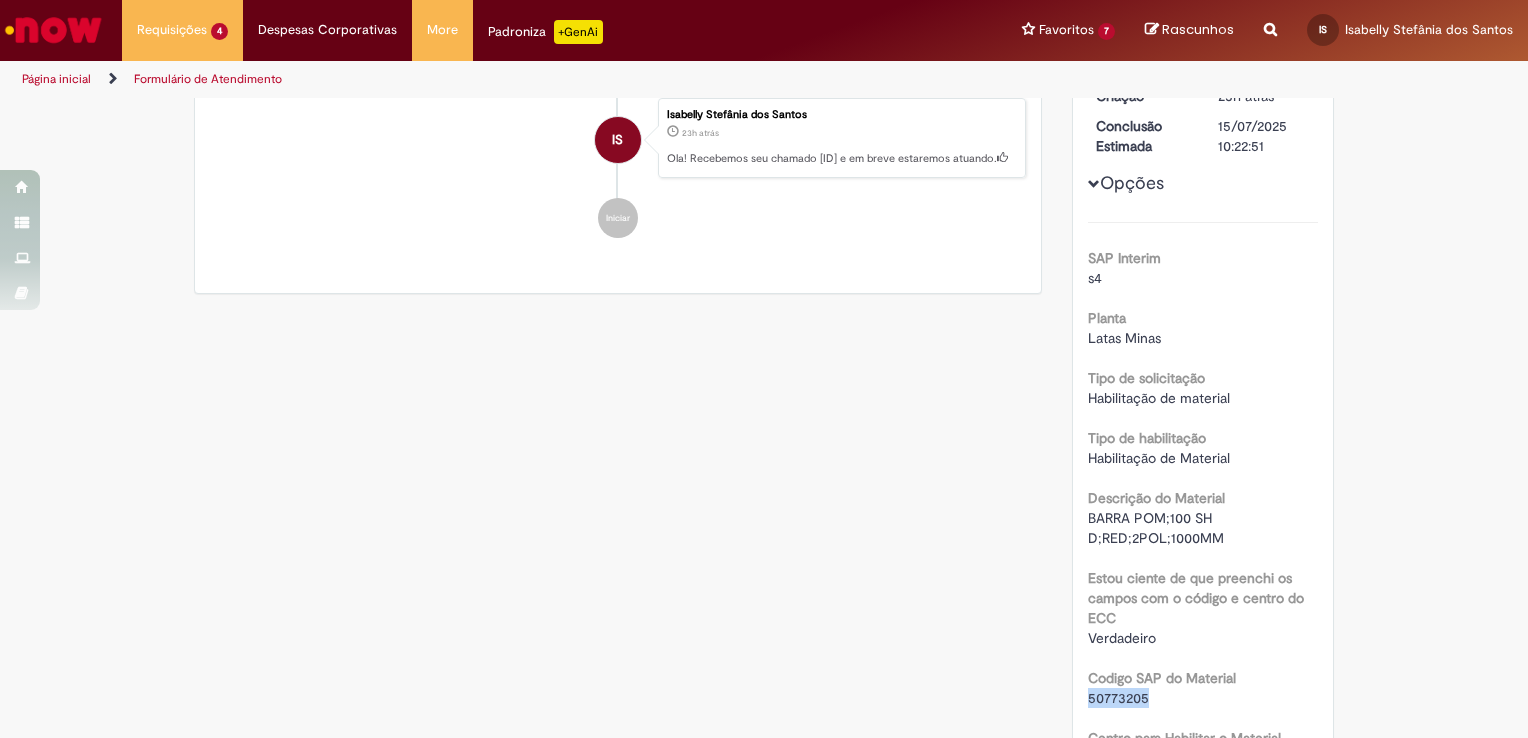 scroll, scrollTop: 337, scrollLeft: 0, axis: vertical 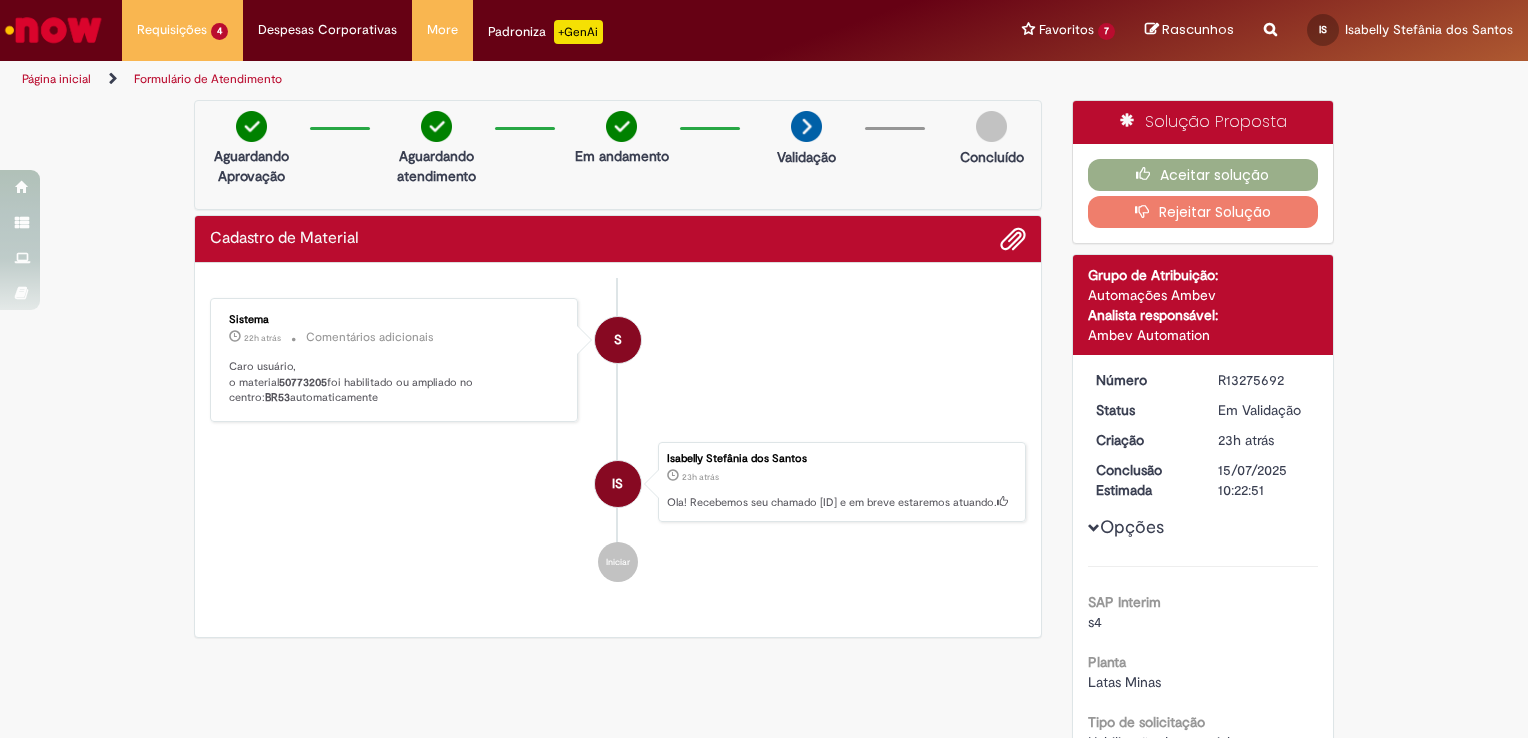 click on "Rejeitar Solução" at bounding box center [1203, 212] 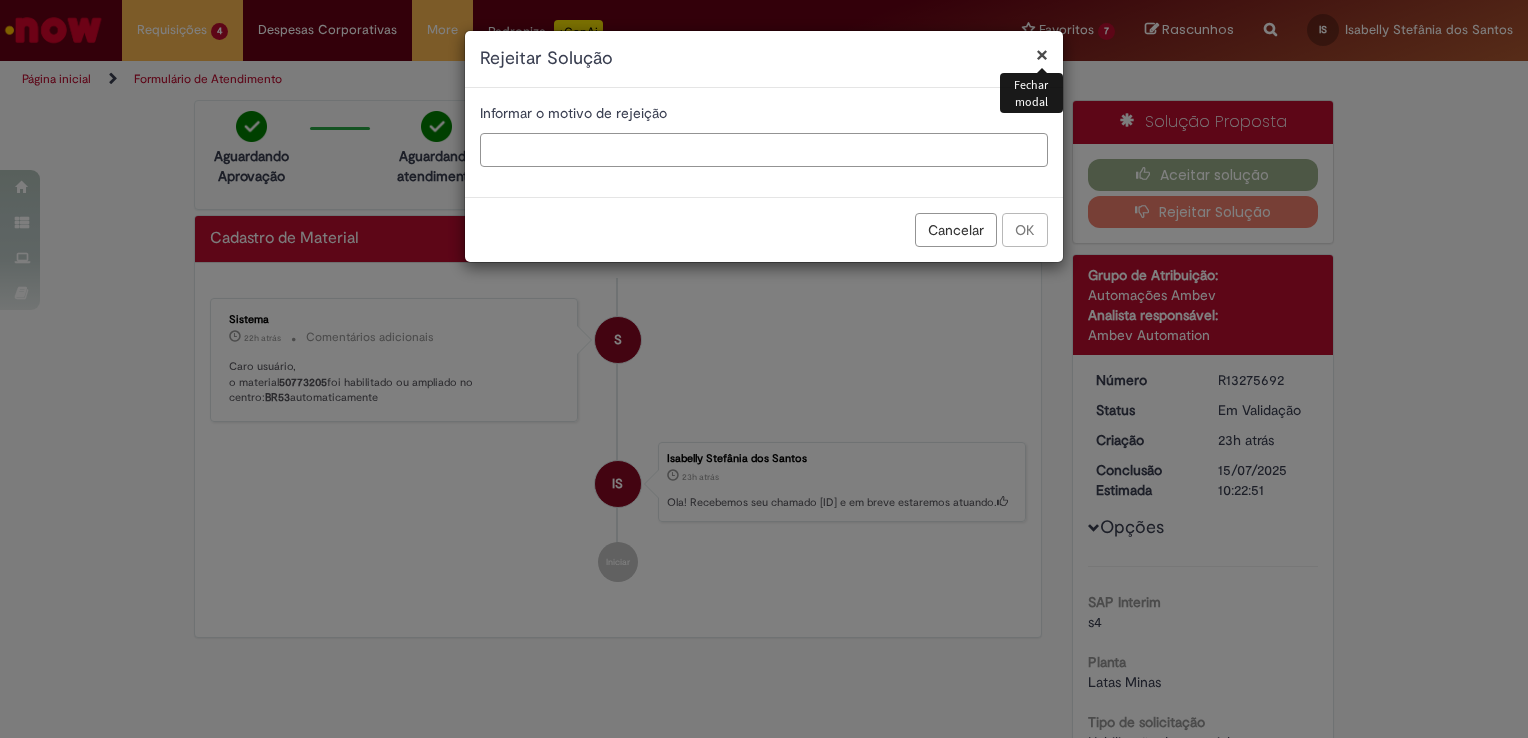 click at bounding box center [764, 150] 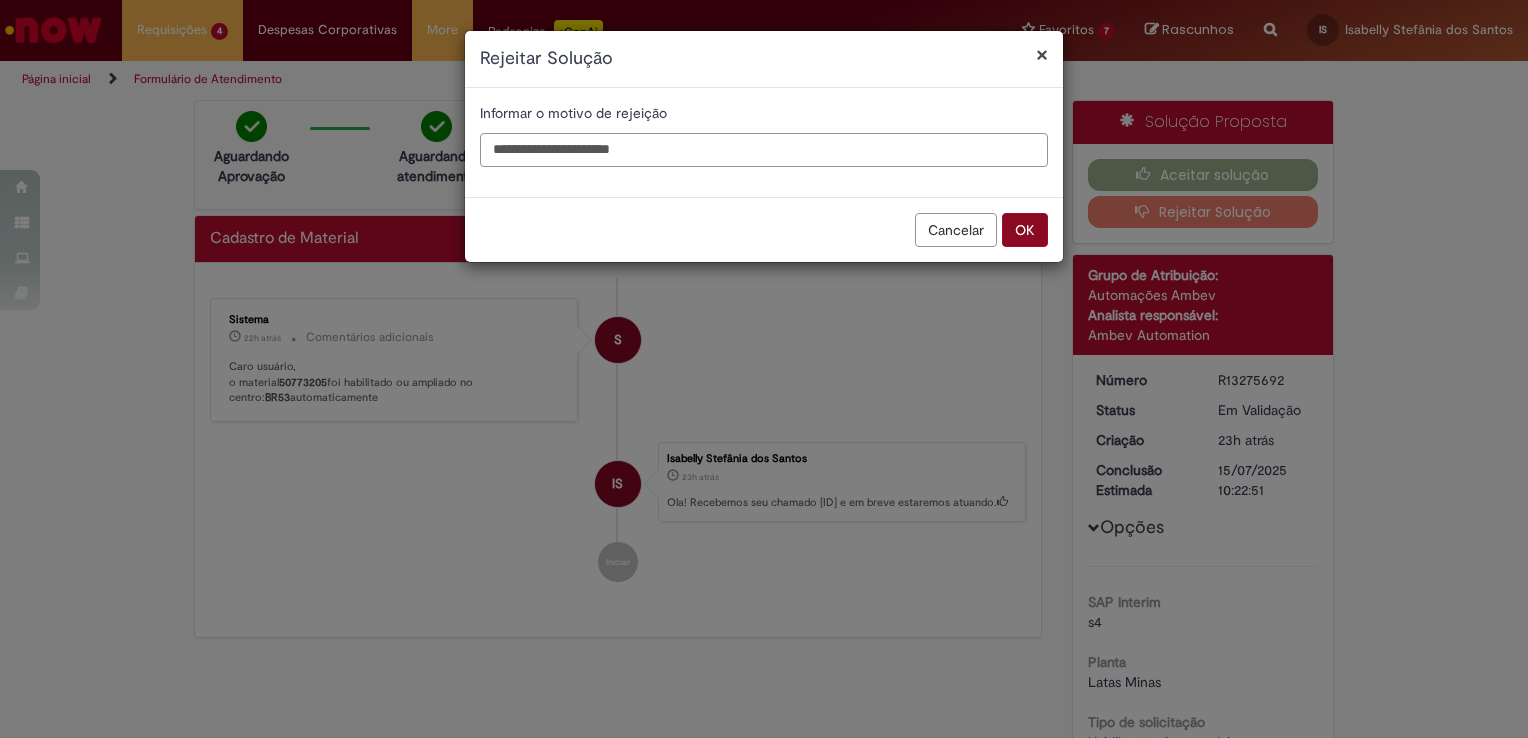 type on "**********" 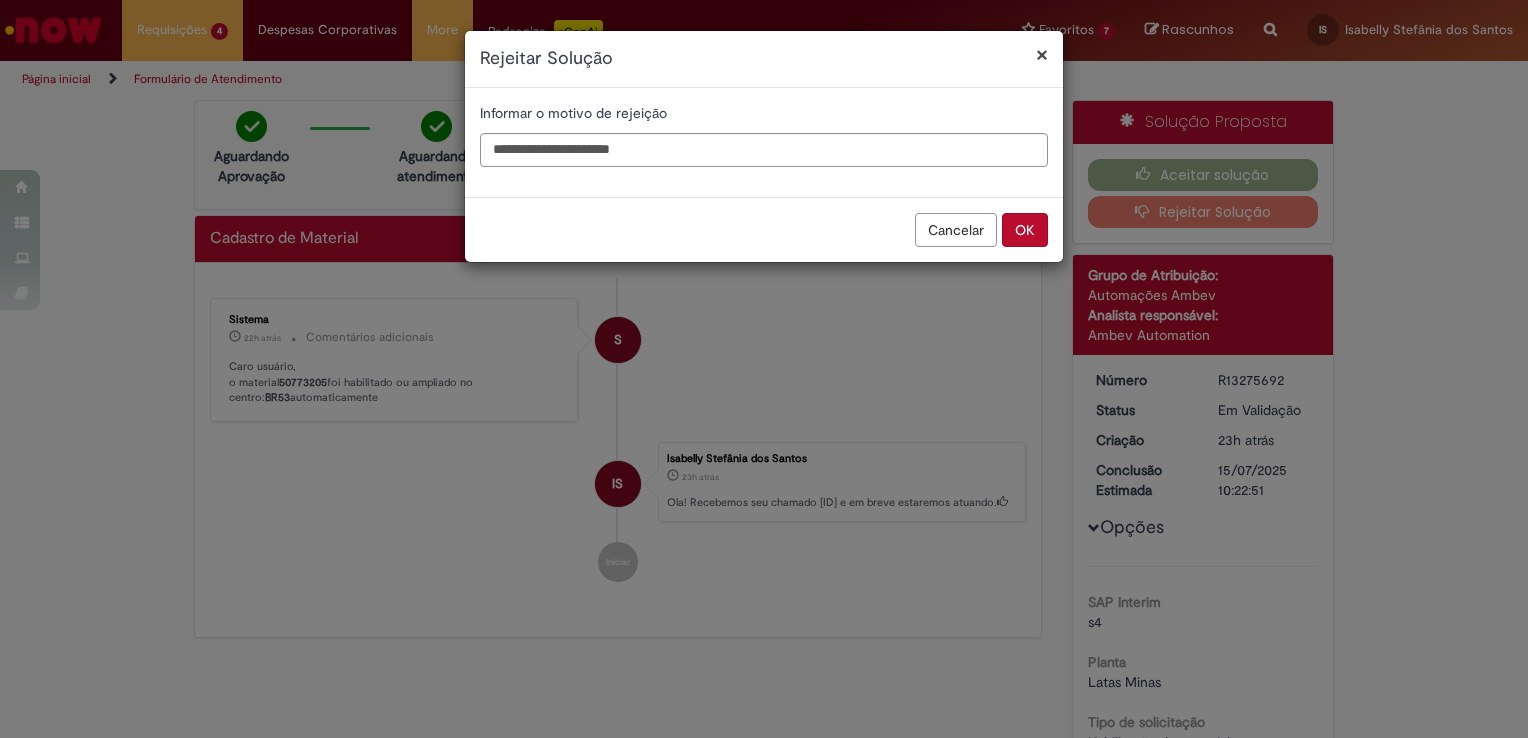click on "OK" at bounding box center (1025, 230) 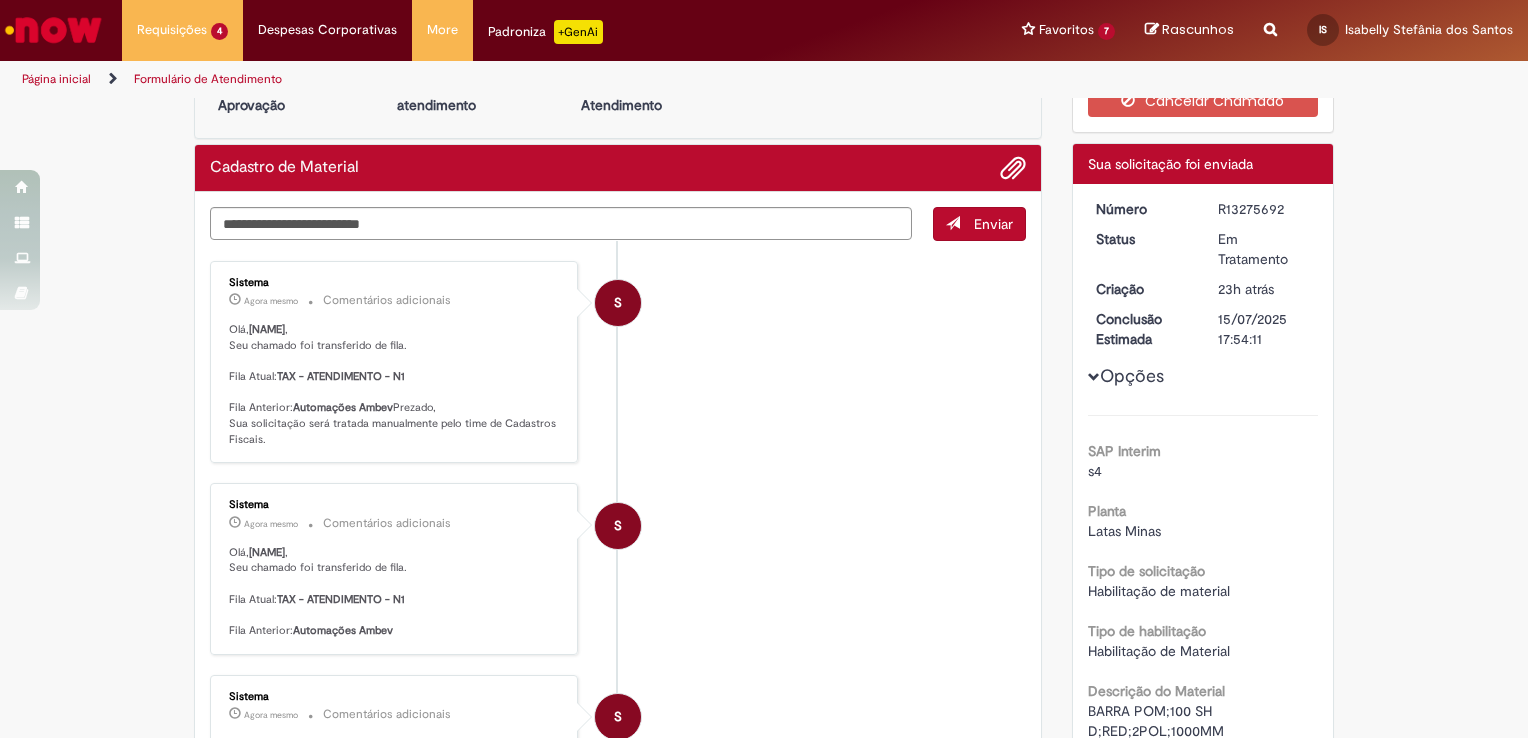 scroll, scrollTop: 0, scrollLeft: 0, axis: both 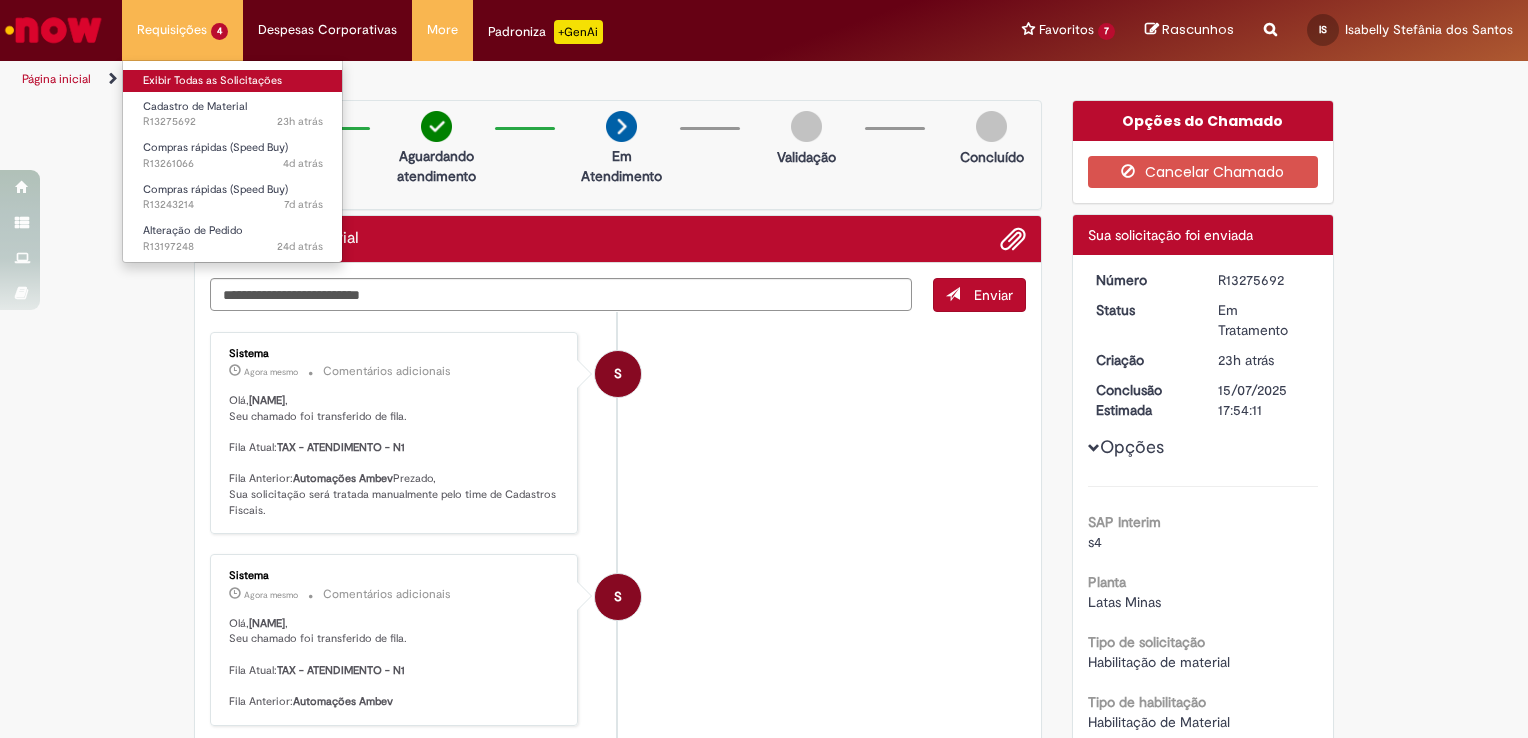 click on "Exibir Todas as Solicitações" at bounding box center (233, 81) 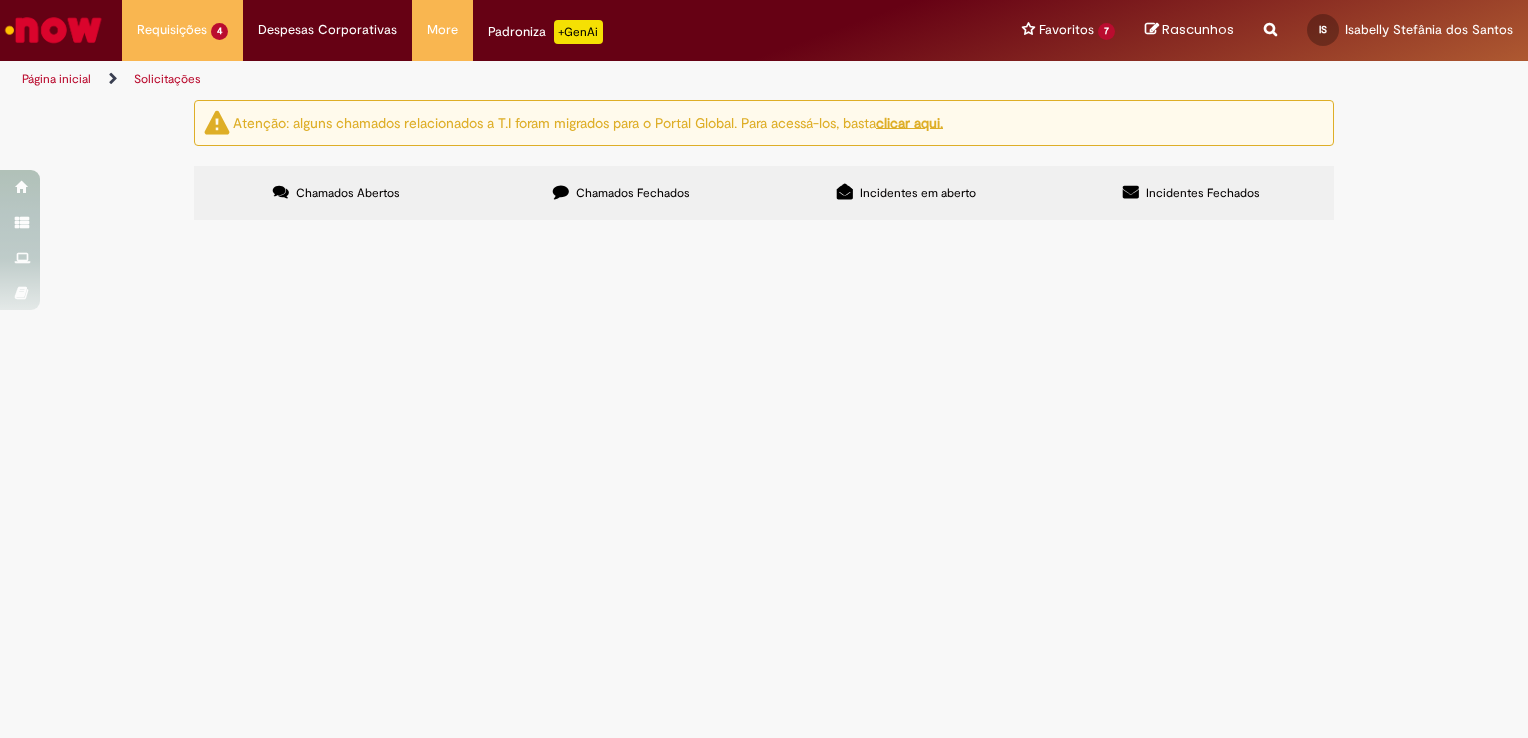 click on "Compras rápidas (Speed Buy)" at bounding box center [0, 0] 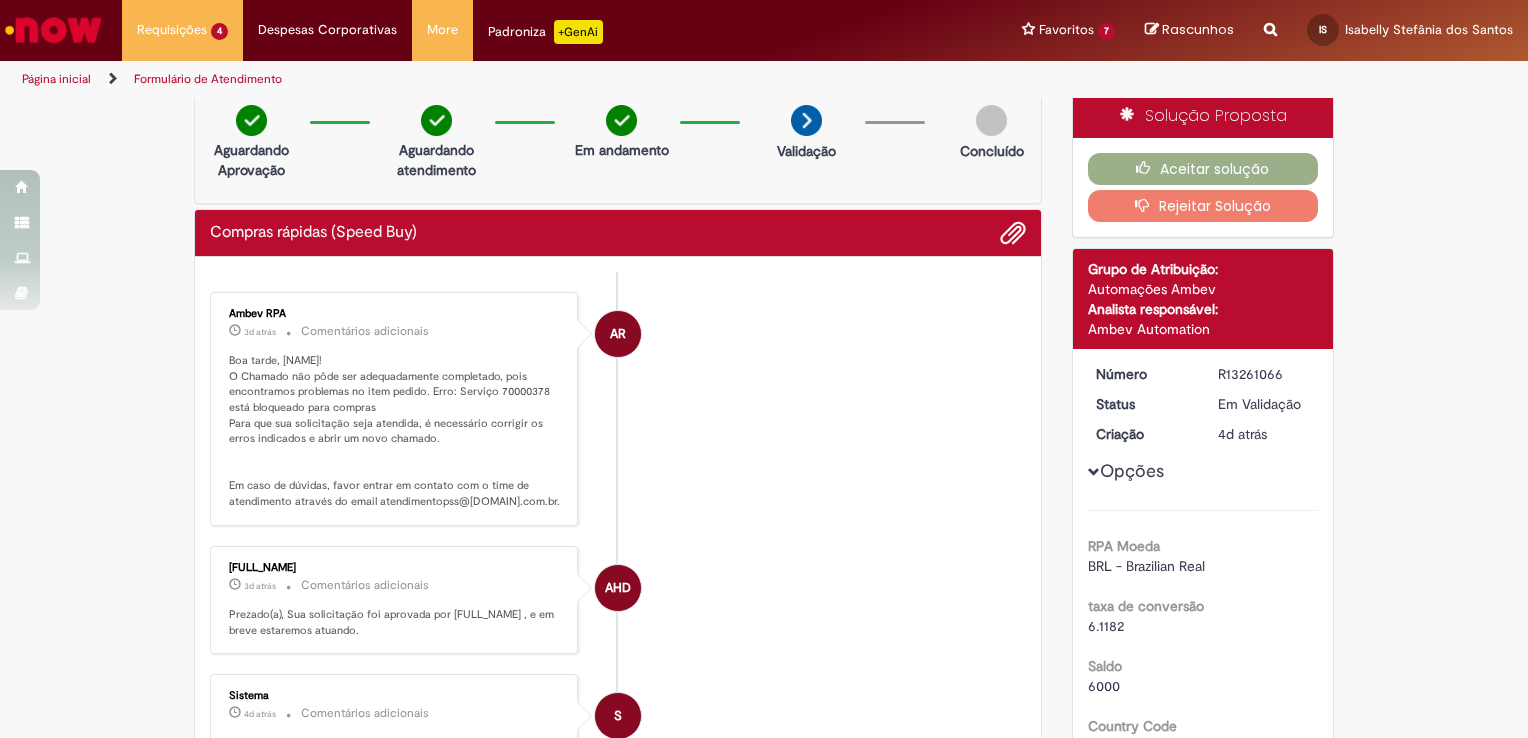 scroll, scrollTop: 0, scrollLeft: 0, axis: both 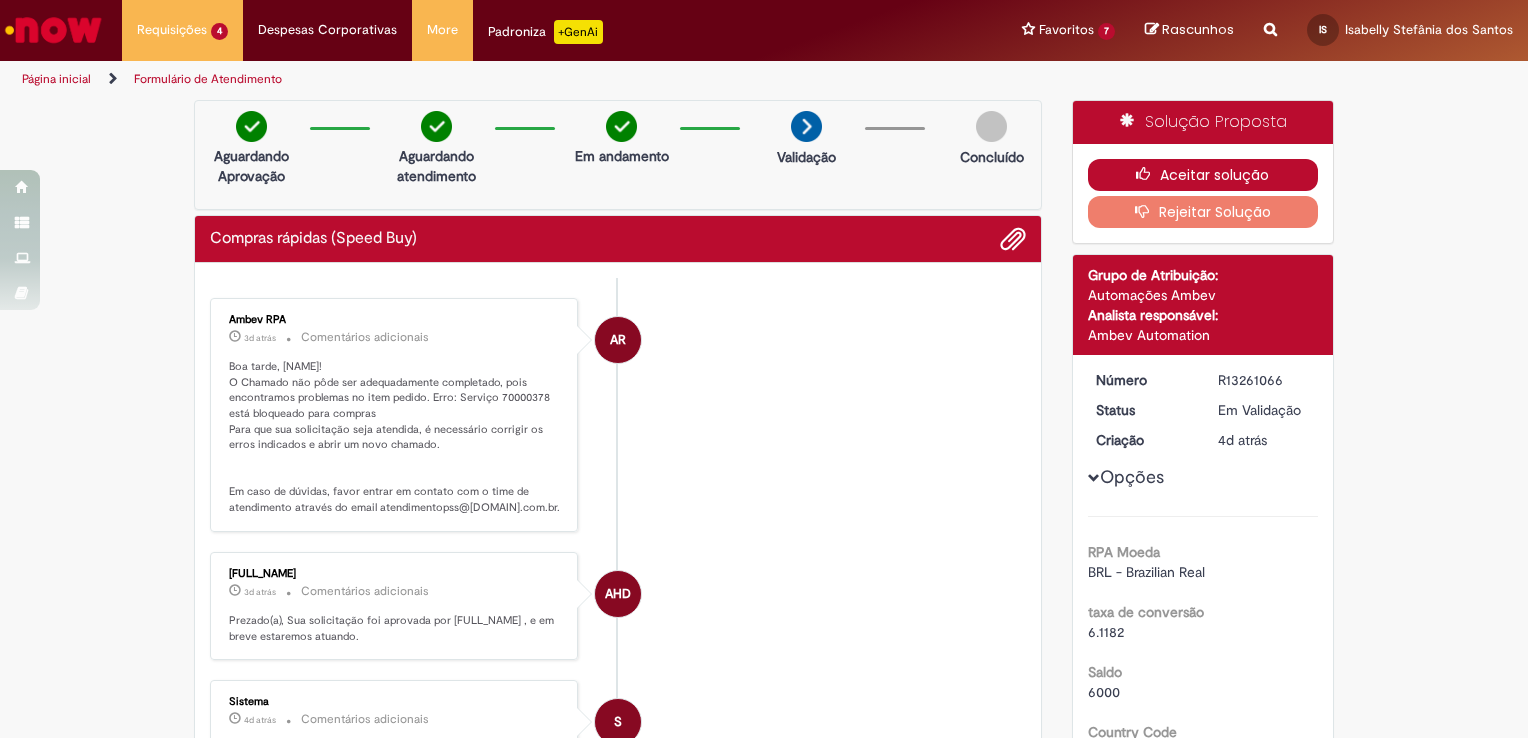 click on "Aceitar solução" at bounding box center (1203, 175) 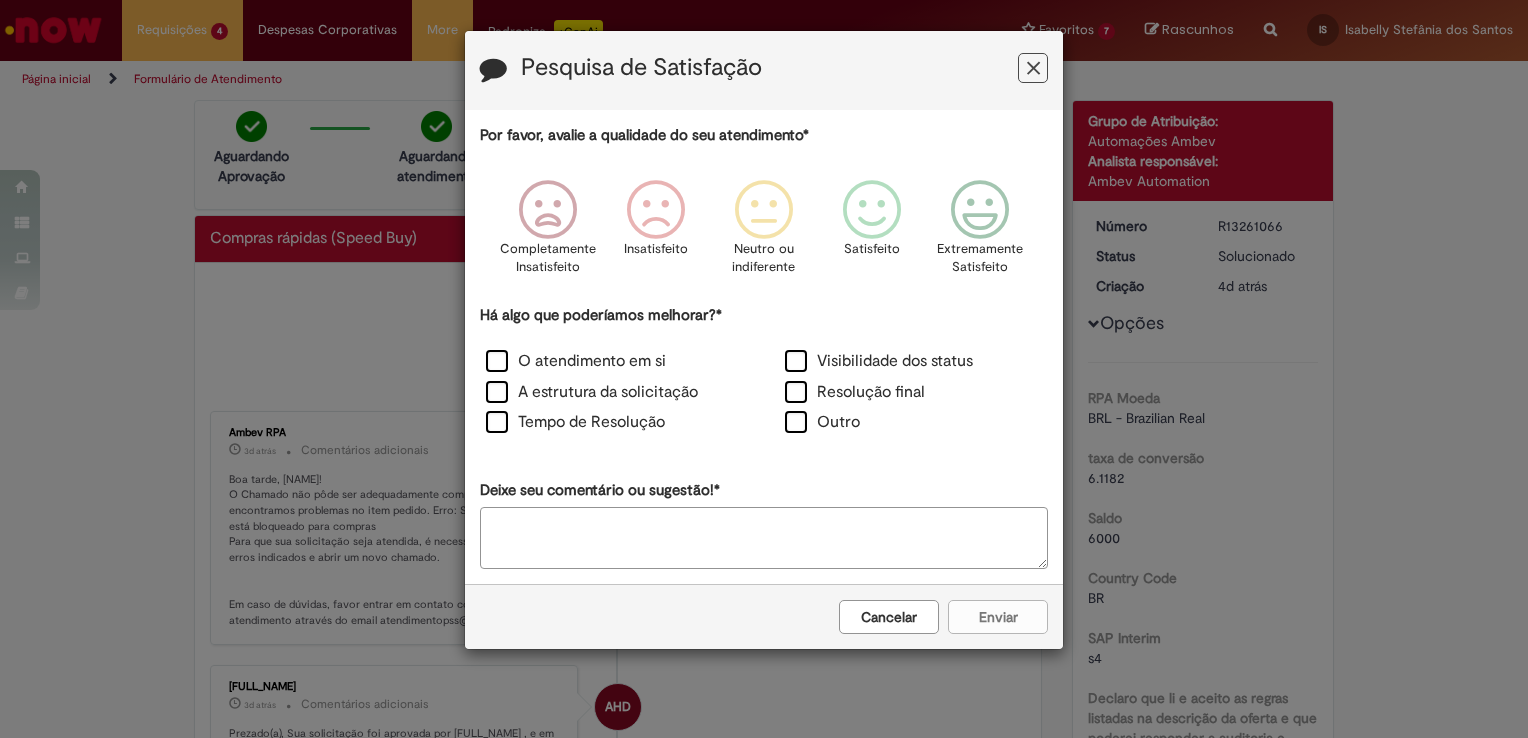 click at bounding box center [1033, 68] 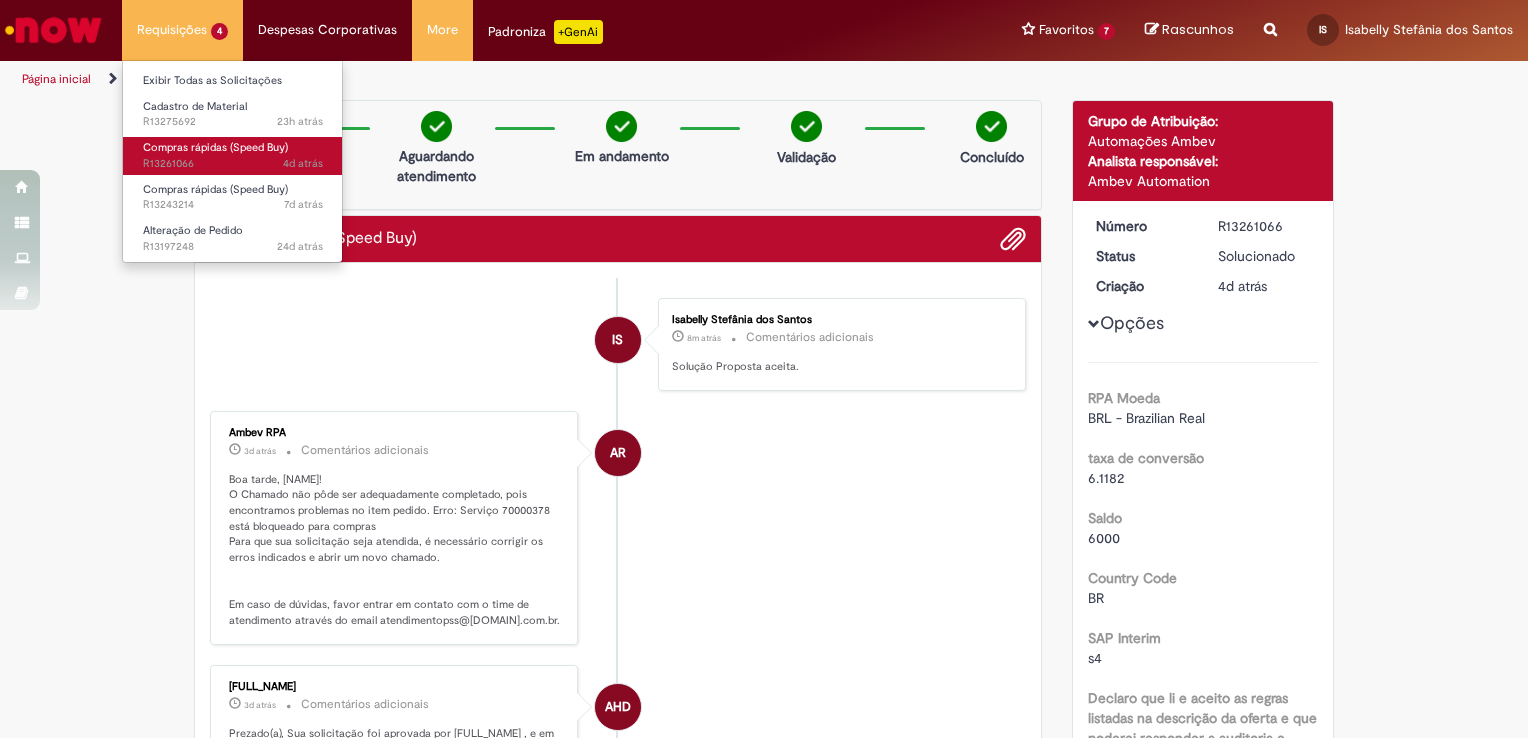 click on "4d atrás 4 dias atrás  [ID]" at bounding box center [233, 164] 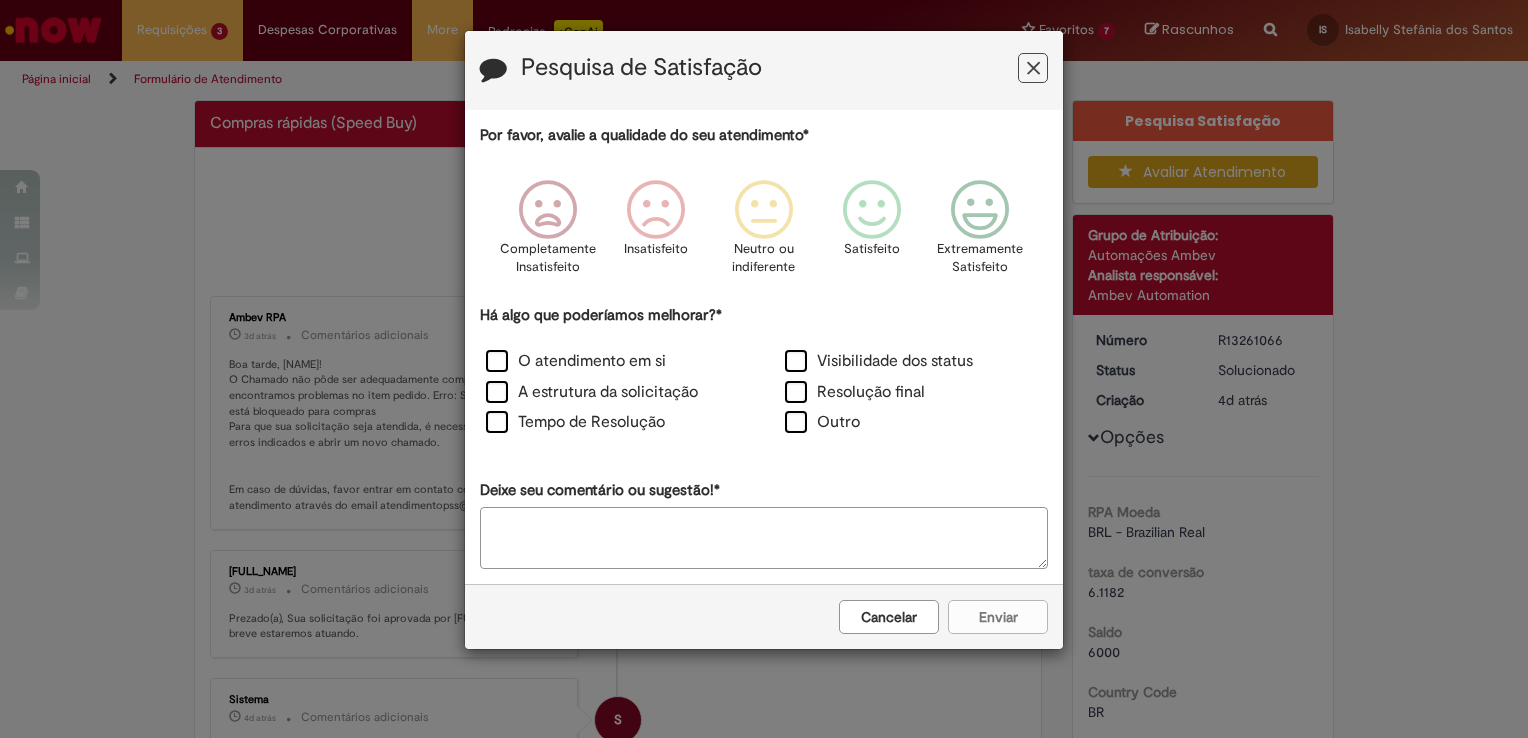click at bounding box center [1033, 68] 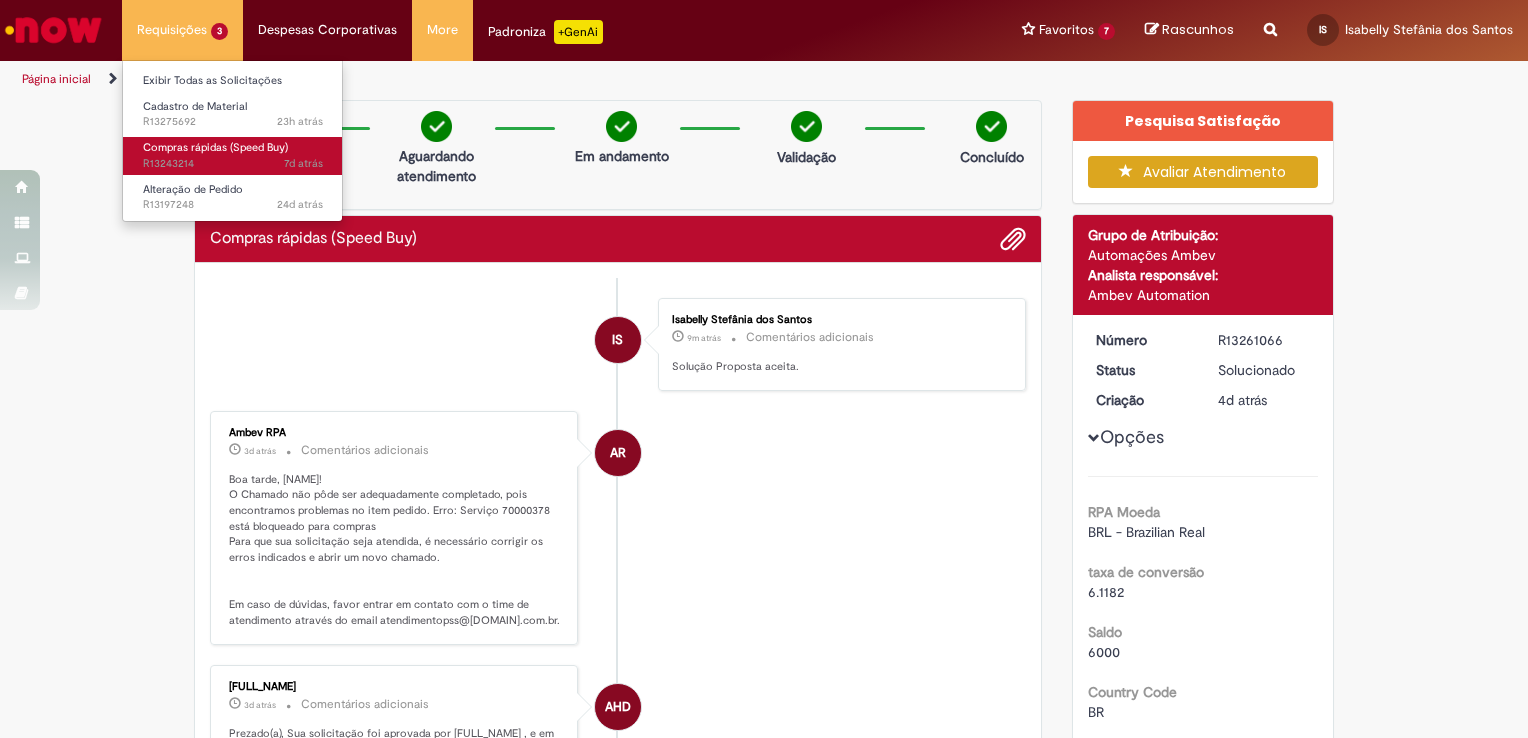 click on "7d atrás 7 dias atrás  [ID]" at bounding box center [233, 164] 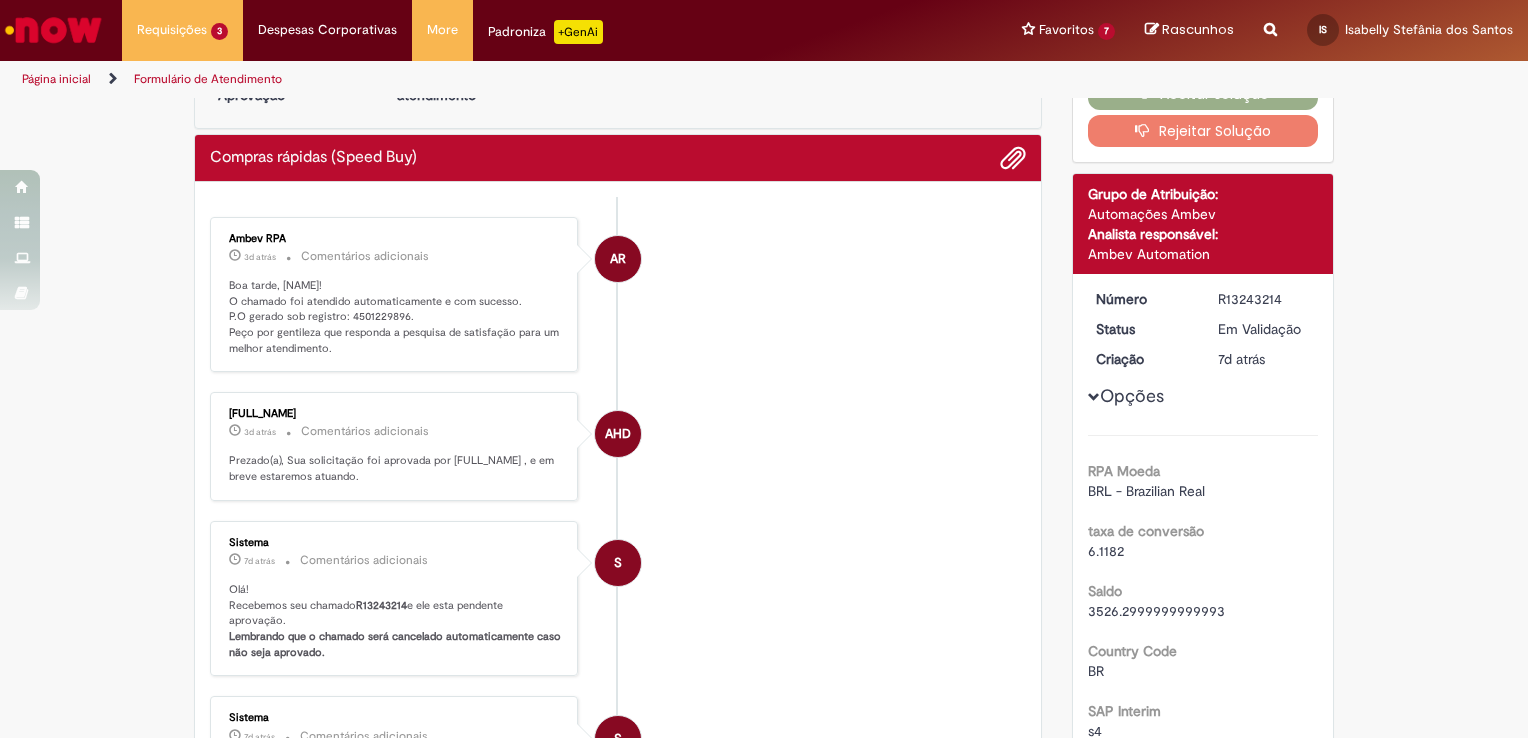 scroll, scrollTop: 0, scrollLeft: 0, axis: both 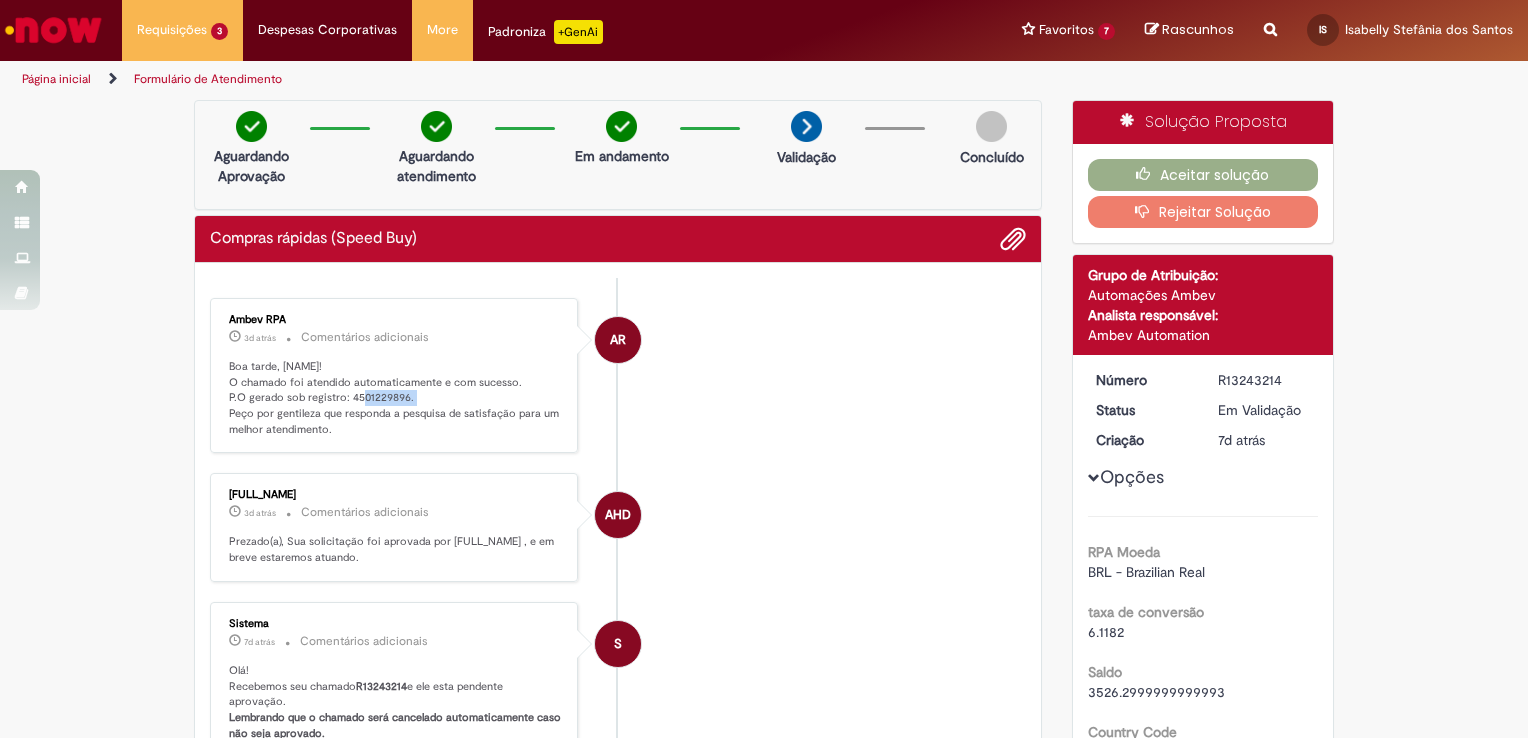 drag, startPoint x: 397, startPoint y: 399, endPoint x: 340, endPoint y: 399, distance: 57 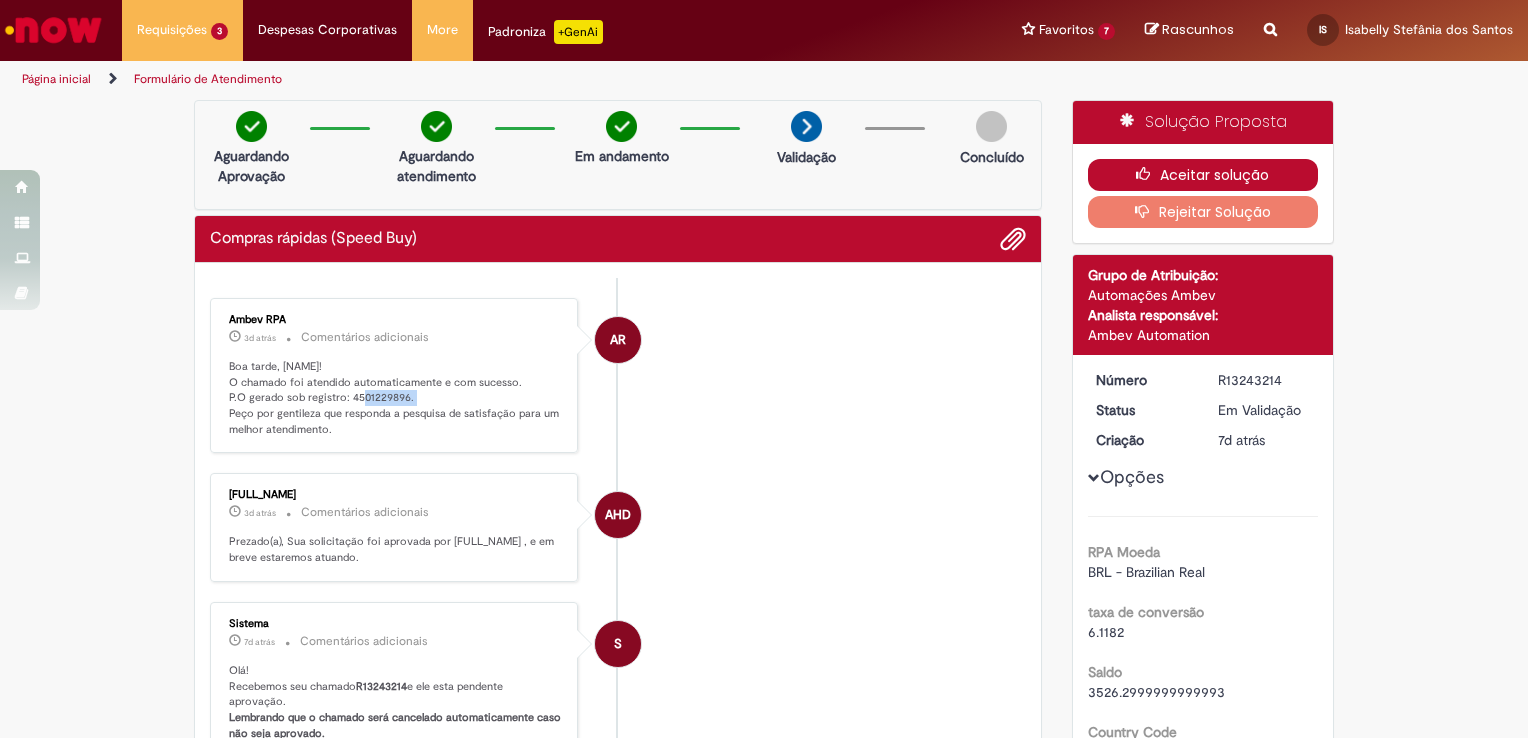 click on "Aceitar solução" at bounding box center (1203, 175) 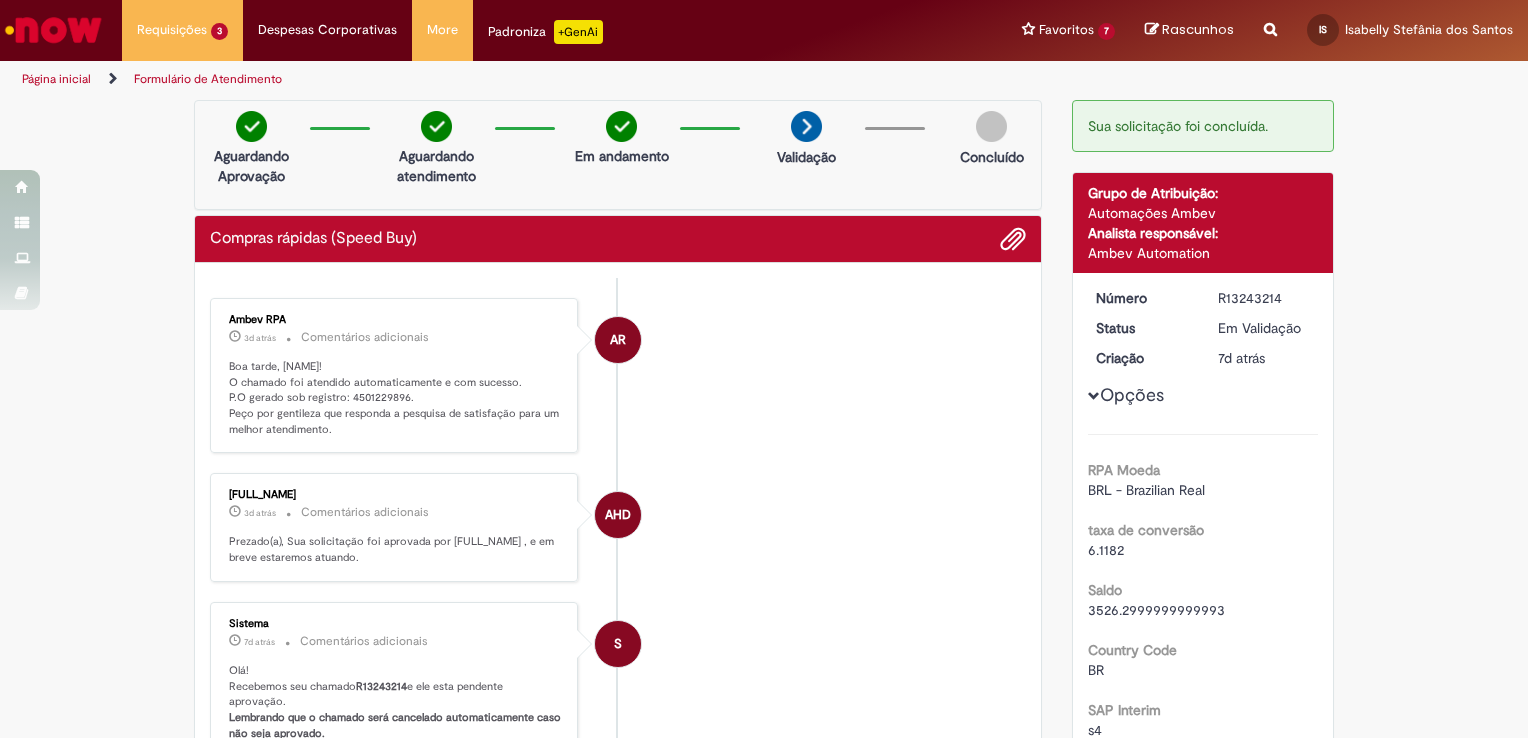 click on "AR
Ambev RPA
3d atrás 3 dias atrás     Comentários adicionais
Boa tarde, [NAME]!
O chamado foi atendido automaticamente e com sucesso.
P.O gerado sob registro: 4501229896.
Peço por gentileza que responda a pesquisa de satisfação para um melhor atendimento." at bounding box center (618, 376) 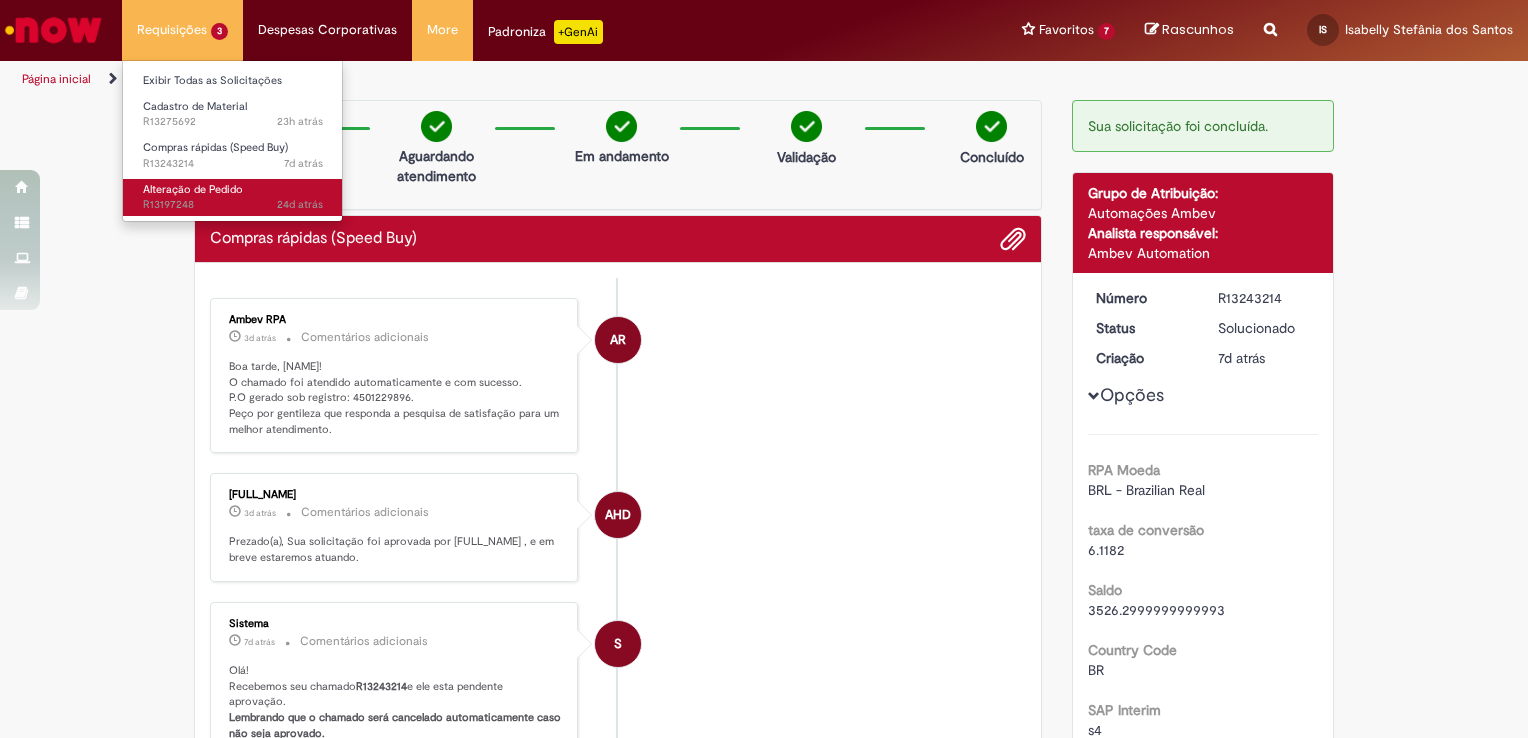 click on "Alteração de Pedido" at bounding box center (193, 189) 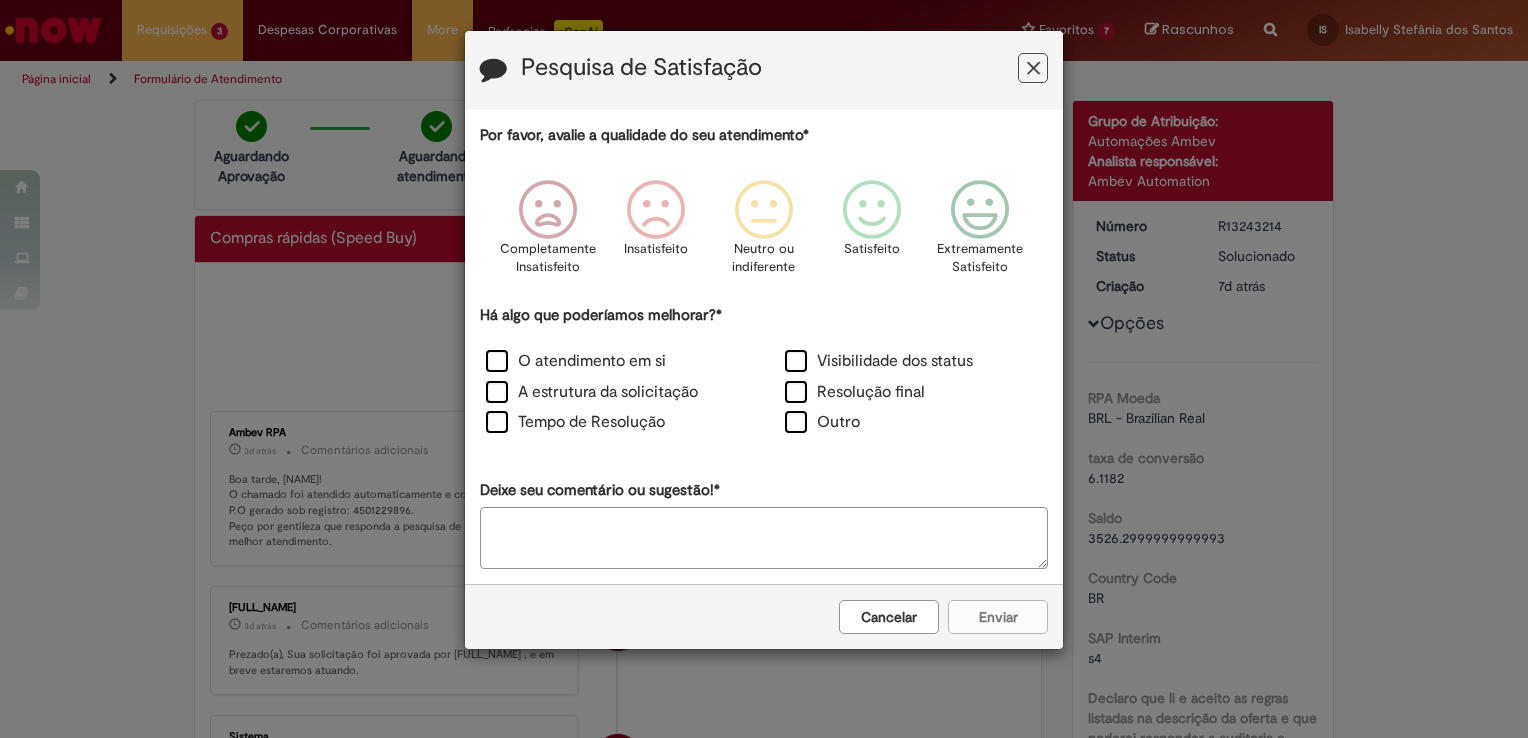 click at bounding box center [1033, 68] 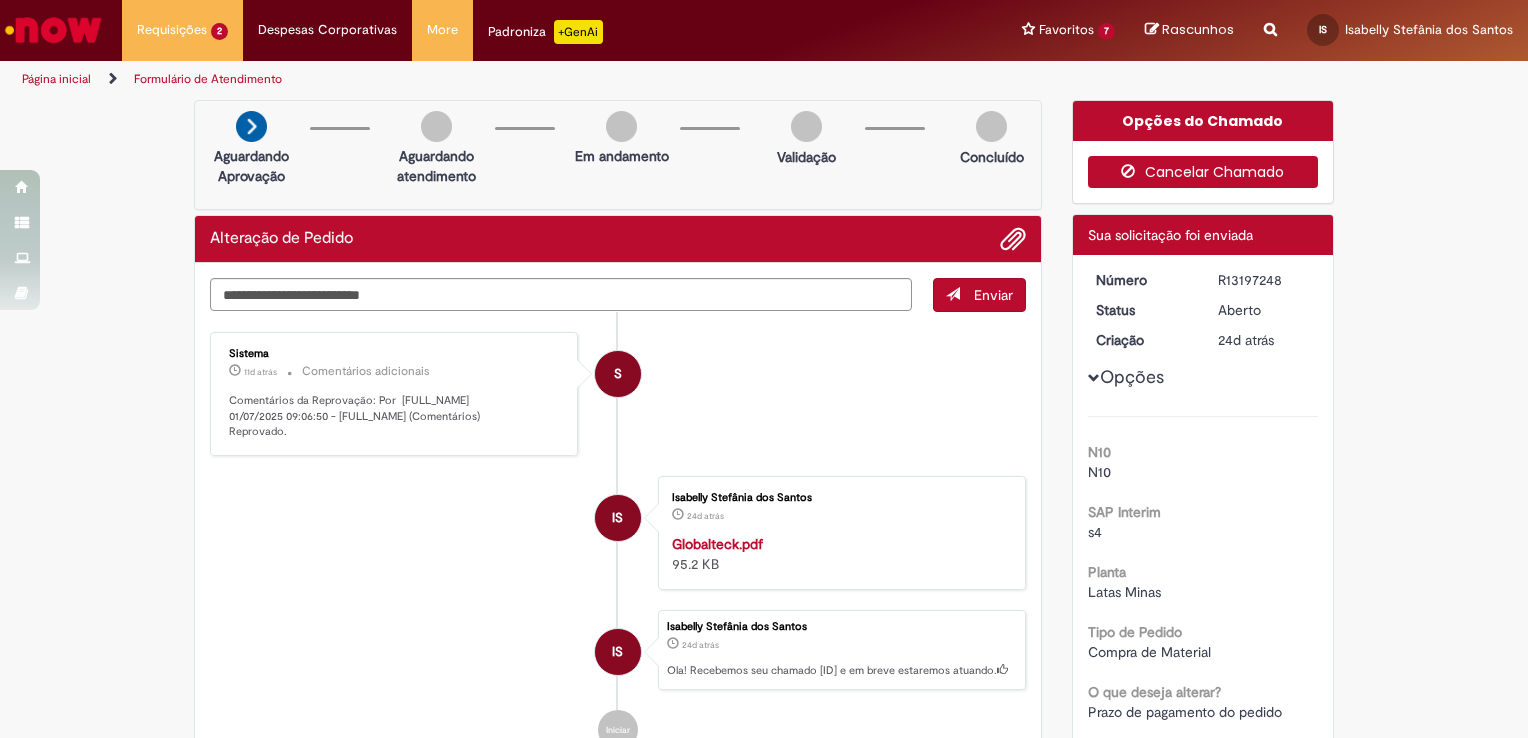 click on "Cancelar Chamado" at bounding box center (1203, 172) 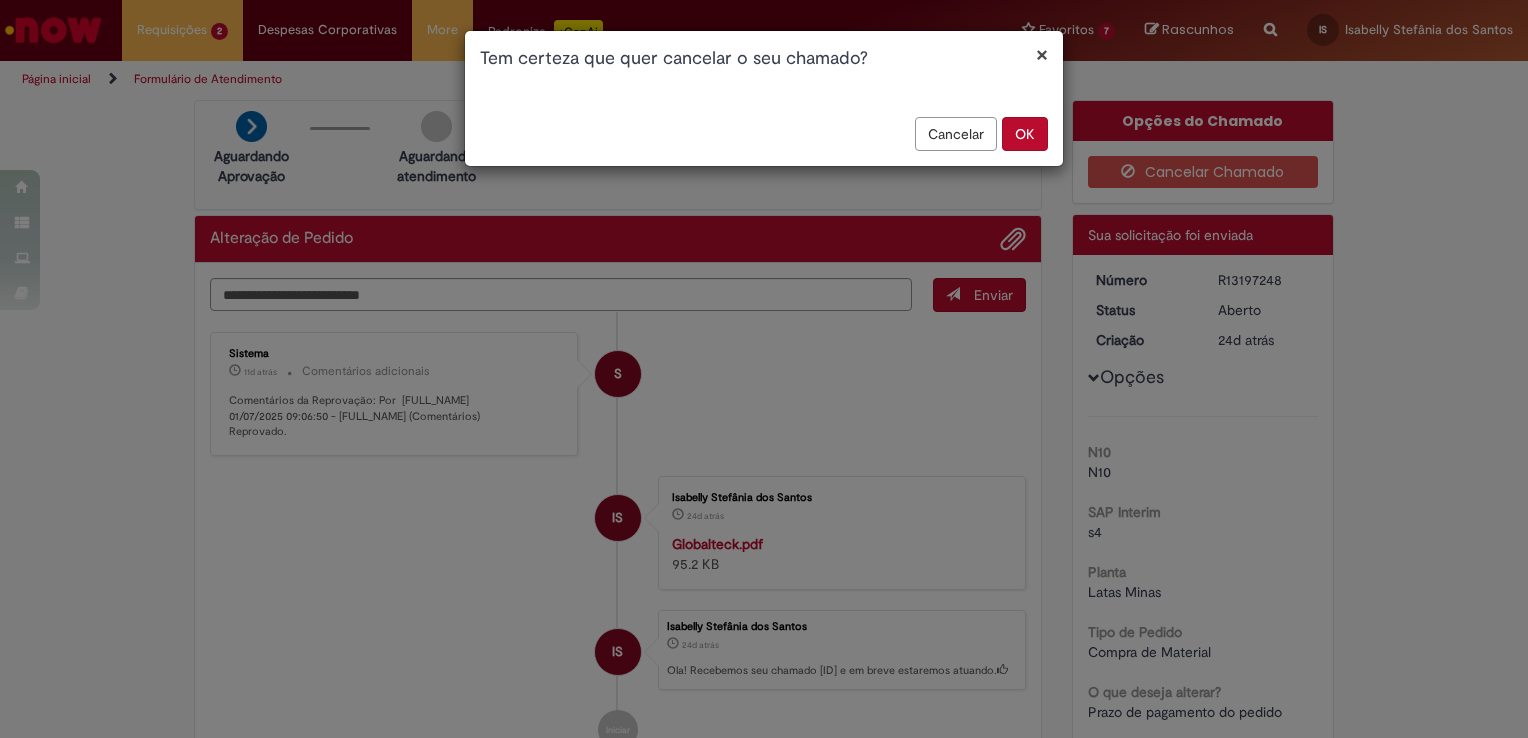 click on "OK" at bounding box center [1025, 134] 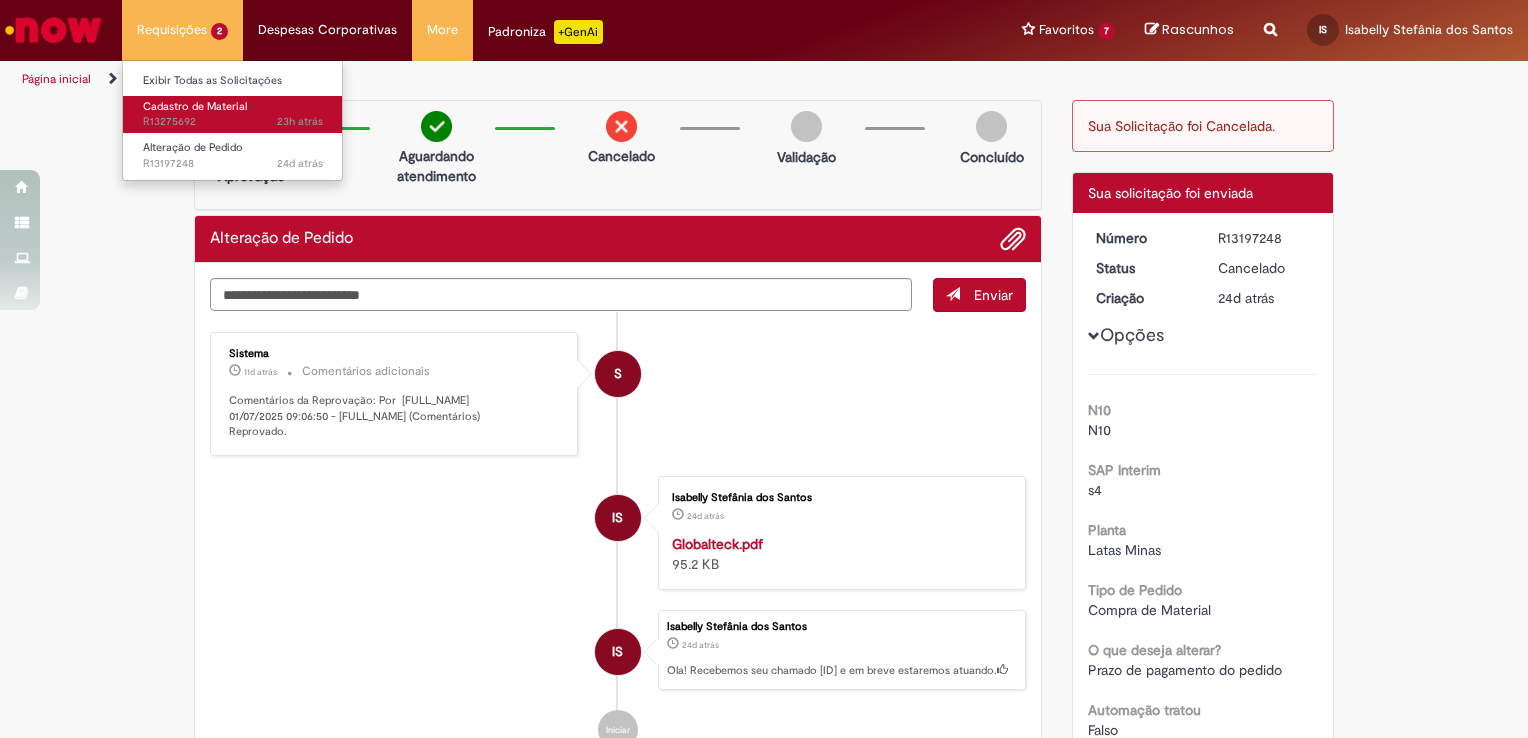 click on "23h atrás 23 horas atrás  [ID]" at bounding box center [233, 122] 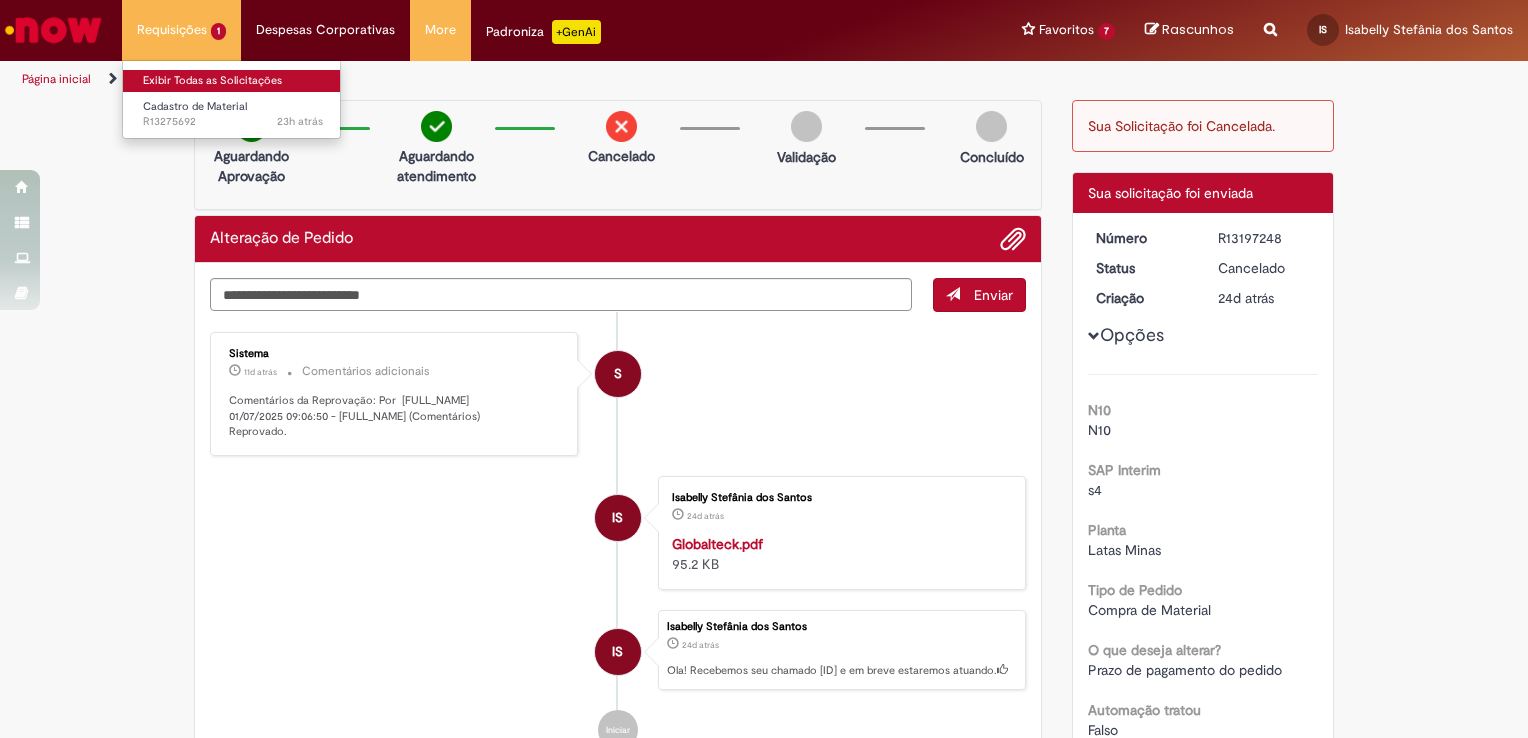click on "Exibir Todas as Solicitações" at bounding box center (233, 81) 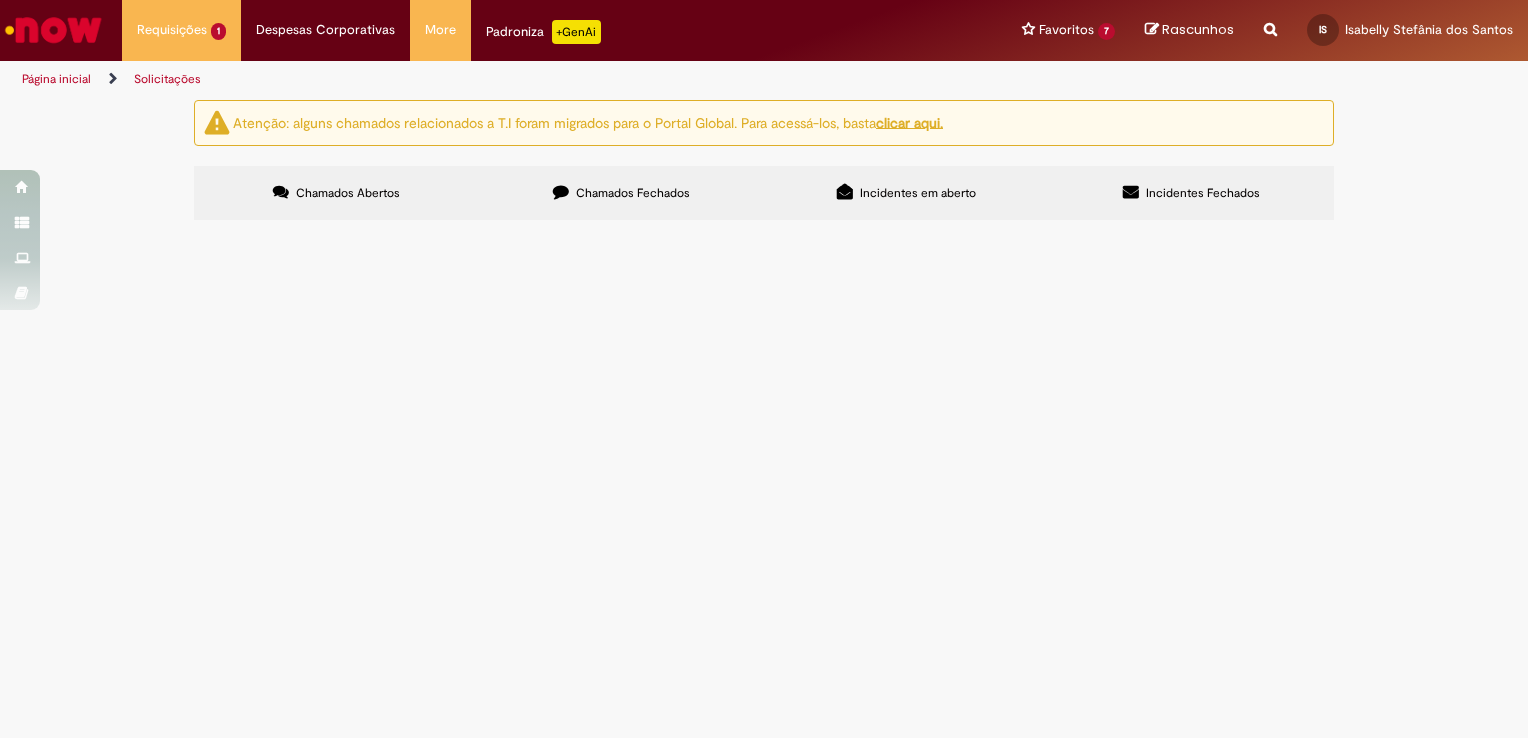 click on "Chamados Fechados" at bounding box center [633, 193] 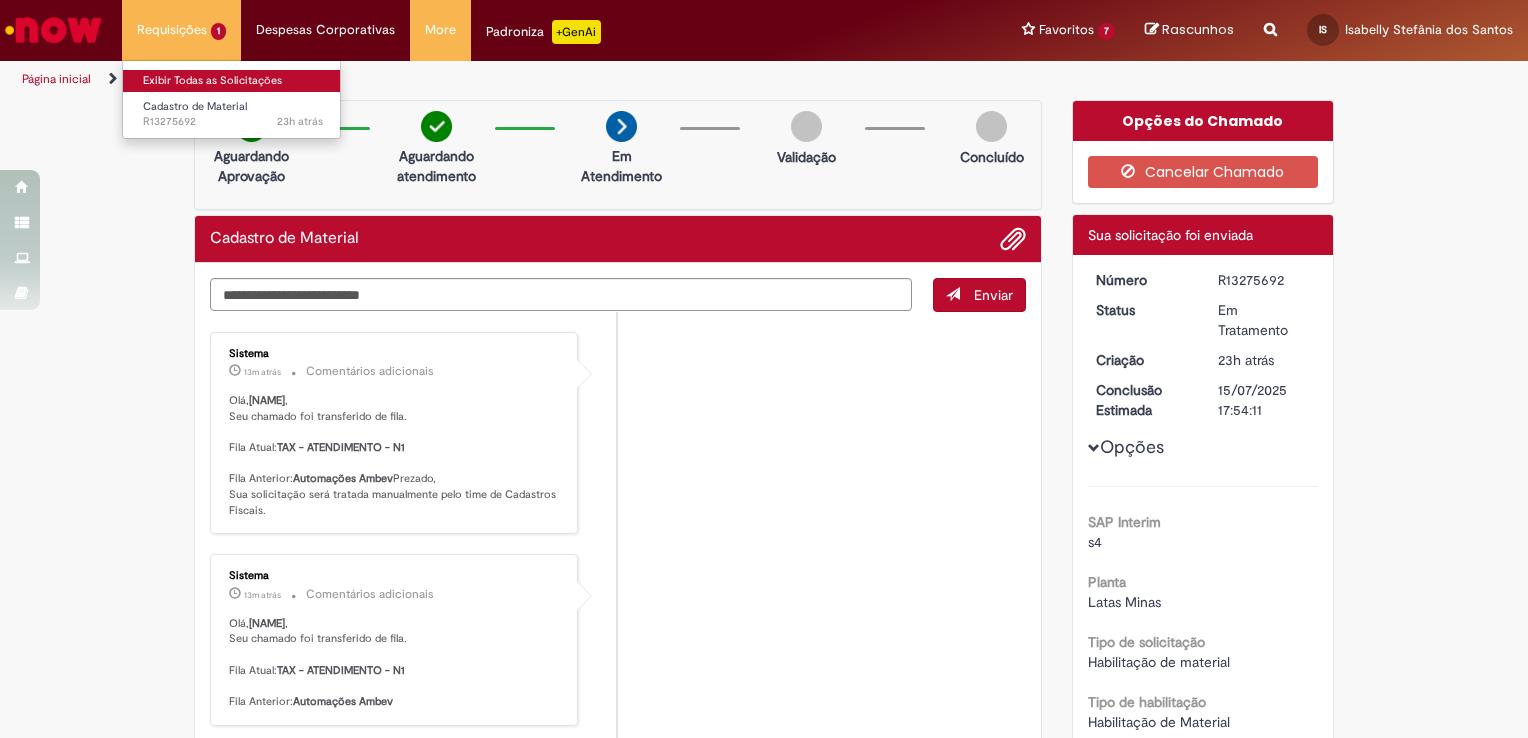 click on "Exibir Todas as Solicitações" at bounding box center (233, 81) 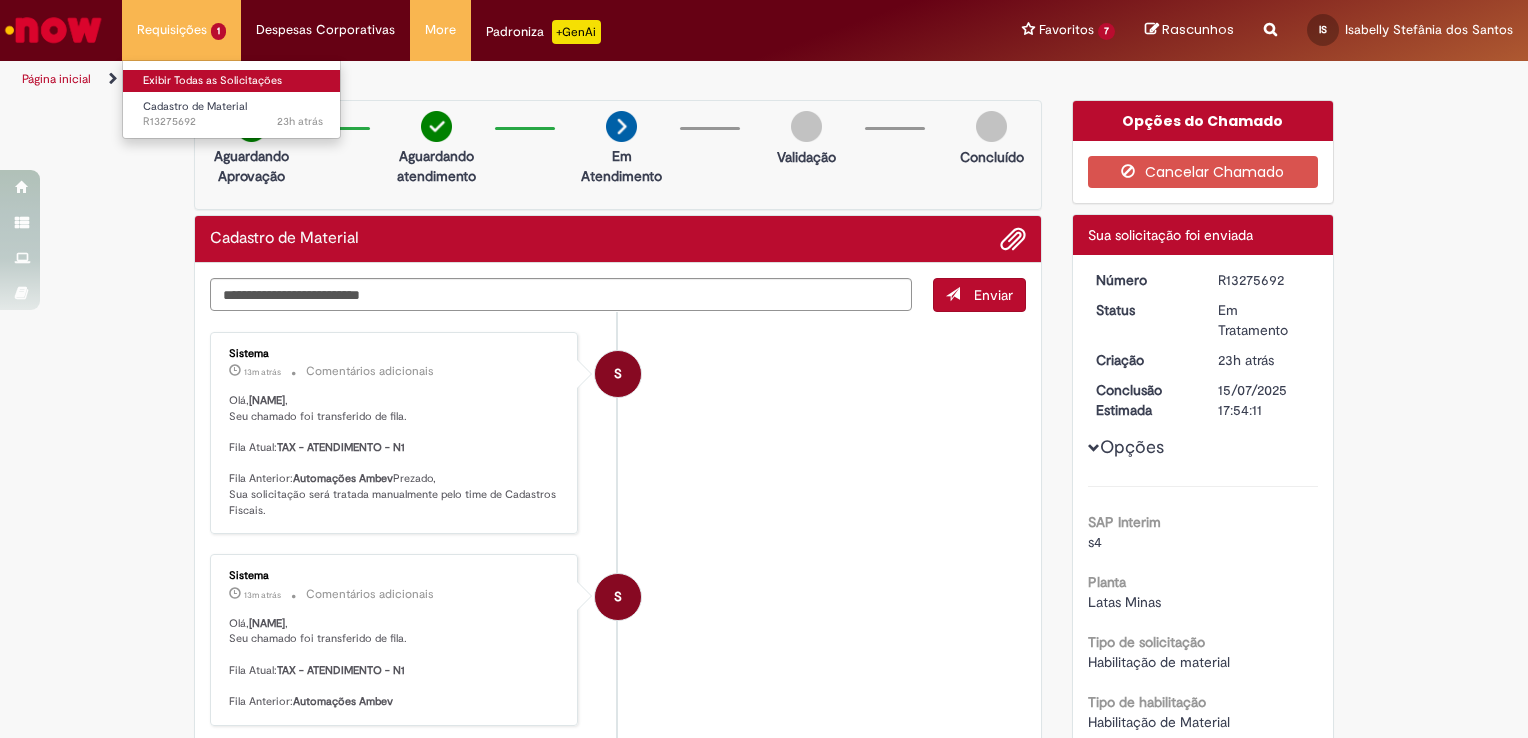 click on "Exibir Todas as Solicitações" at bounding box center (233, 81) 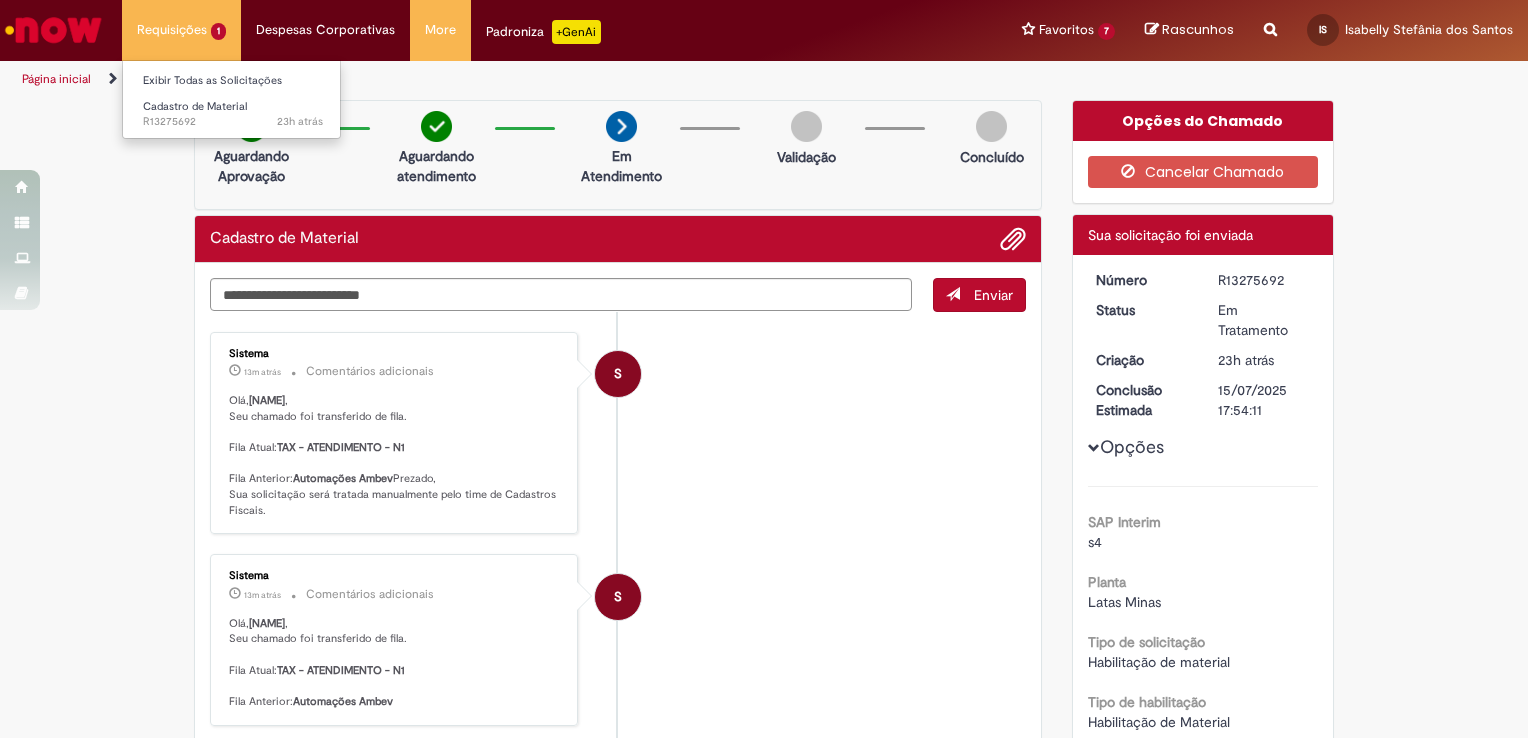 click on "Requisições   1
Exibir Todas as Solicitações
Cadastro de Material
23h atrás 23 horas atrás  [ID]" at bounding box center (181, 30) 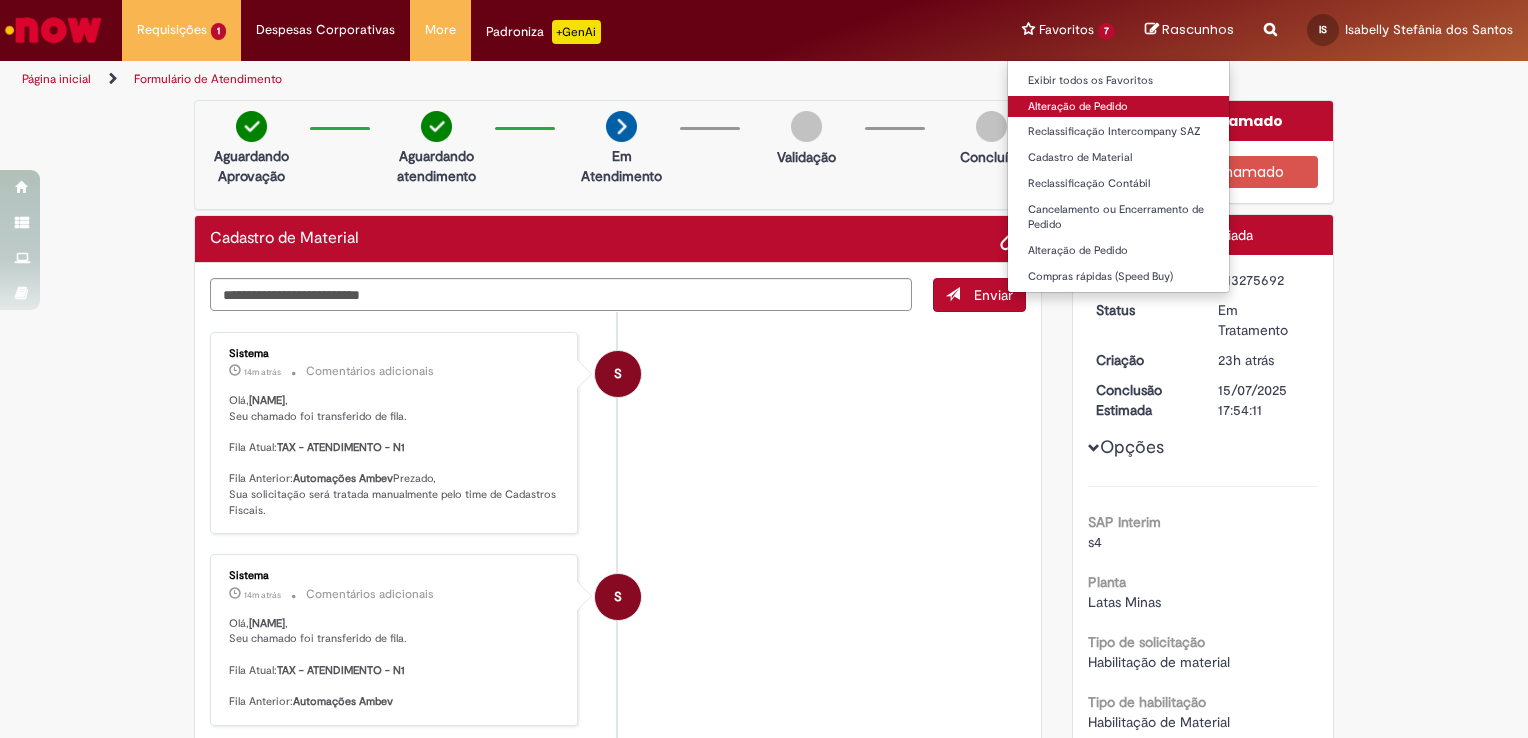 drag, startPoint x: 1090, startPoint y: 258, endPoint x: 1083, endPoint y: 98, distance: 160.15305 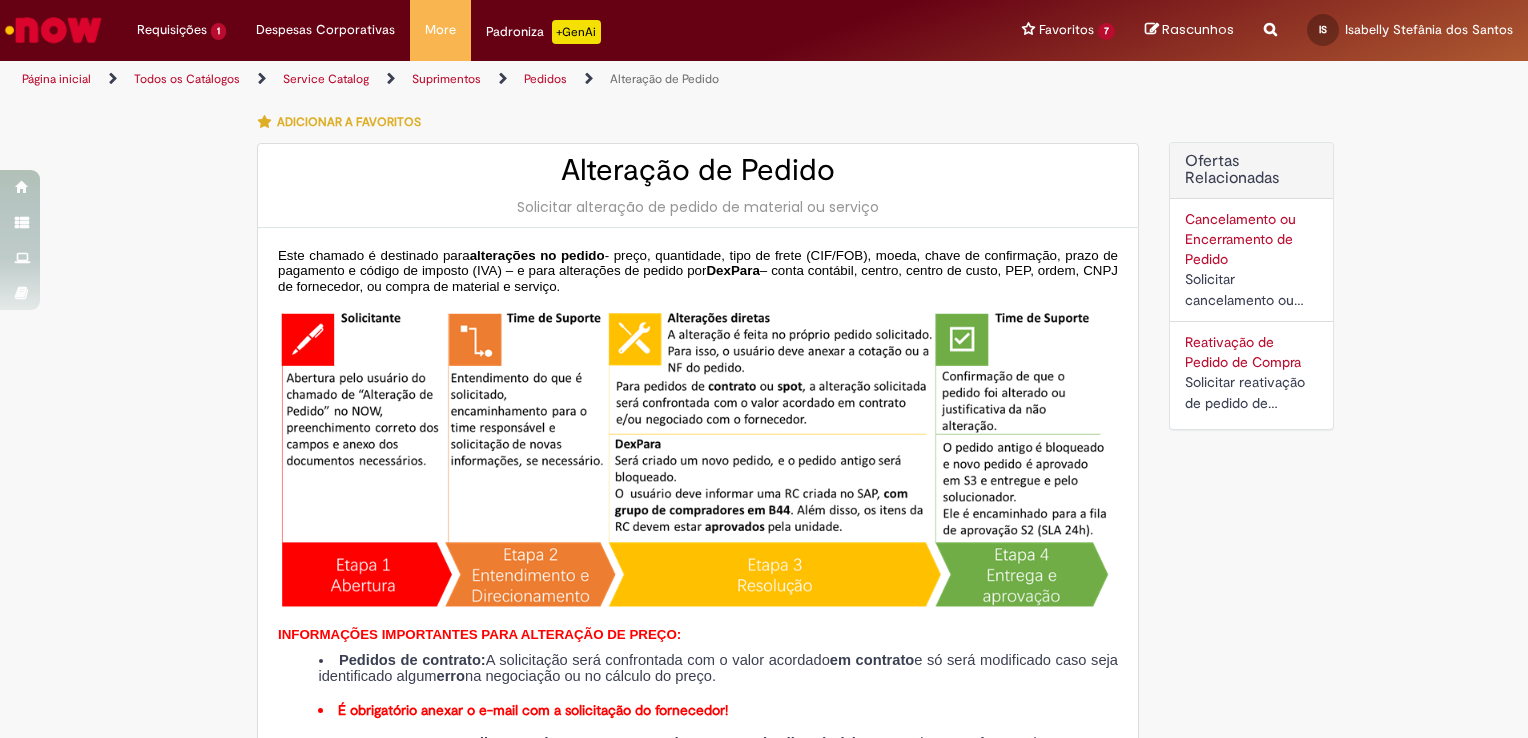 type on "**********" 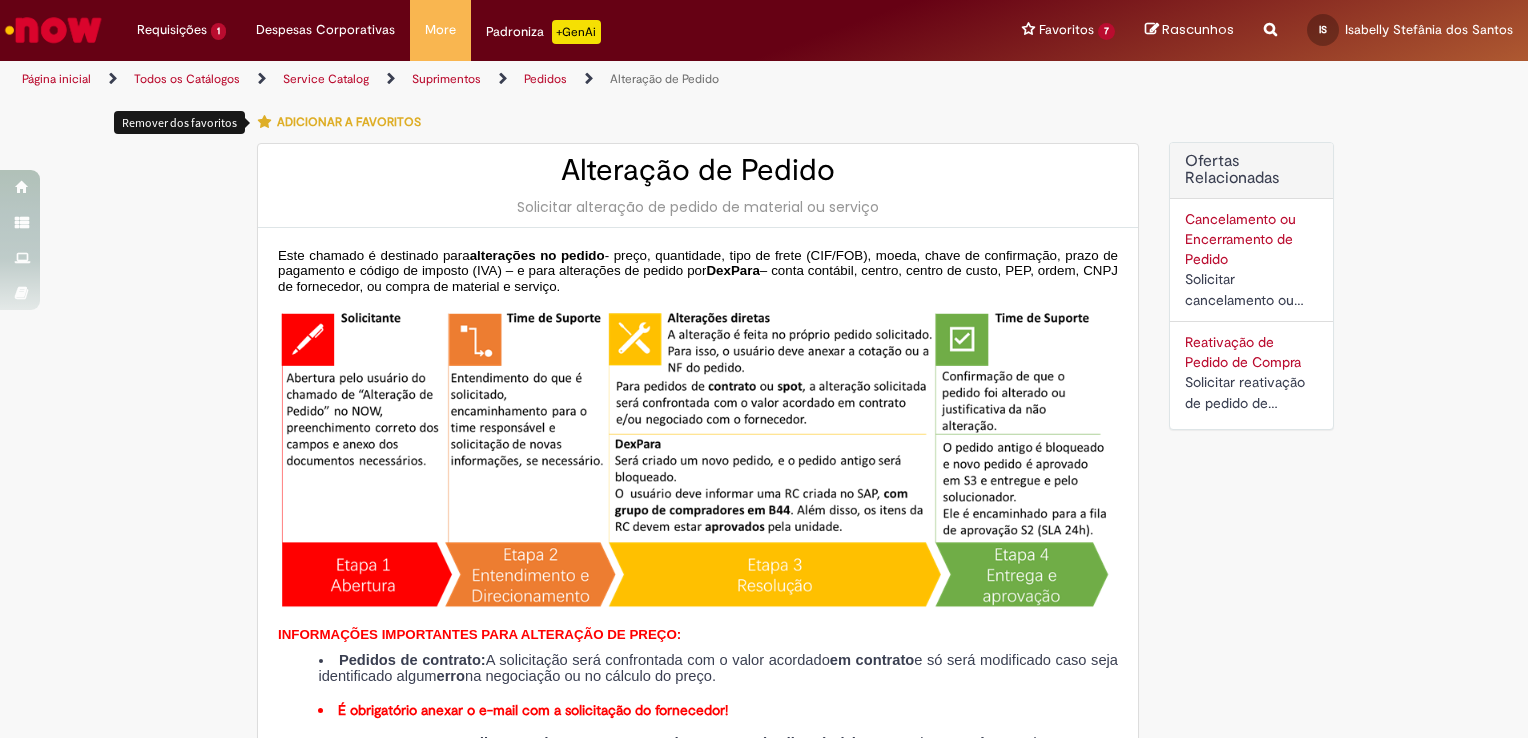 click at bounding box center (264, 122) 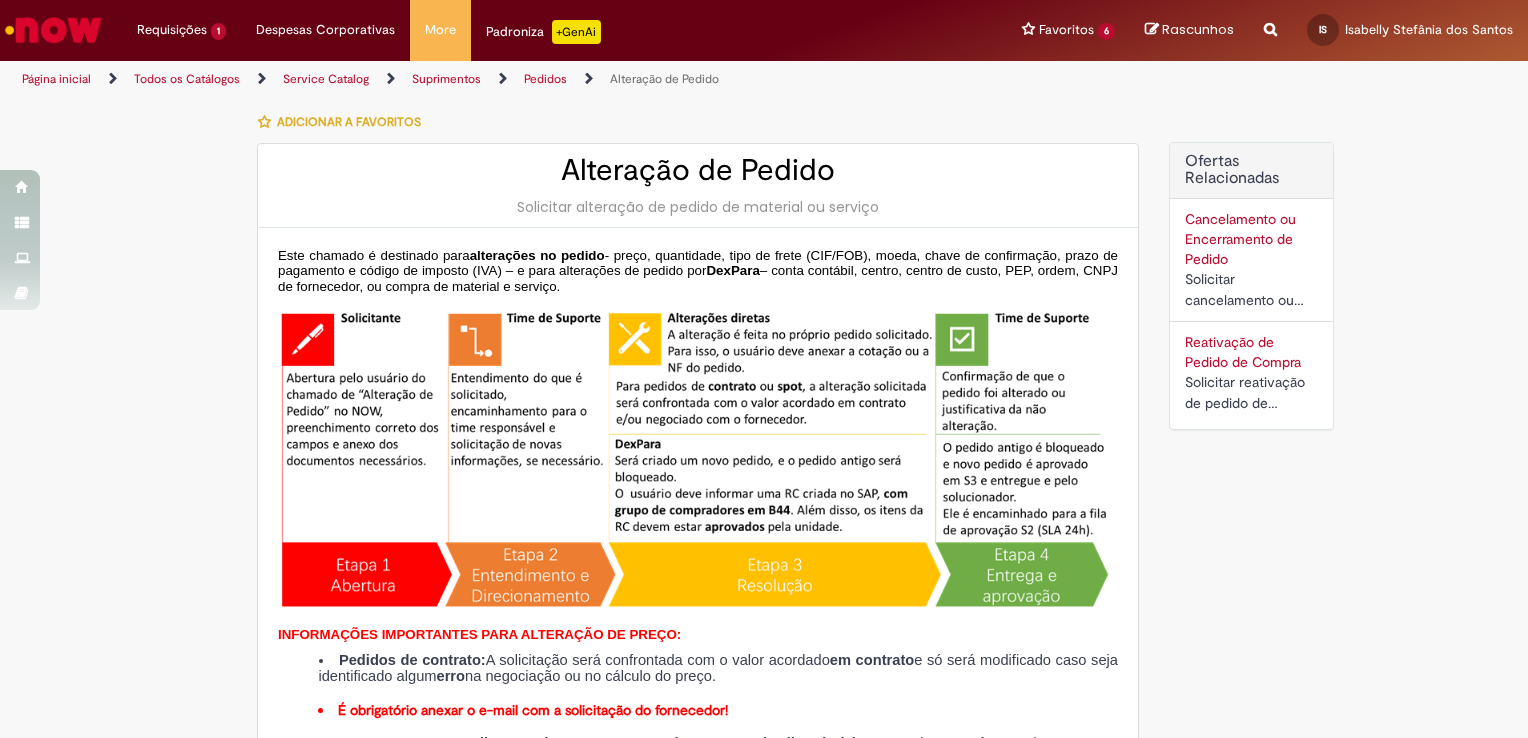click at bounding box center [53, 30] 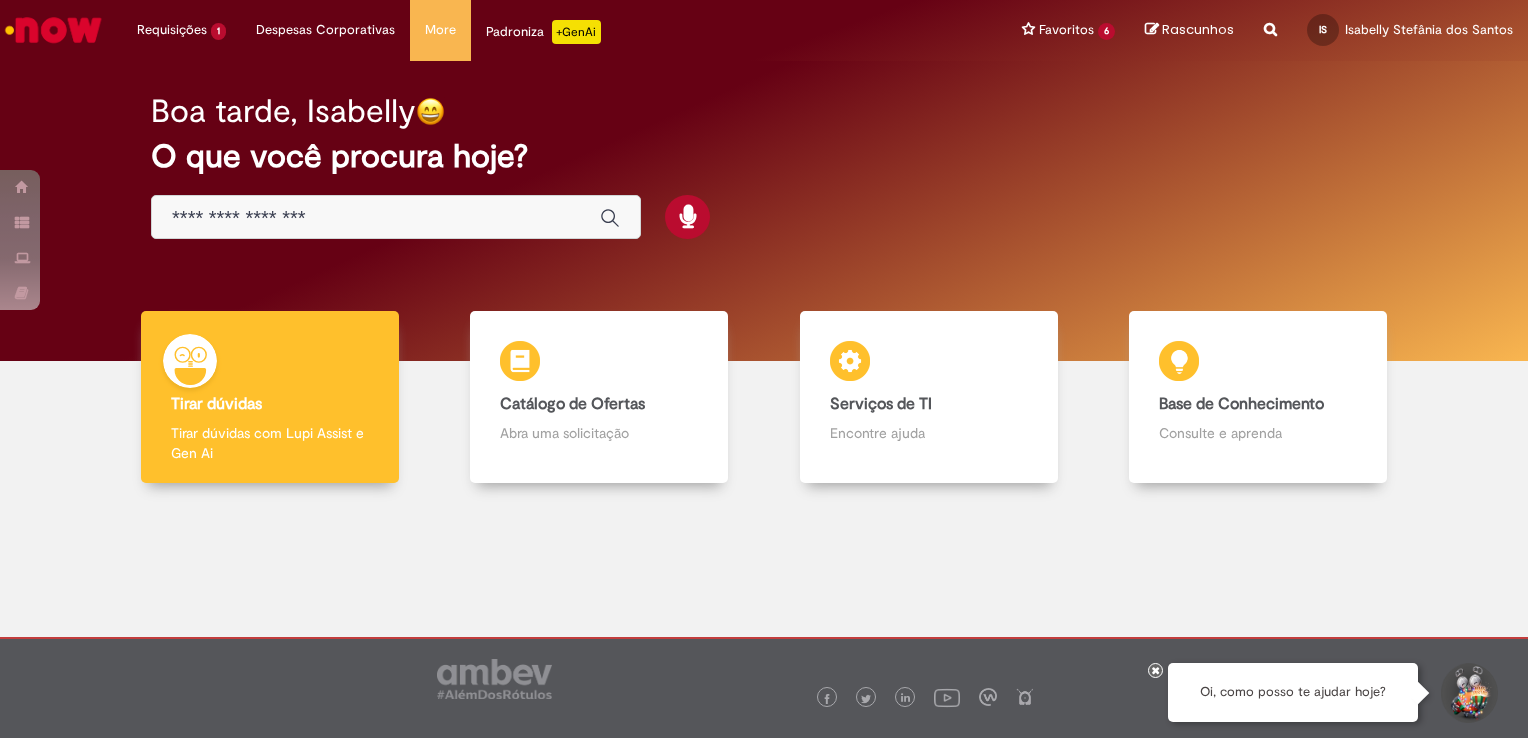 scroll, scrollTop: 0, scrollLeft: 0, axis: both 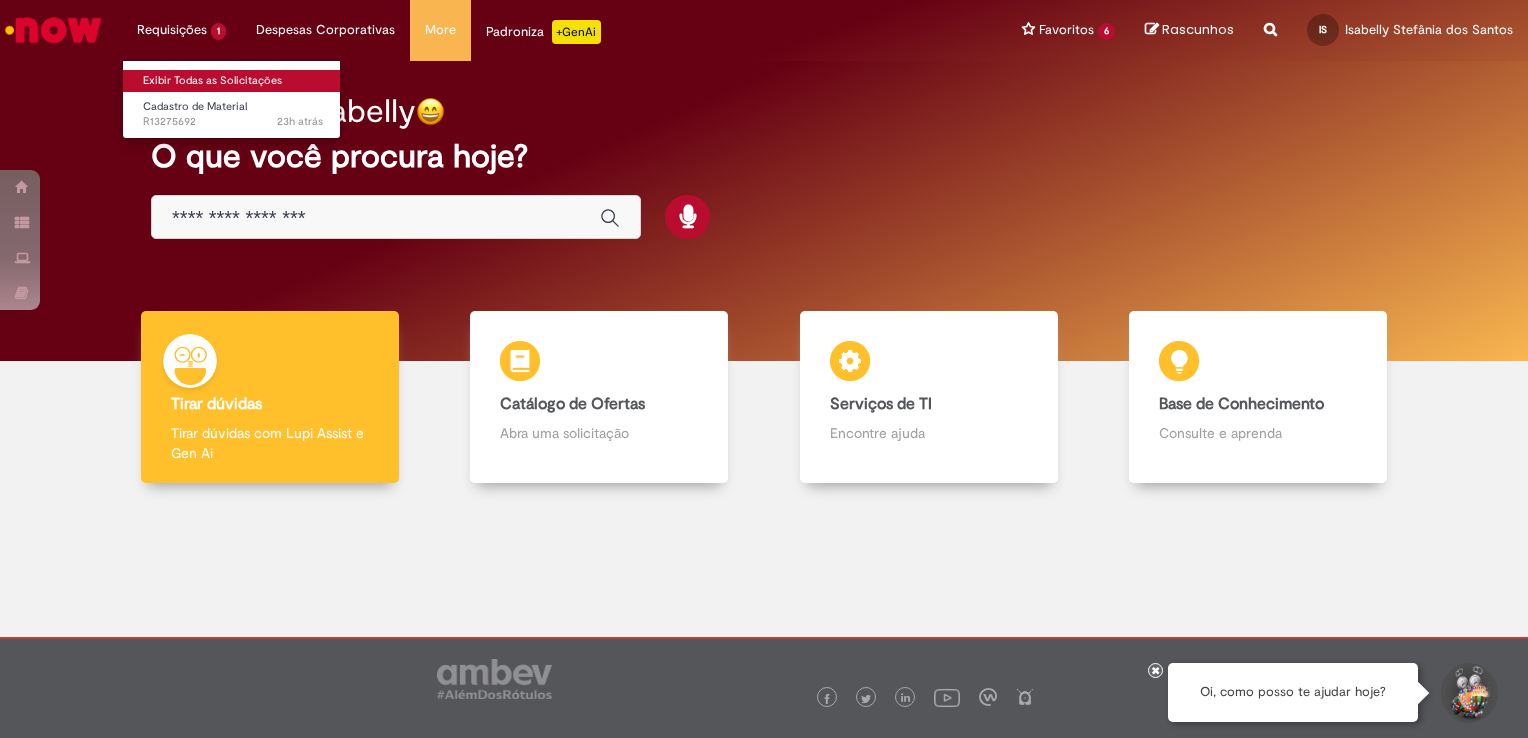 click on "Exibir Todas as Solicitações" at bounding box center (233, 81) 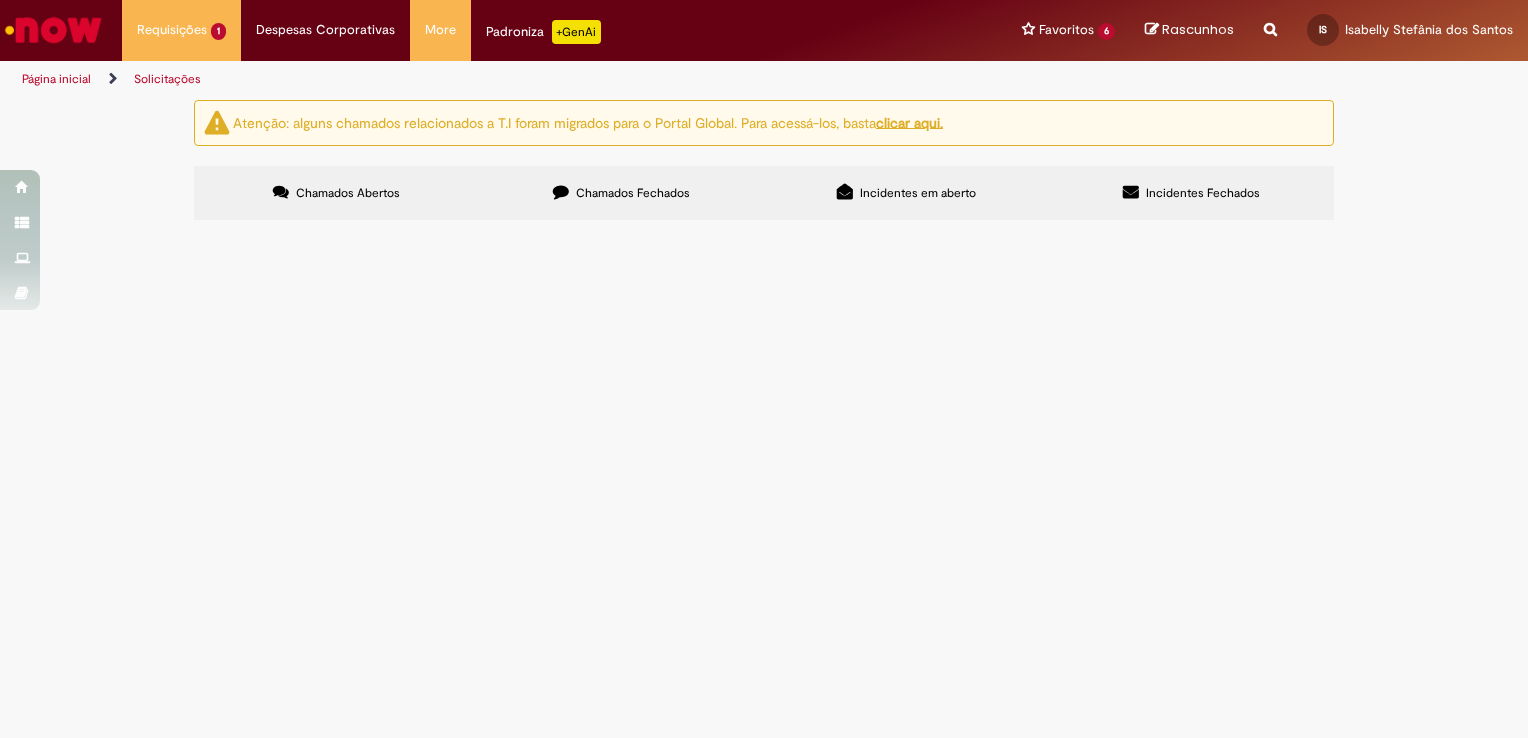 click on "Chamados Fechados" at bounding box center (633, 193) 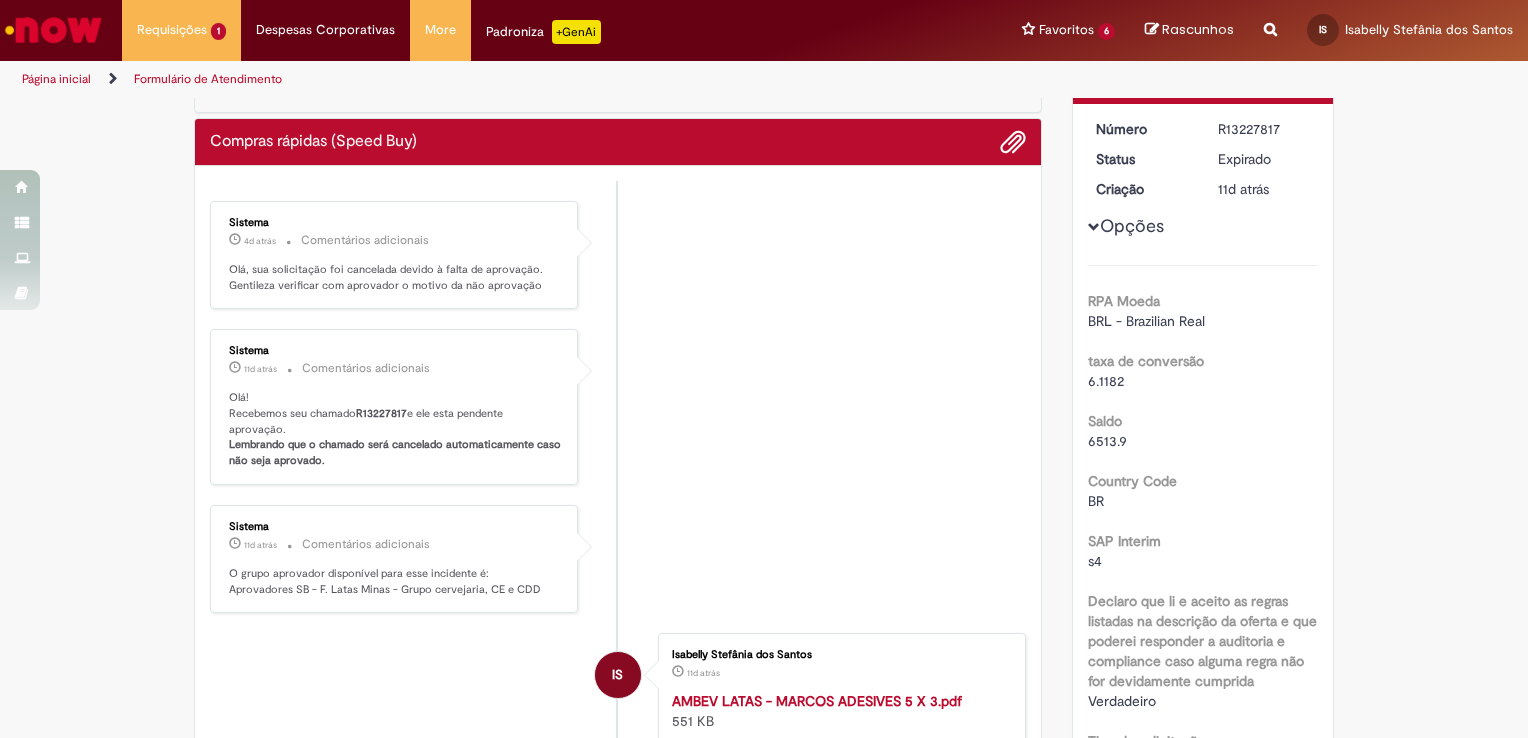 scroll, scrollTop: 100, scrollLeft: 0, axis: vertical 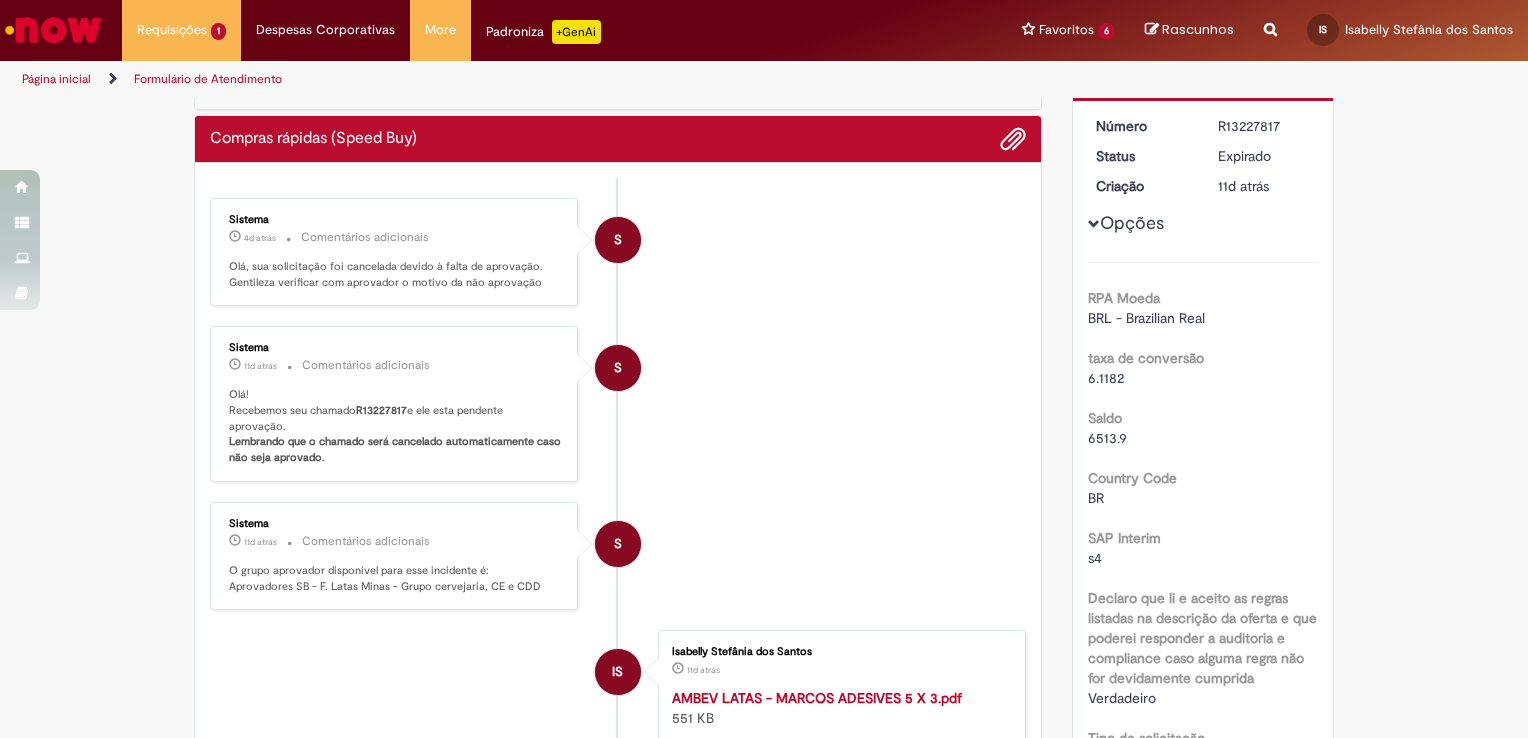 click on "S
Sistema
4d atrás 4 dias atrás     Comentários adicionais
Olá, sua solicitação foi cancelada devido à falta de aprovação. Gentileza verificar com aprovador o motivo da não aprovação" at bounding box center (618, 252) 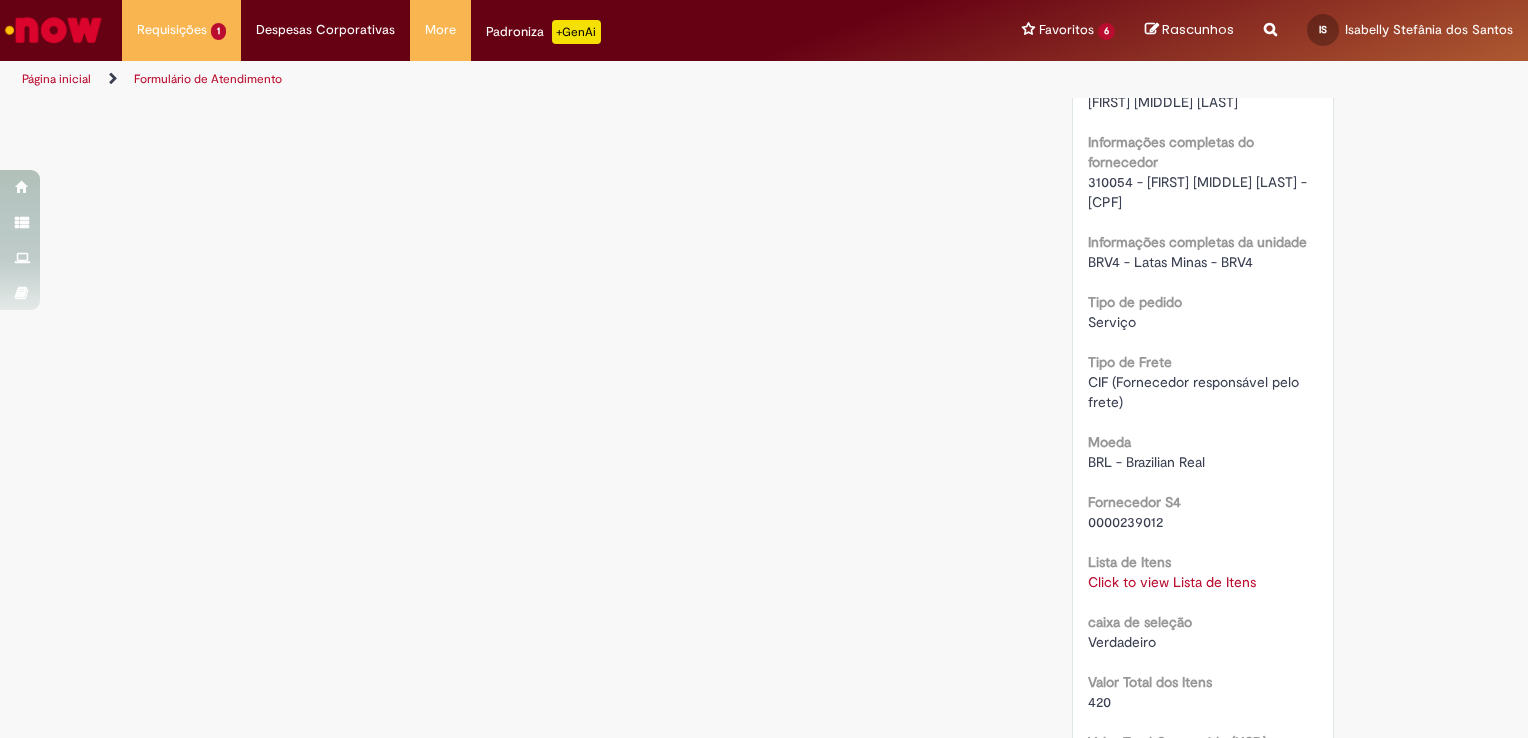 scroll, scrollTop: 1400, scrollLeft: 0, axis: vertical 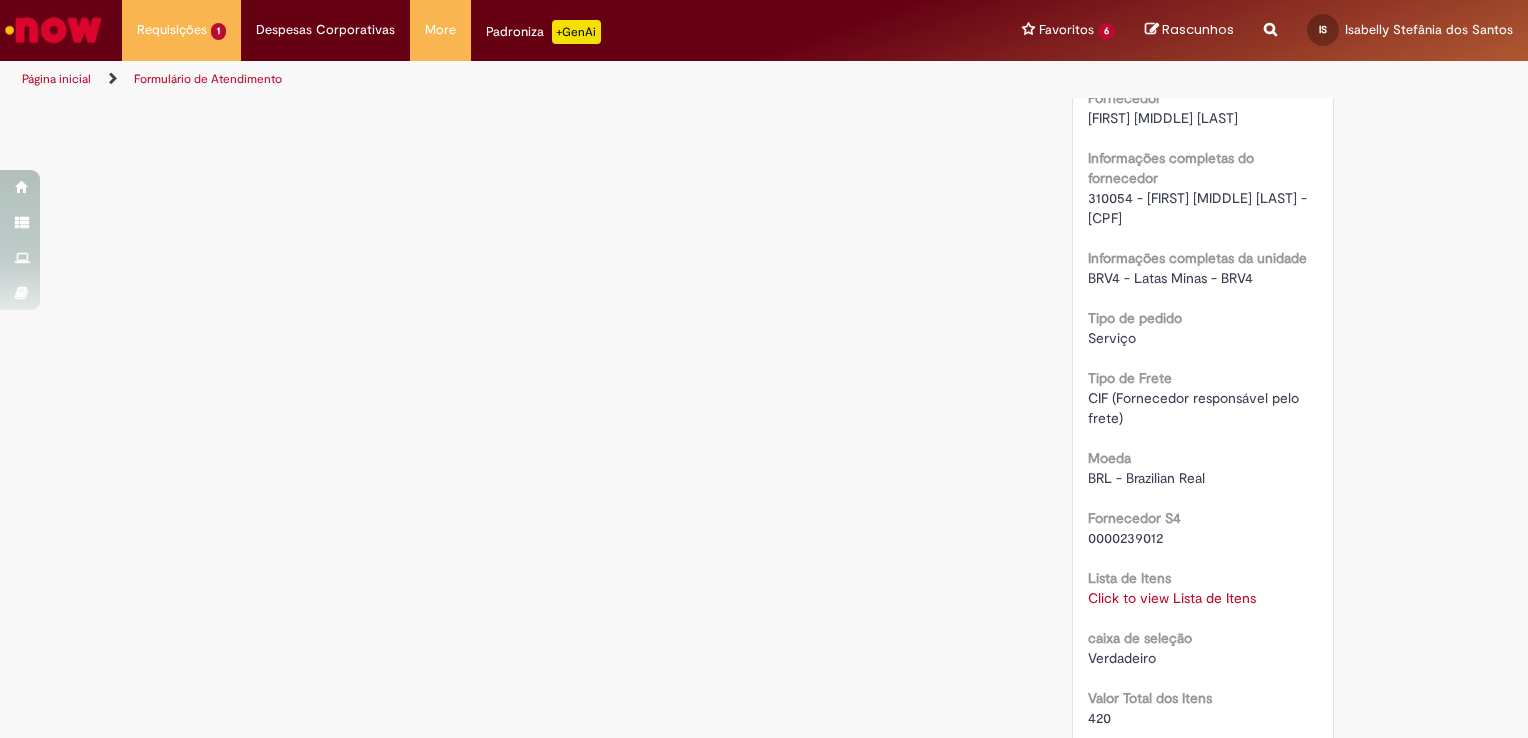 drag, startPoint x: 1187, startPoint y: 263, endPoint x: 1074, endPoint y: 264, distance: 113.004425 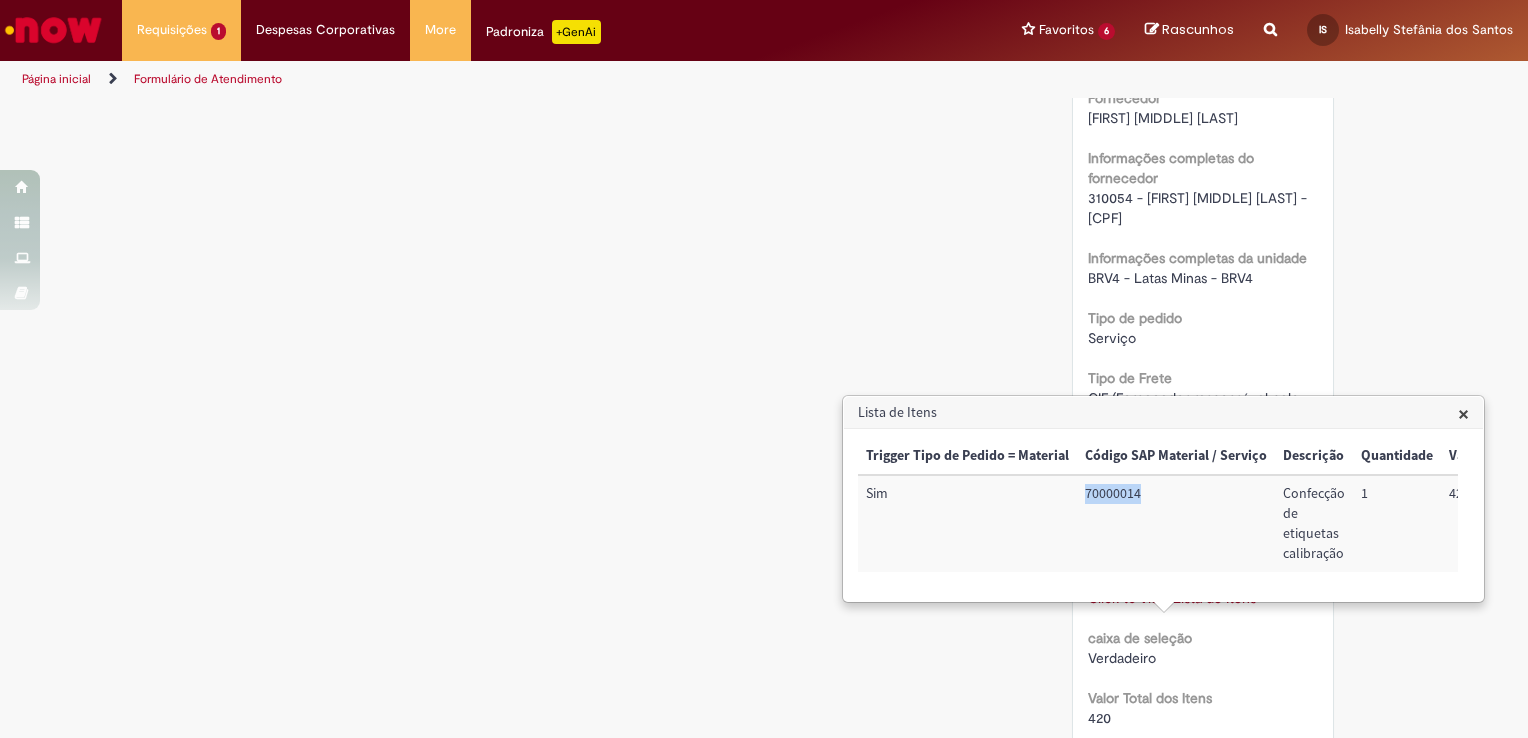 drag, startPoint x: 1141, startPoint y: 499, endPoint x: 1082, endPoint y: 498, distance: 59.008472 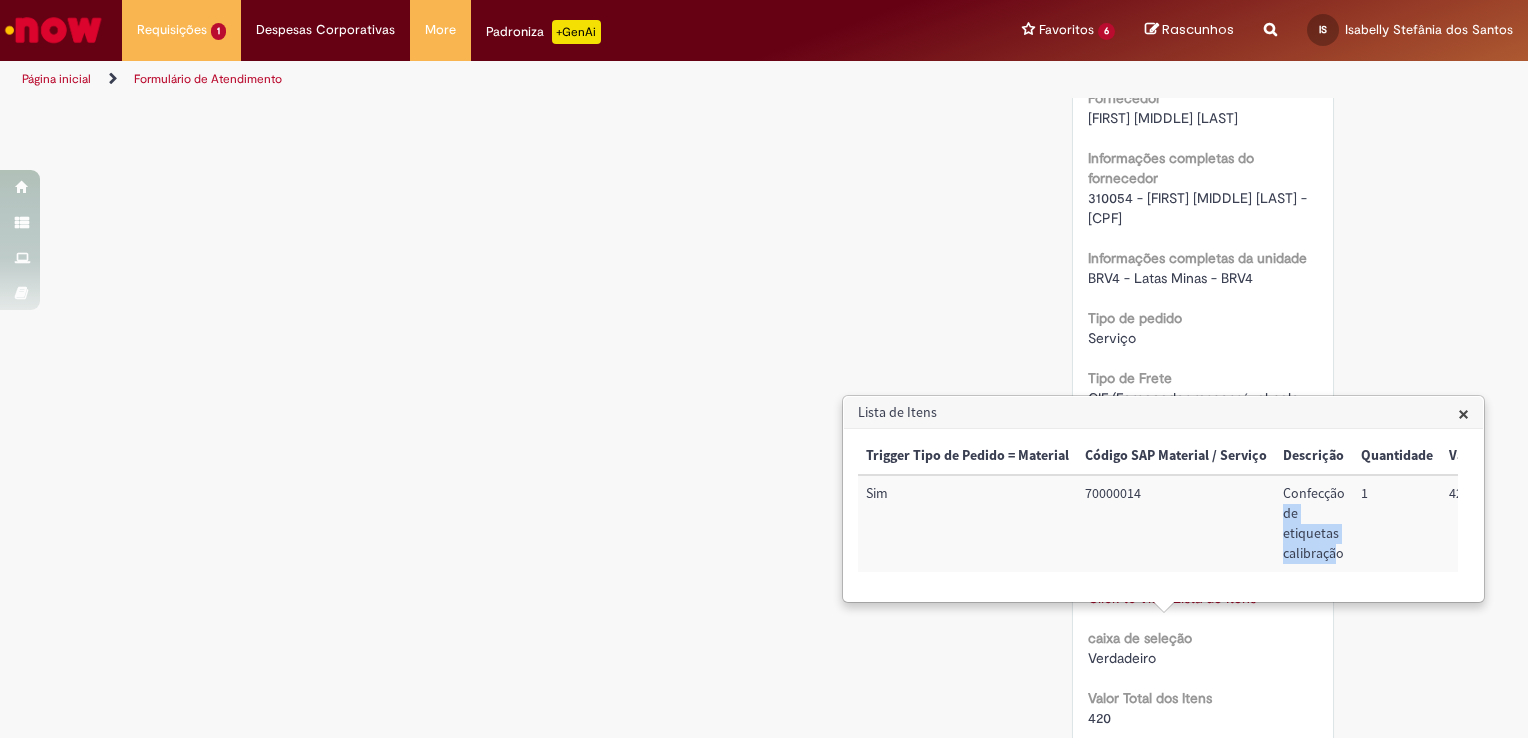drag, startPoint x: 1336, startPoint y: 558, endPoint x: 1274, endPoint y: 506, distance: 80.919716 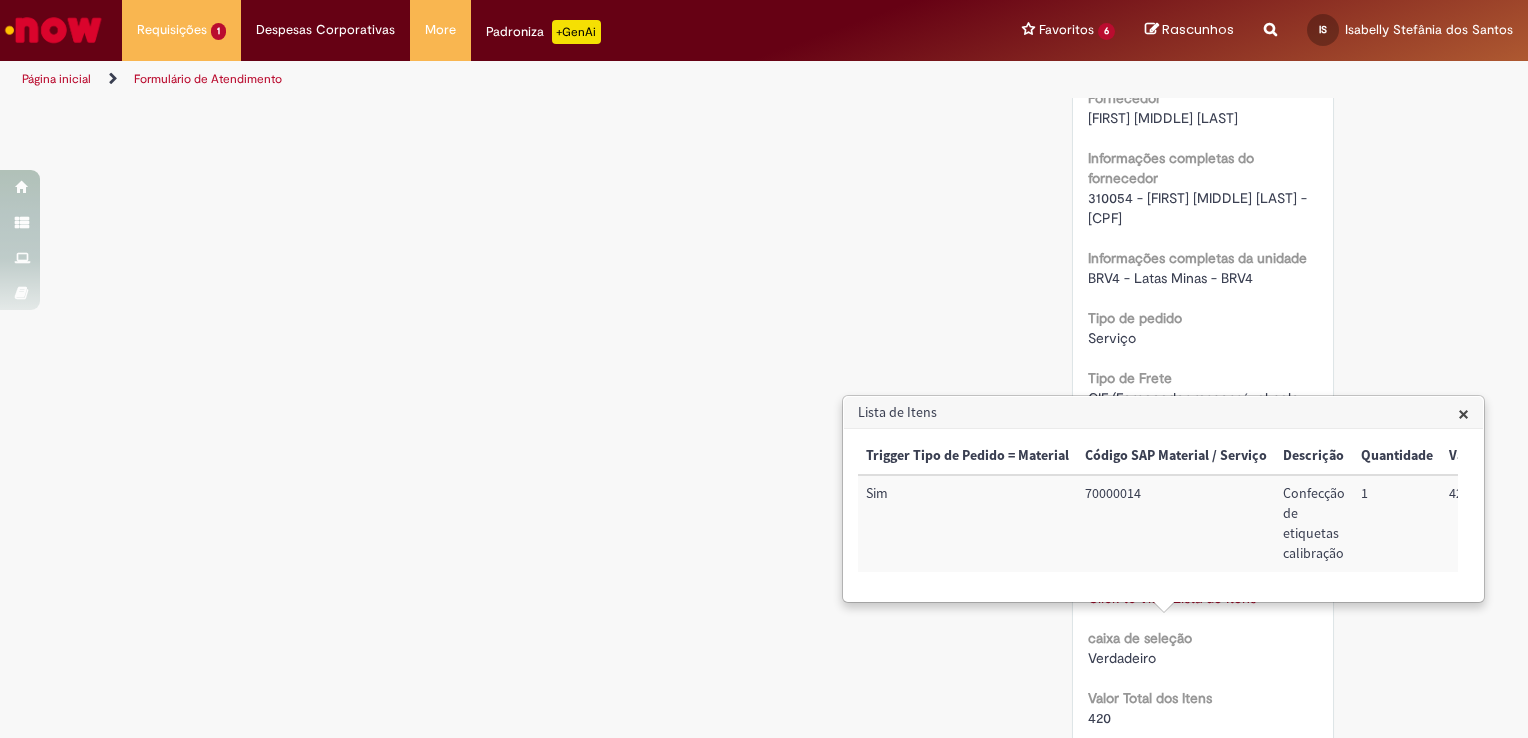 drag, startPoint x: 1274, startPoint y: 506, endPoint x: 1341, endPoint y: 560, distance: 86.05231 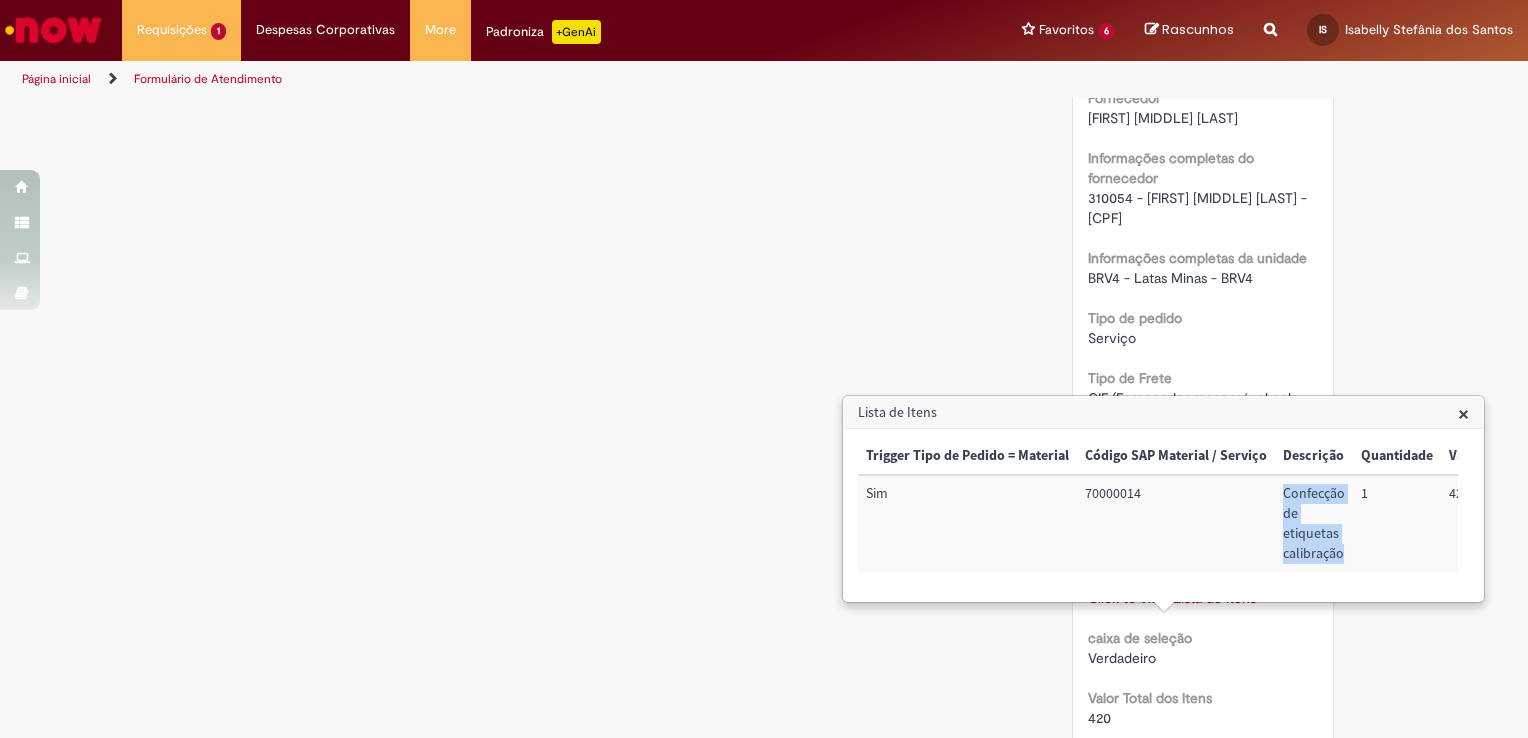 drag, startPoint x: 1336, startPoint y: 558, endPoint x: 1280, endPoint y: 490, distance: 88.09086 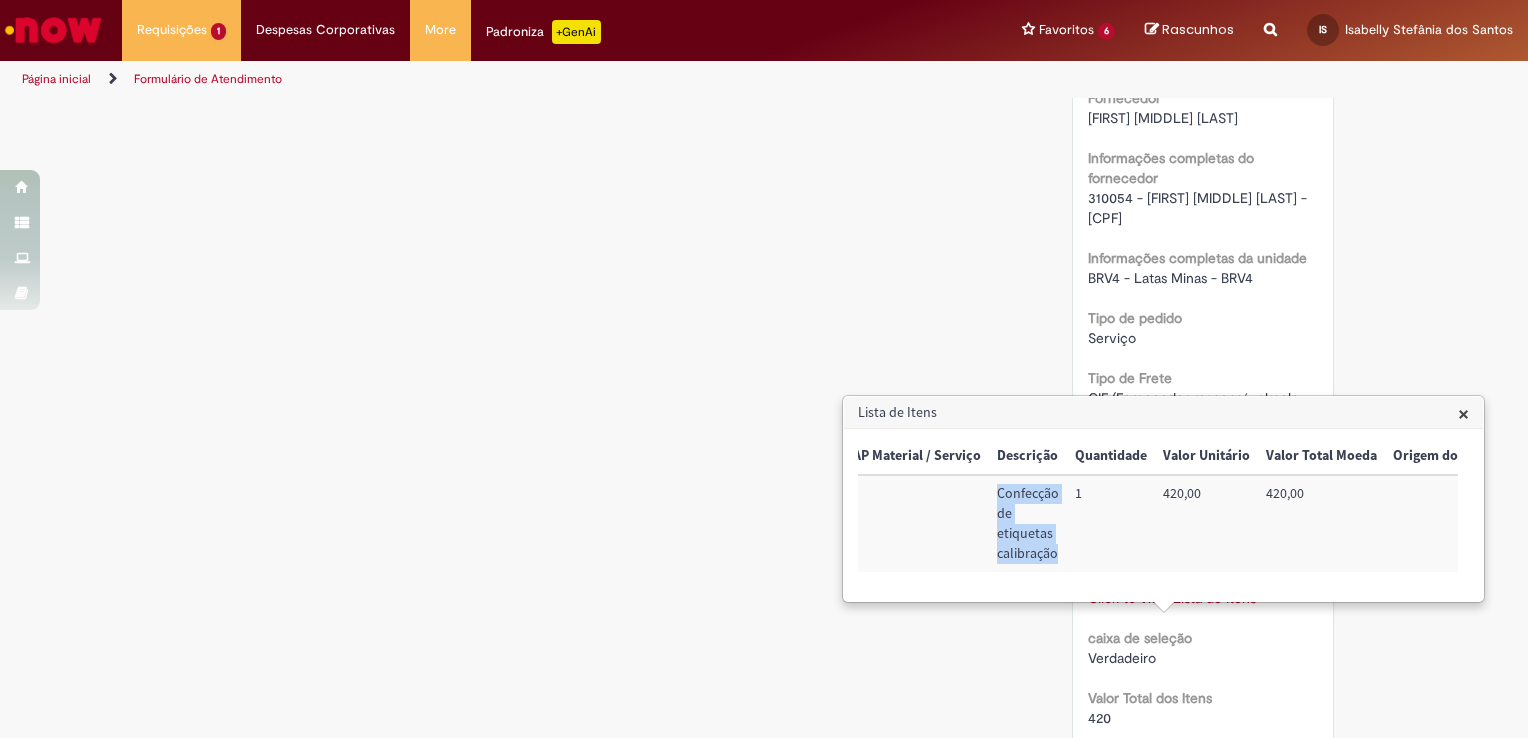scroll, scrollTop: 0, scrollLeft: 292, axis: horizontal 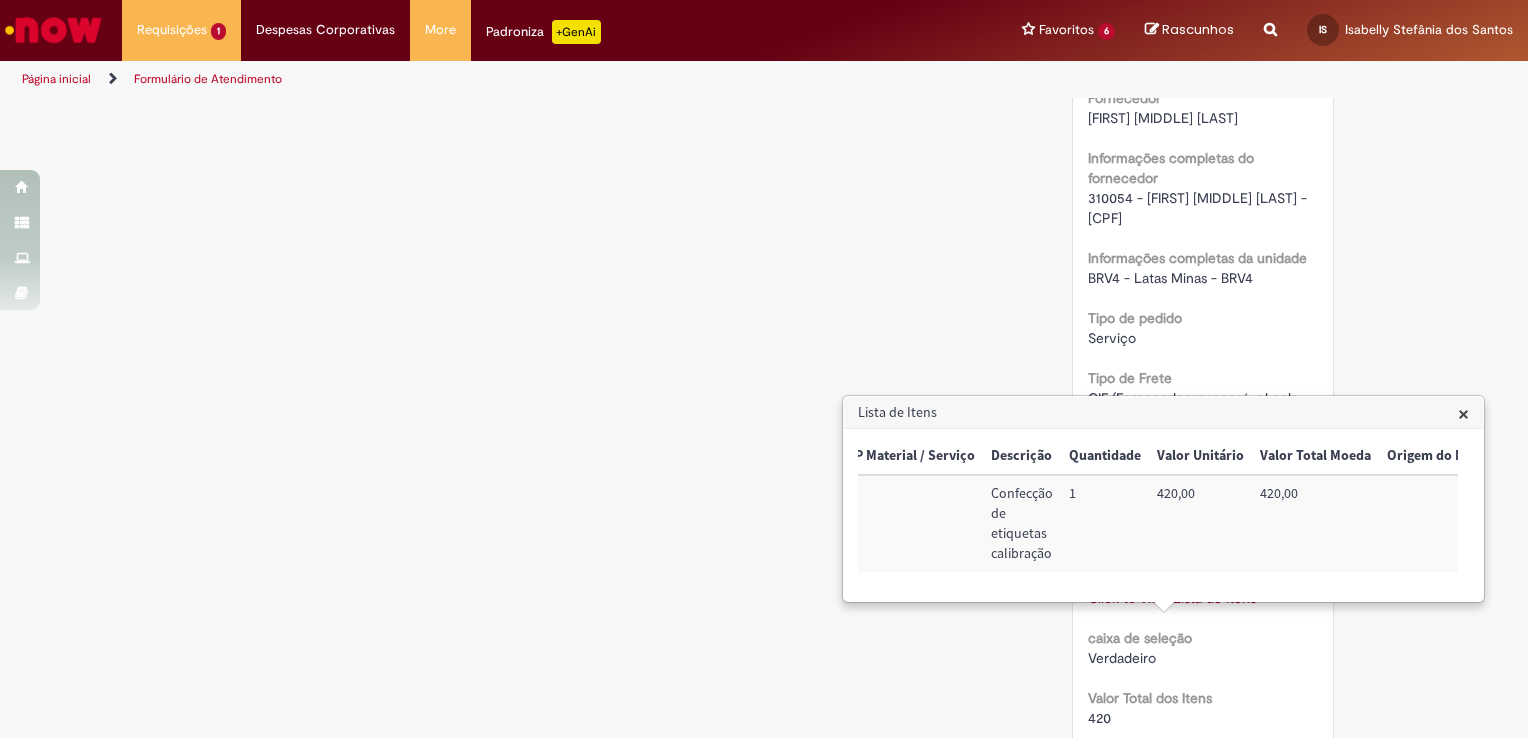 drag, startPoint x: 1094, startPoint y: 608, endPoint x: 1180, endPoint y: 604, distance: 86.09297 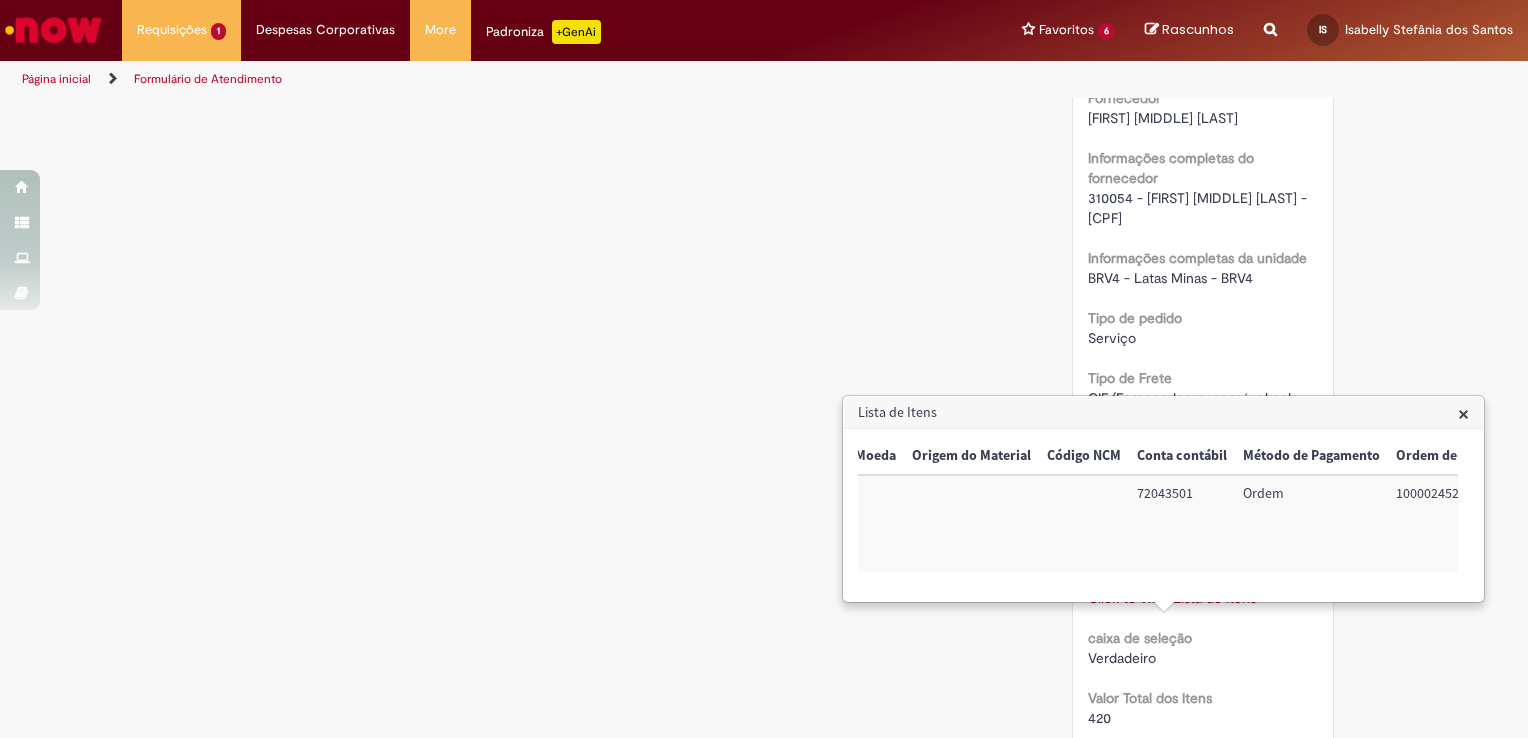 scroll, scrollTop: 0, scrollLeft: 814, axis: horizontal 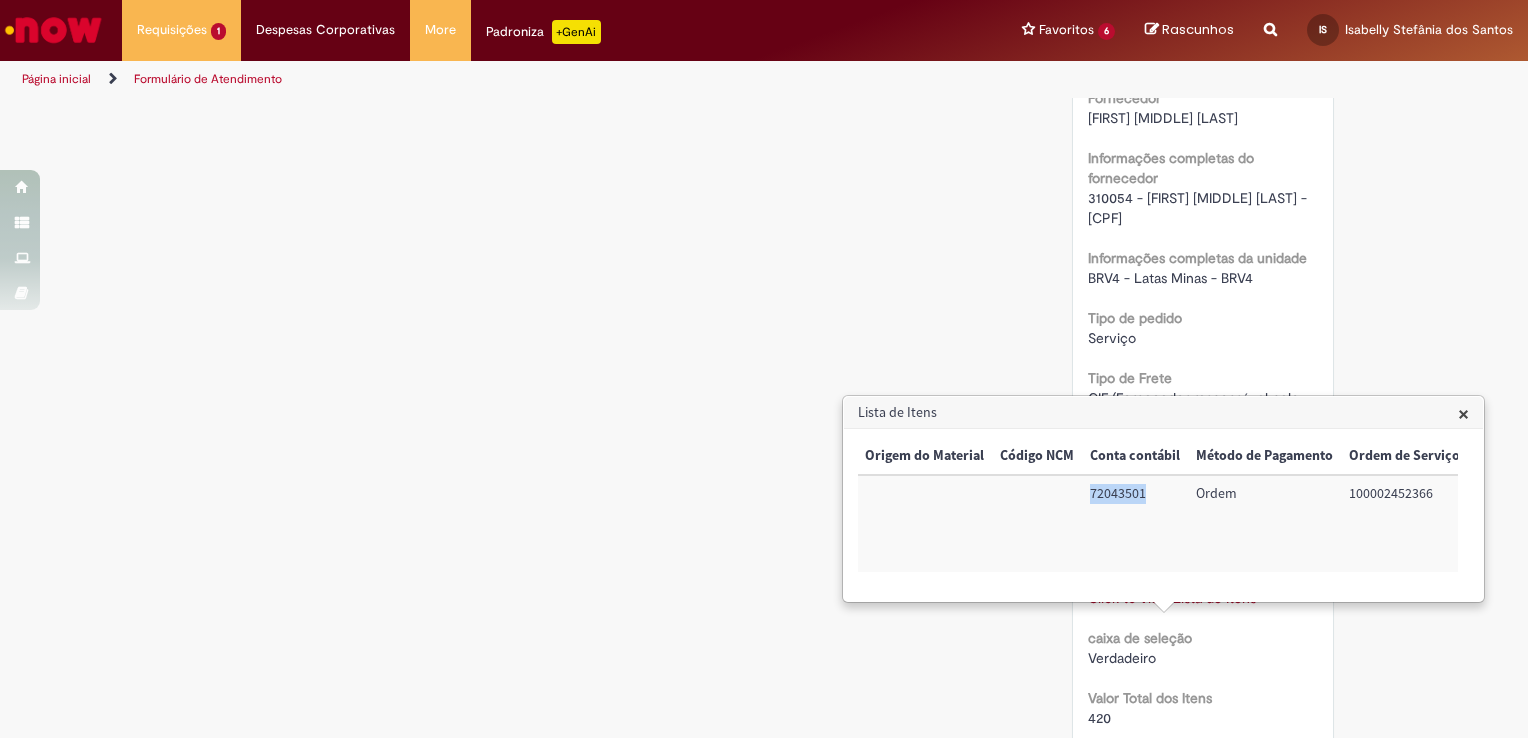 drag, startPoint x: 1120, startPoint y: 498, endPoint x: 1070, endPoint y: 498, distance: 50 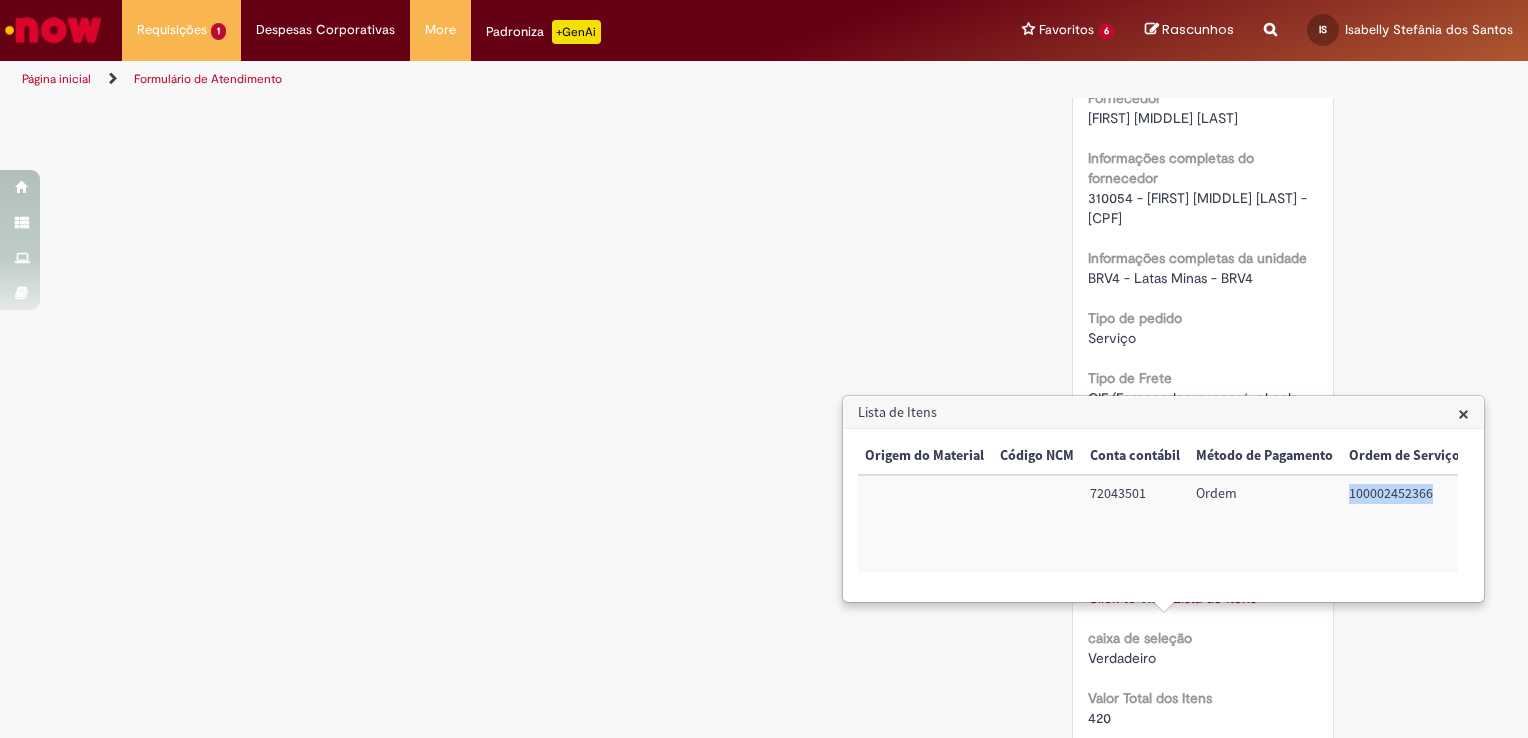 drag, startPoint x: 1421, startPoint y: 494, endPoint x: 1341, endPoint y: 502, distance: 80.399 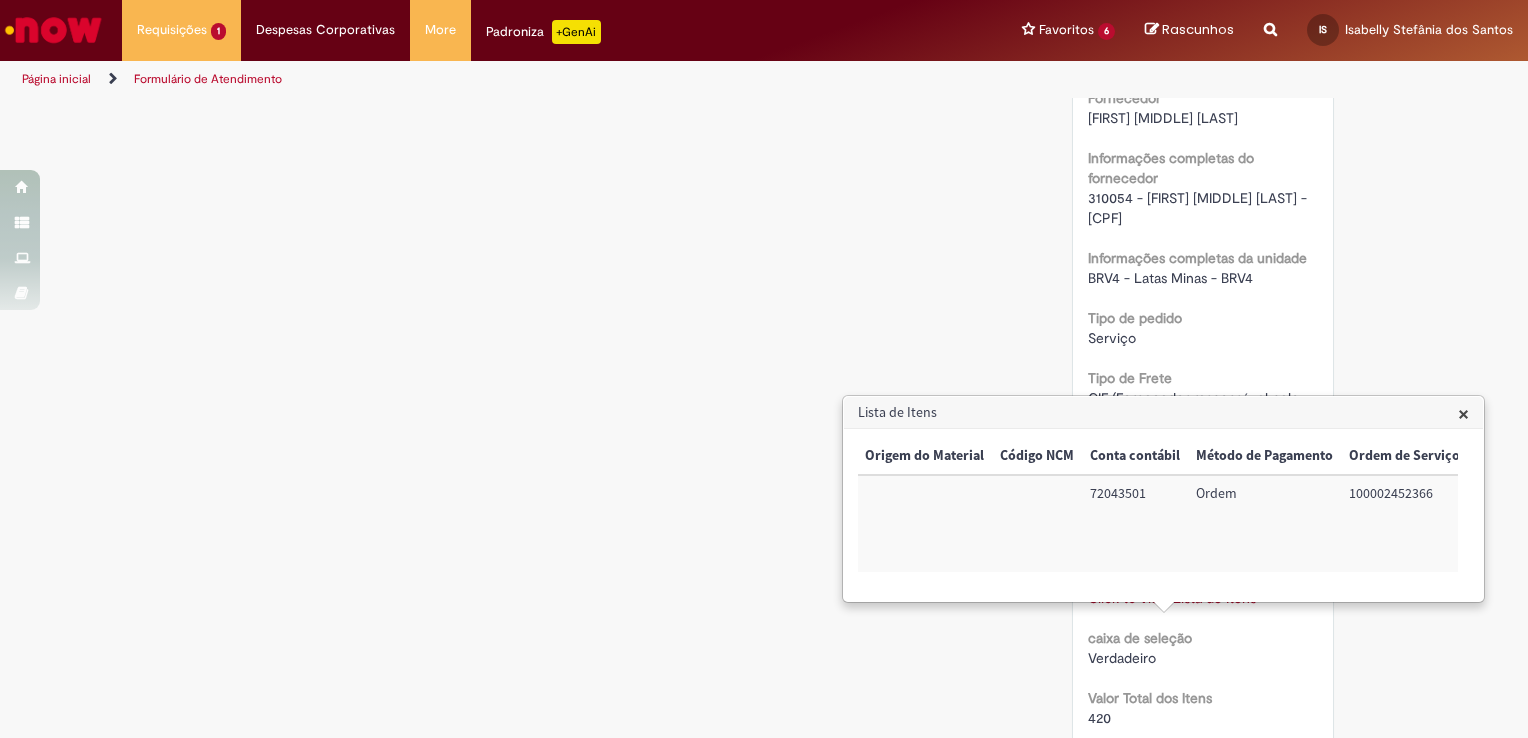 drag, startPoint x: 1371, startPoint y: 354, endPoint x: 1356, endPoint y: 360, distance: 16.155495 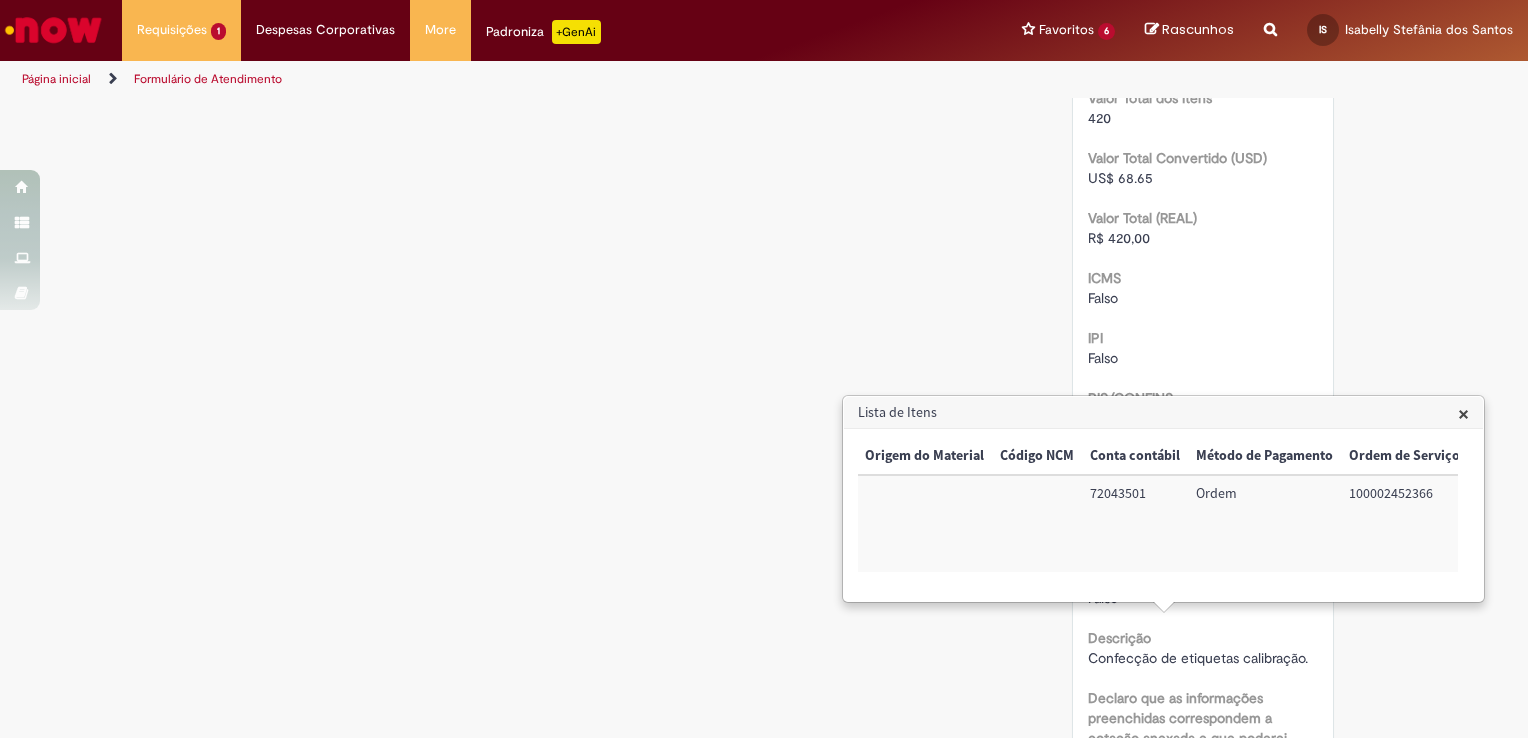 click on "×" at bounding box center [1463, 413] 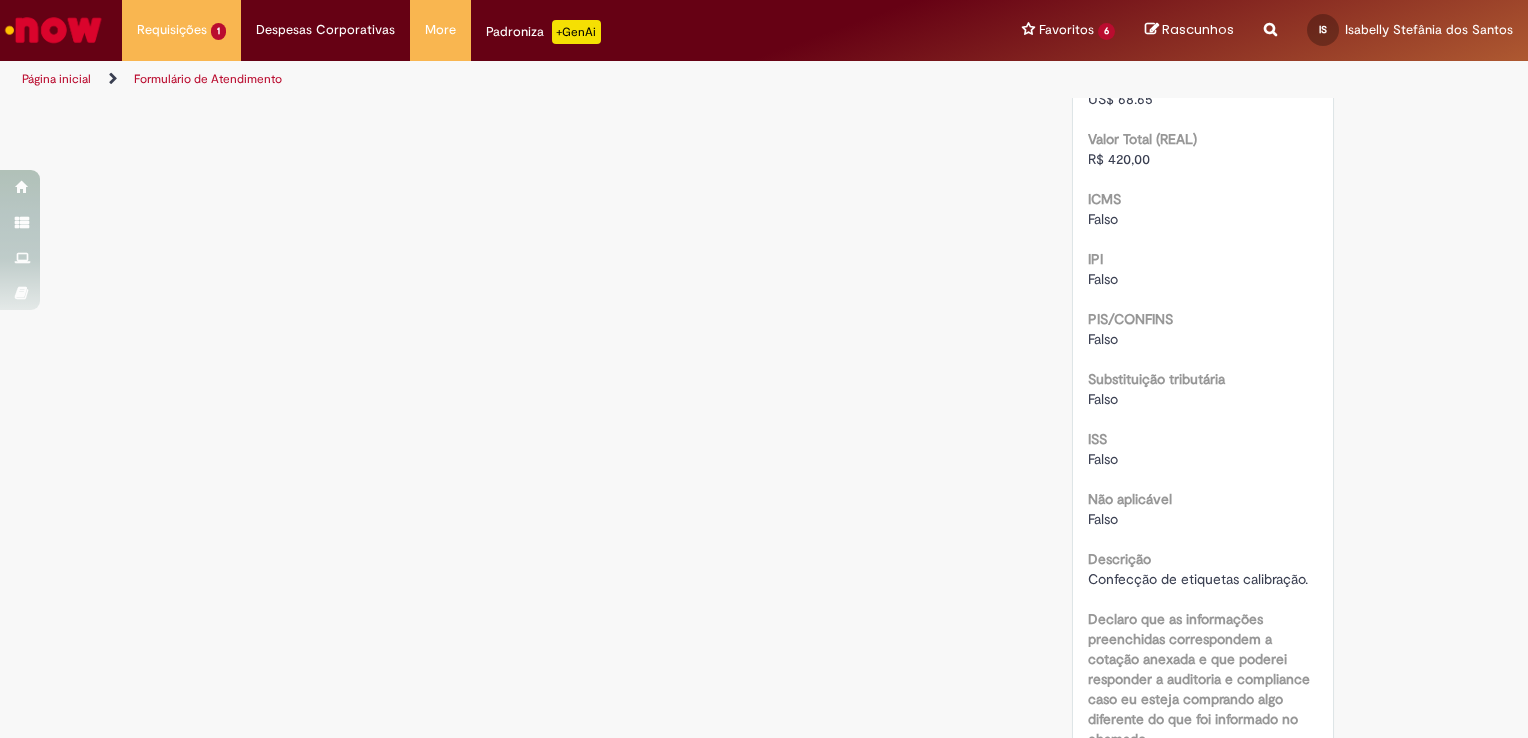 scroll, scrollTop: 2119, scrollLeft: 0, axis: vertical 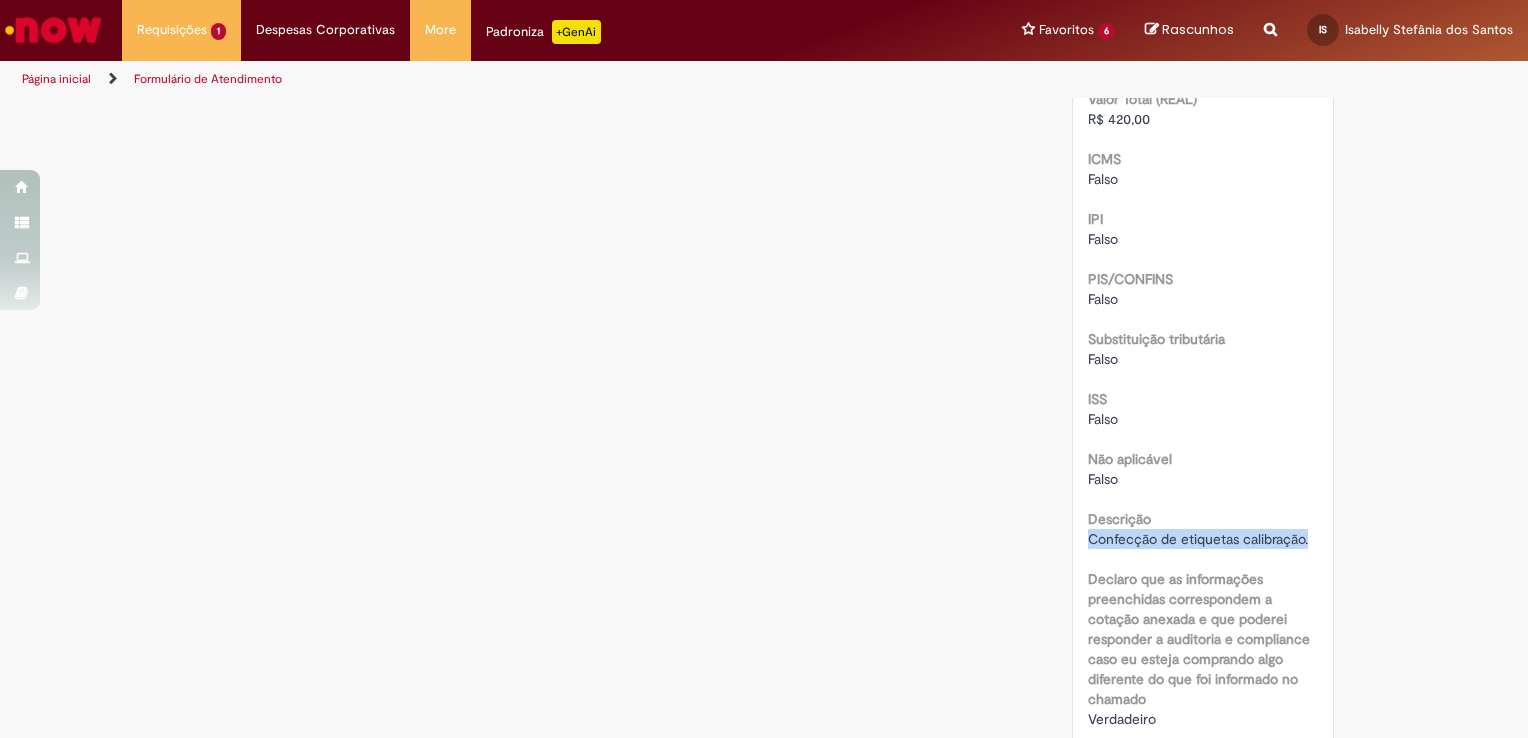 drag, startPoint x: 1284, startPoint y: 583, endPoint x: 1071, endPoint y: 585, distance: 213.00938 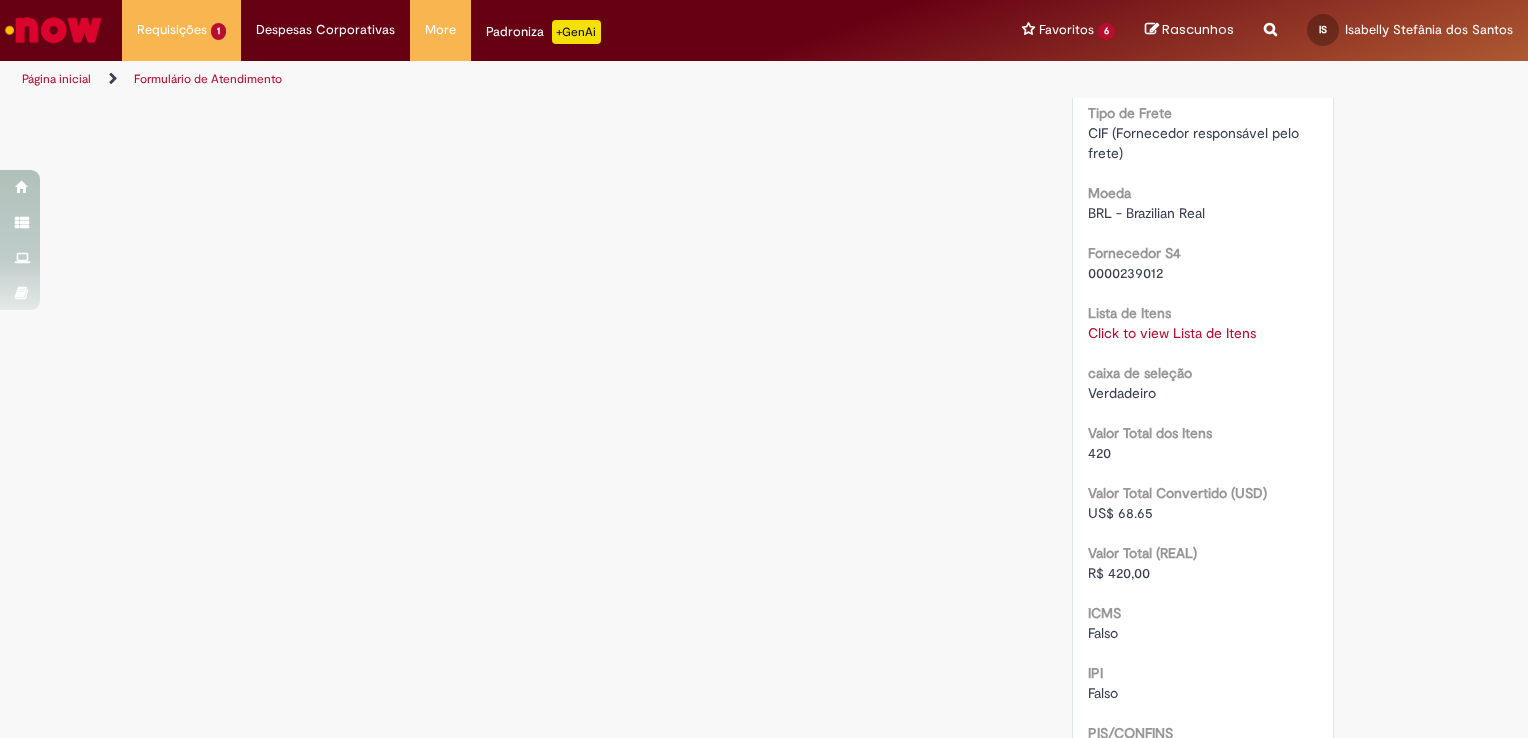 scroll, scrollTop: 1419, scrollLeft: 0, axis: vertical 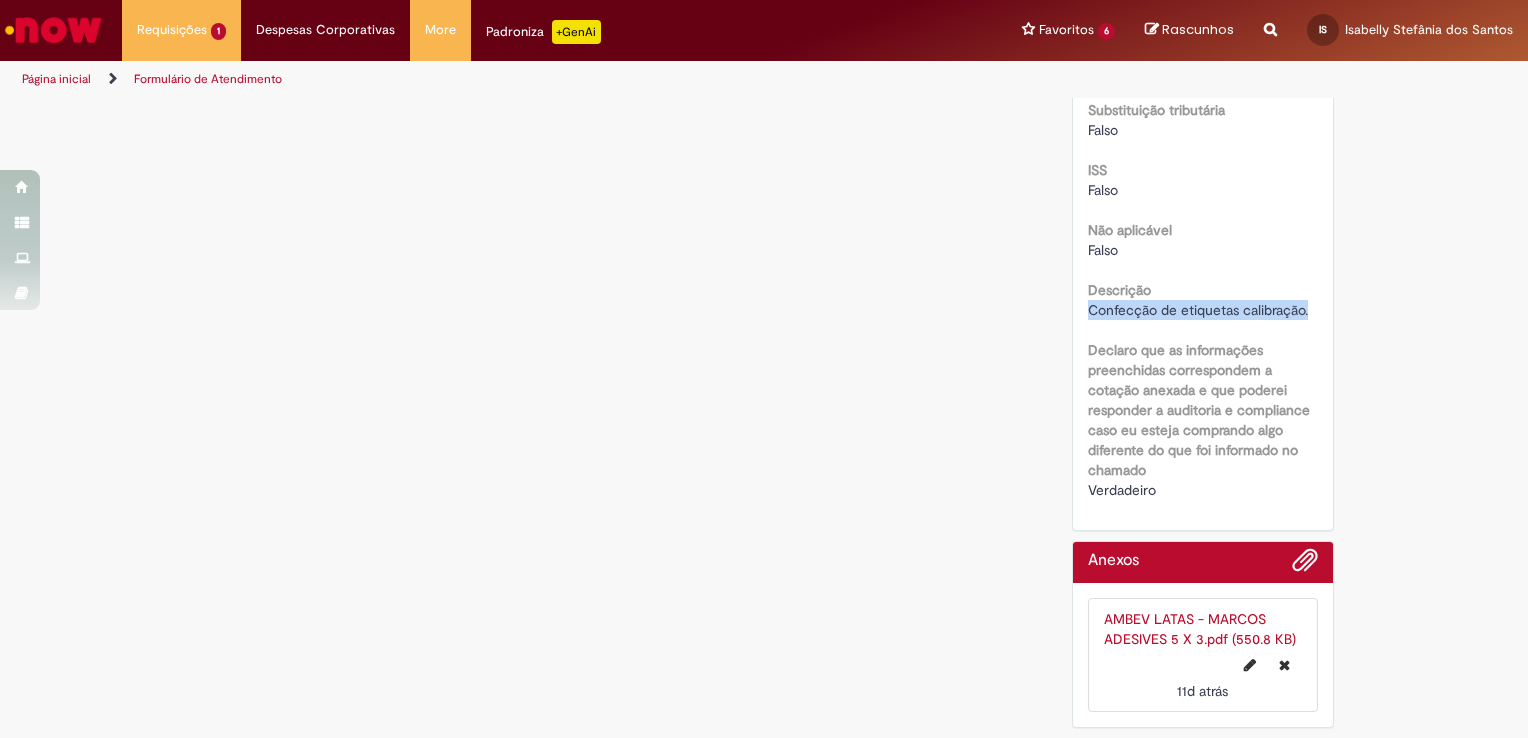 click on "AMBEV LATAS - MARCOS ADESIVOS 5 X 3.pdf (550.8 KB)" at bounding box center [1200, 629] 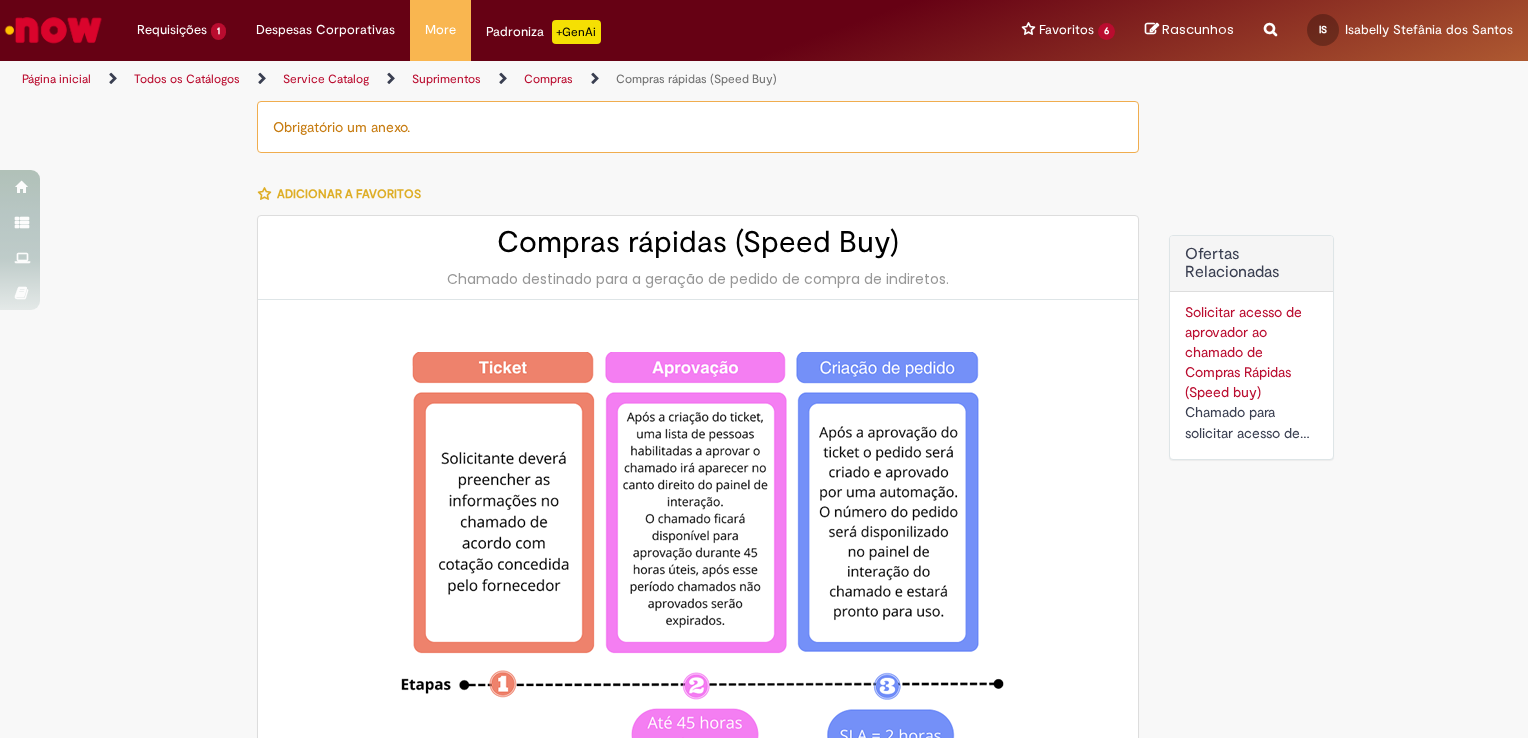 type on "**********" 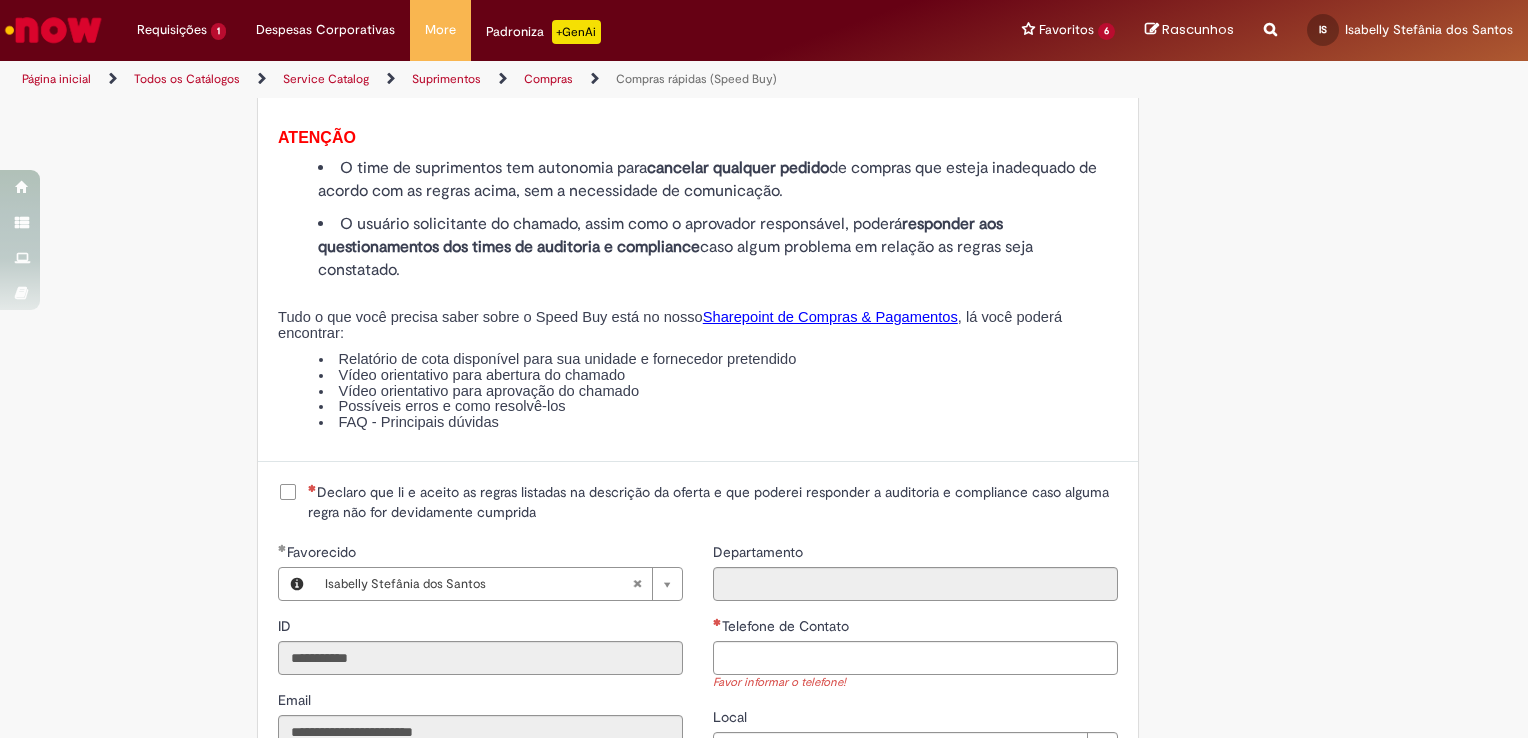 scroll, scrollTop: 2200, scrollLeft: 0, axis: vertical 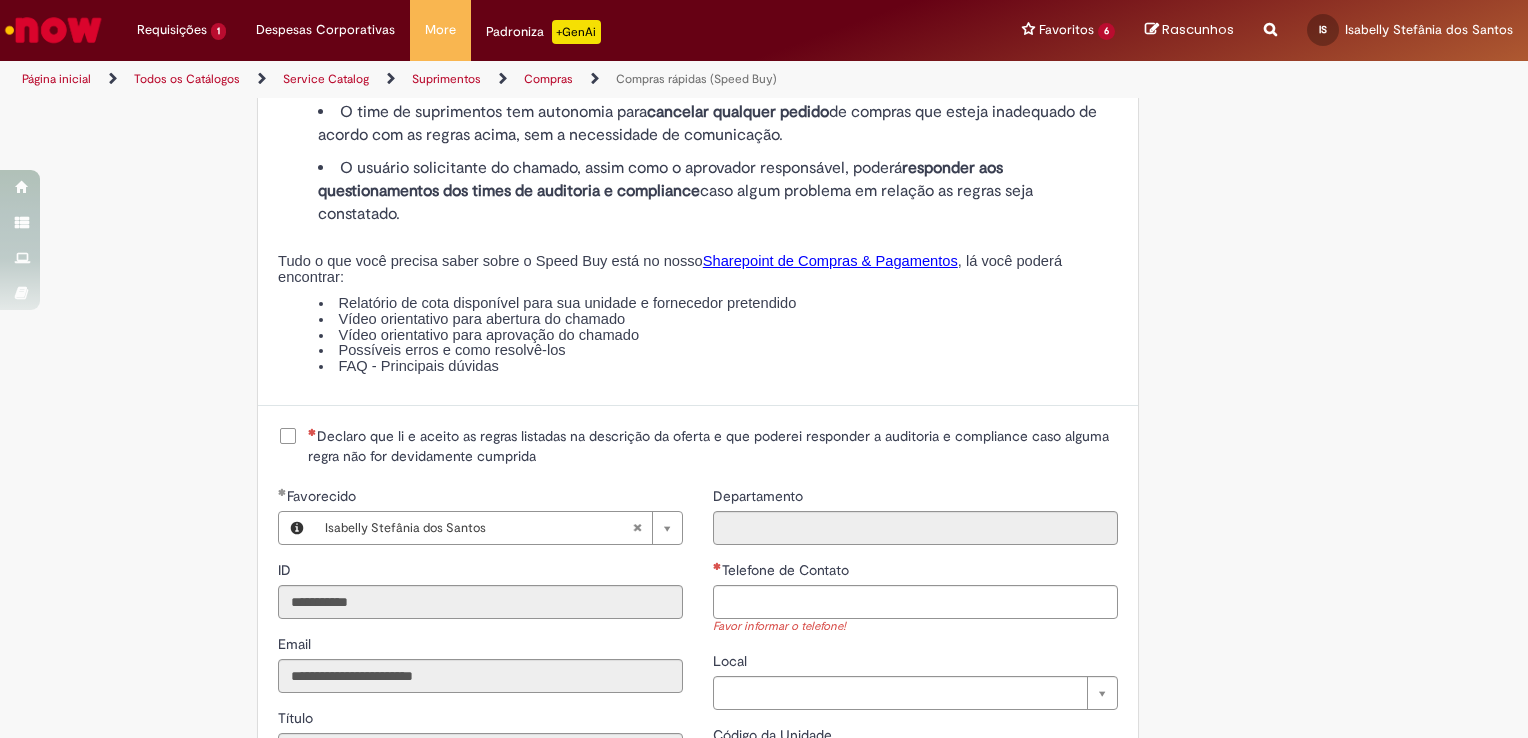 click on "Declaro que li e aceito as regras listadas na descrição da oferta e que poderei responder a auditoria e compliance caso alguma regra não for devidamente cumprida" at bounding box center [713, 446] 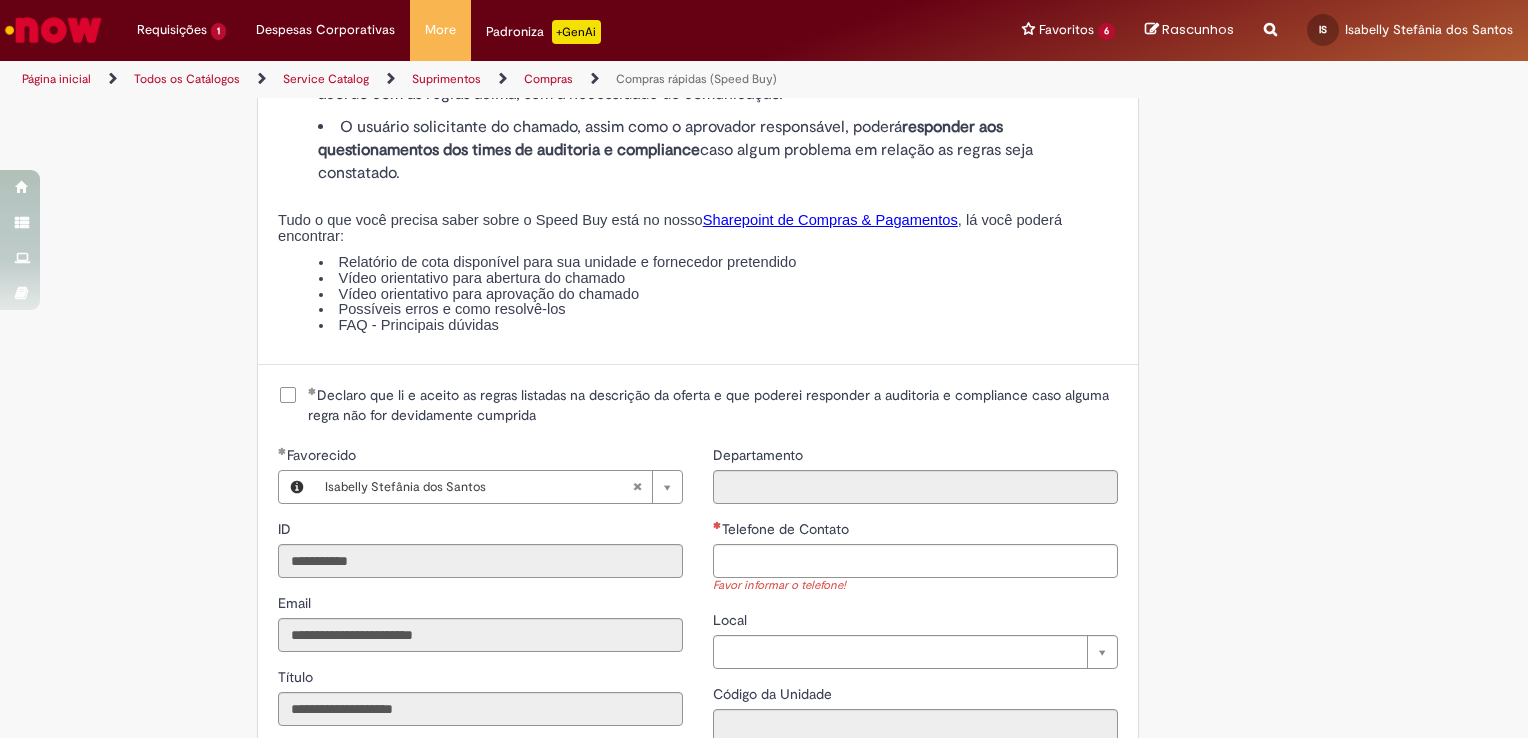 scroll, scrollTop: 2300, scrollLeft: 0, axis: vertical 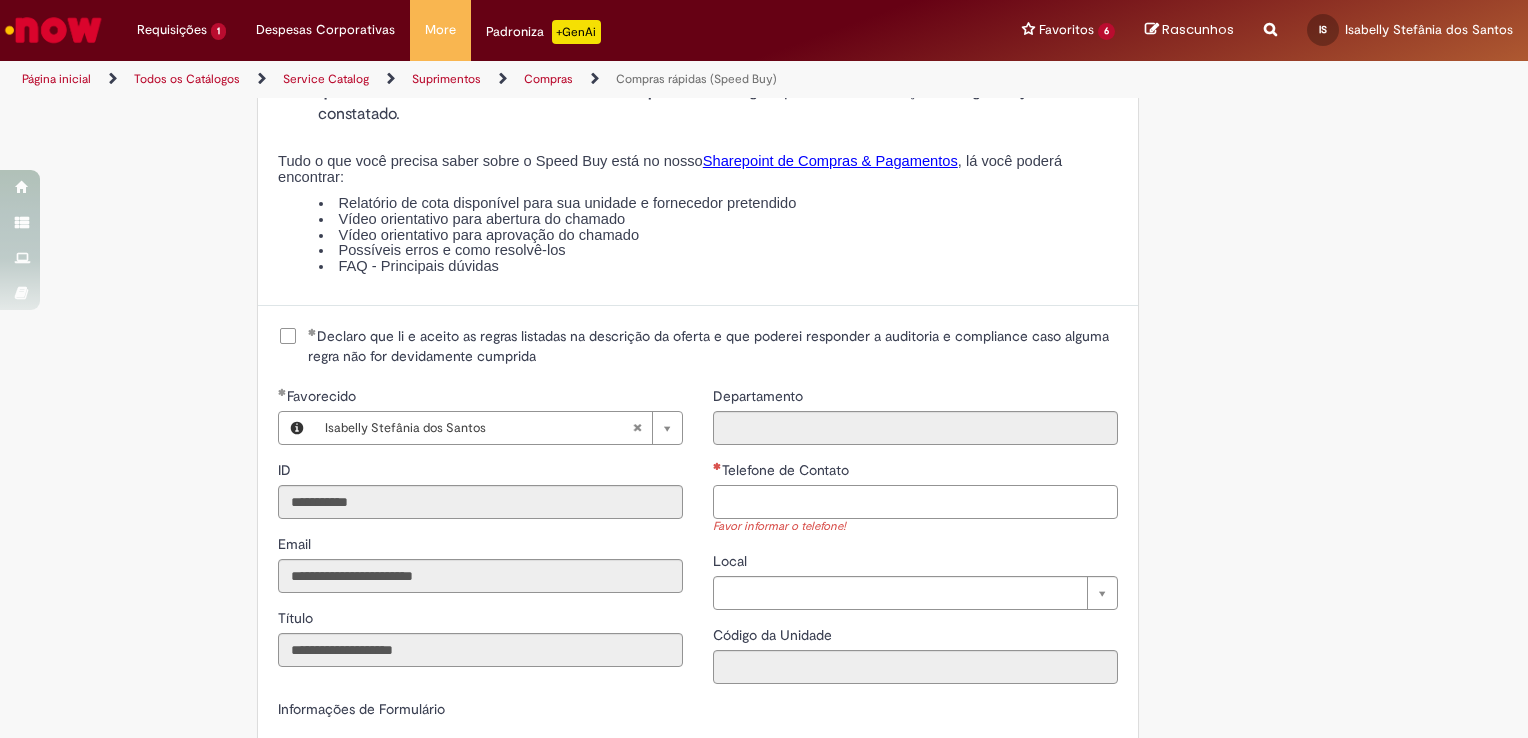 click on "Telefone de Contato" at bounding box center (915, 502) 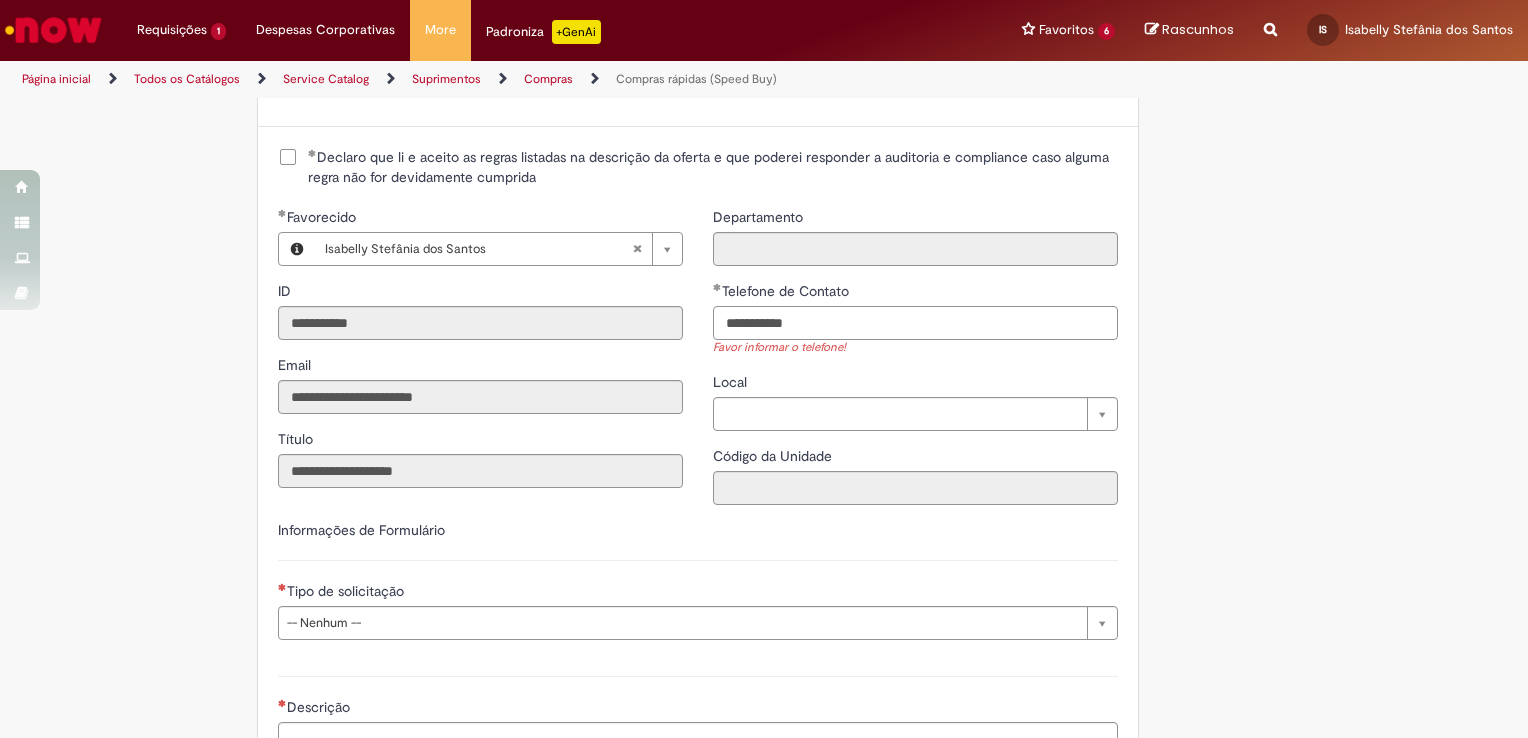 scroll, scrollTop: 2500, scrollLeft: 0, axis: vertical 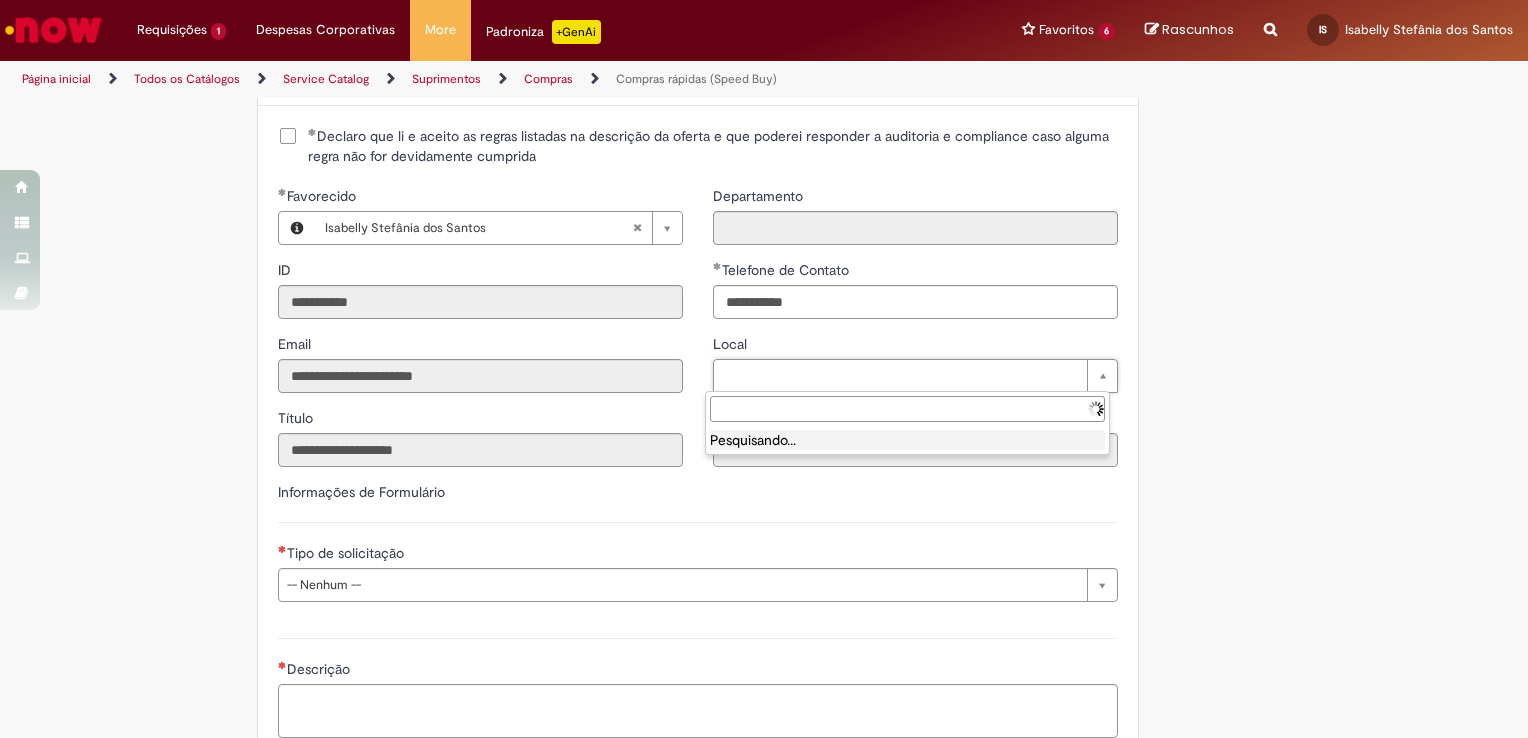 type on "**********" 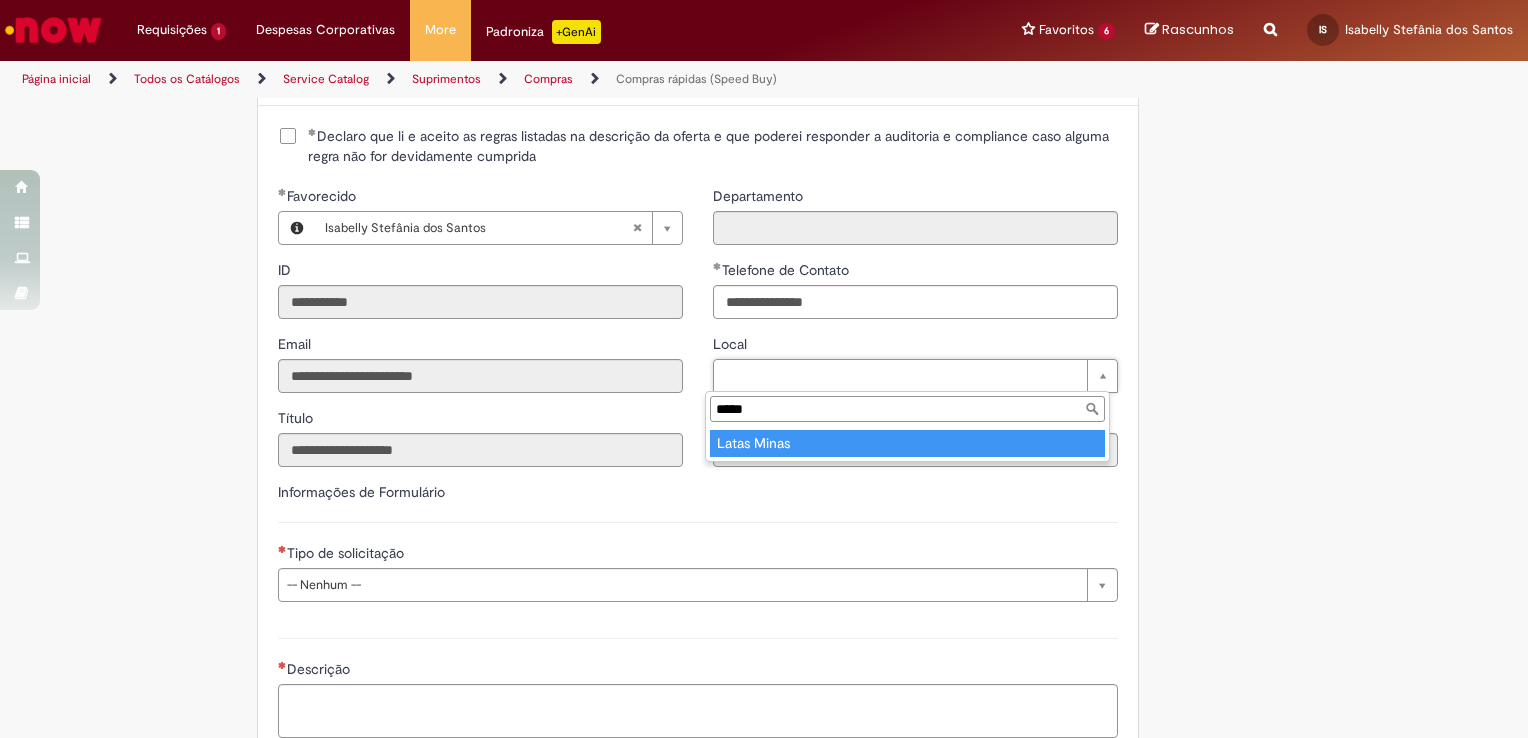 type on "*****" 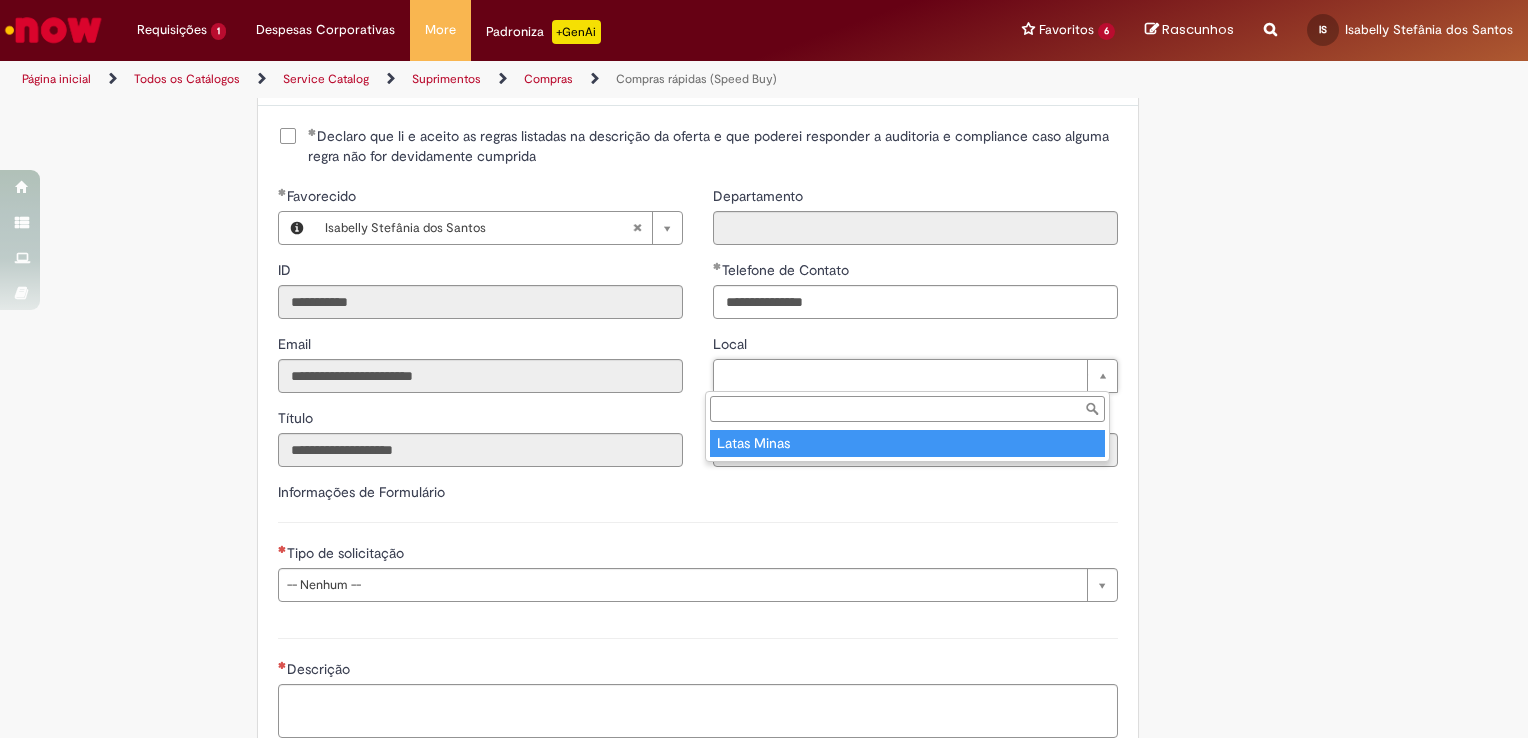 type on "****" 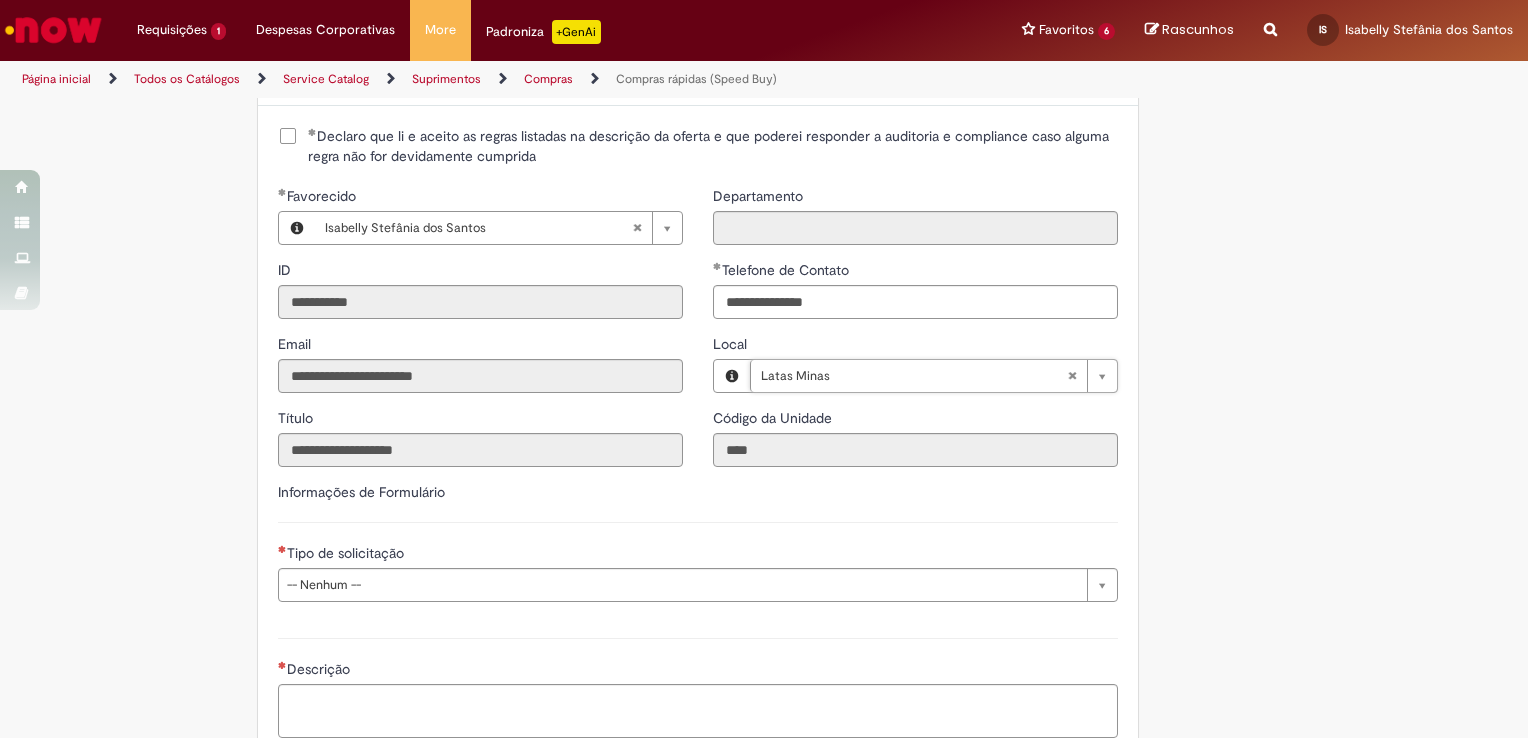 scroll, scrollTop: 2600, scrollLeft: 0, axis: vertical 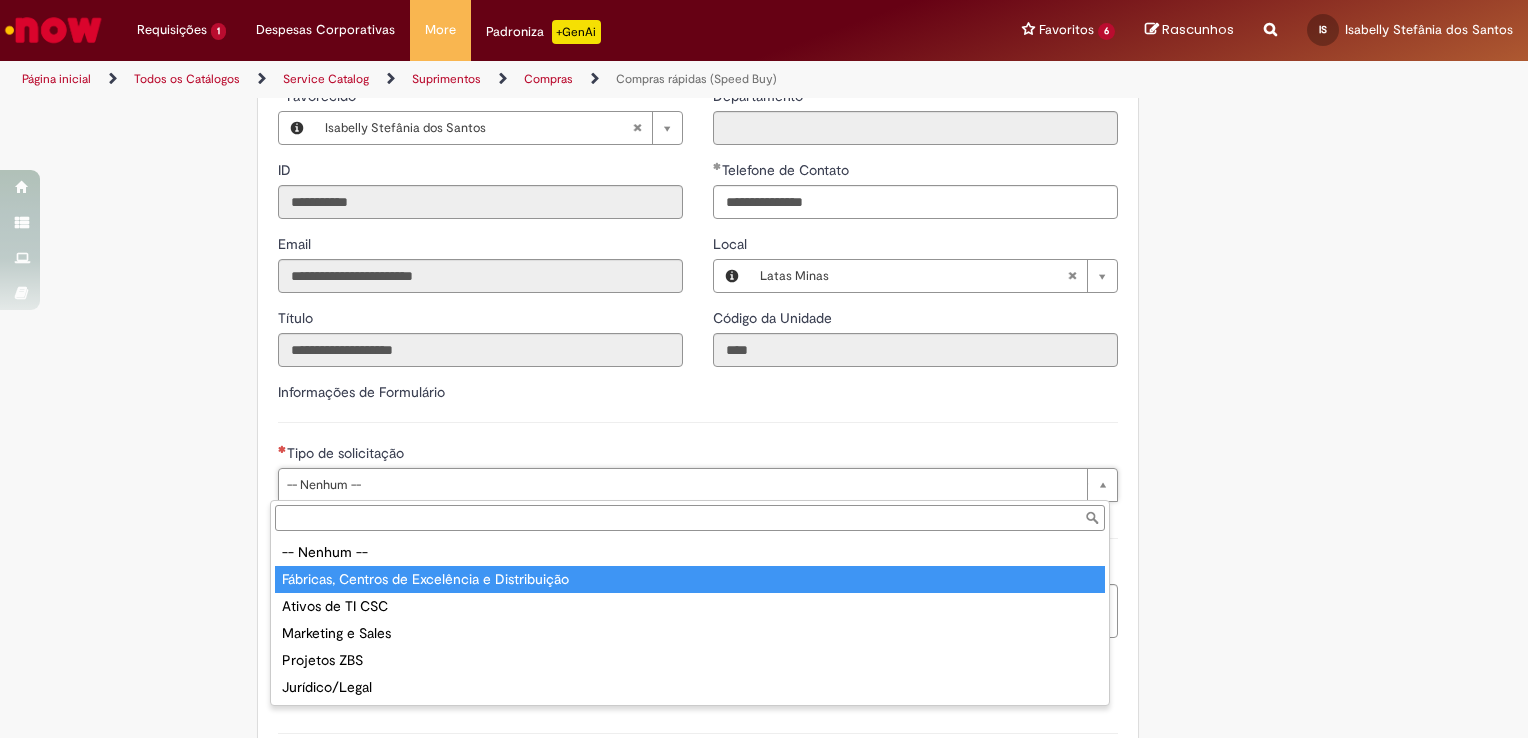 type on "**********" 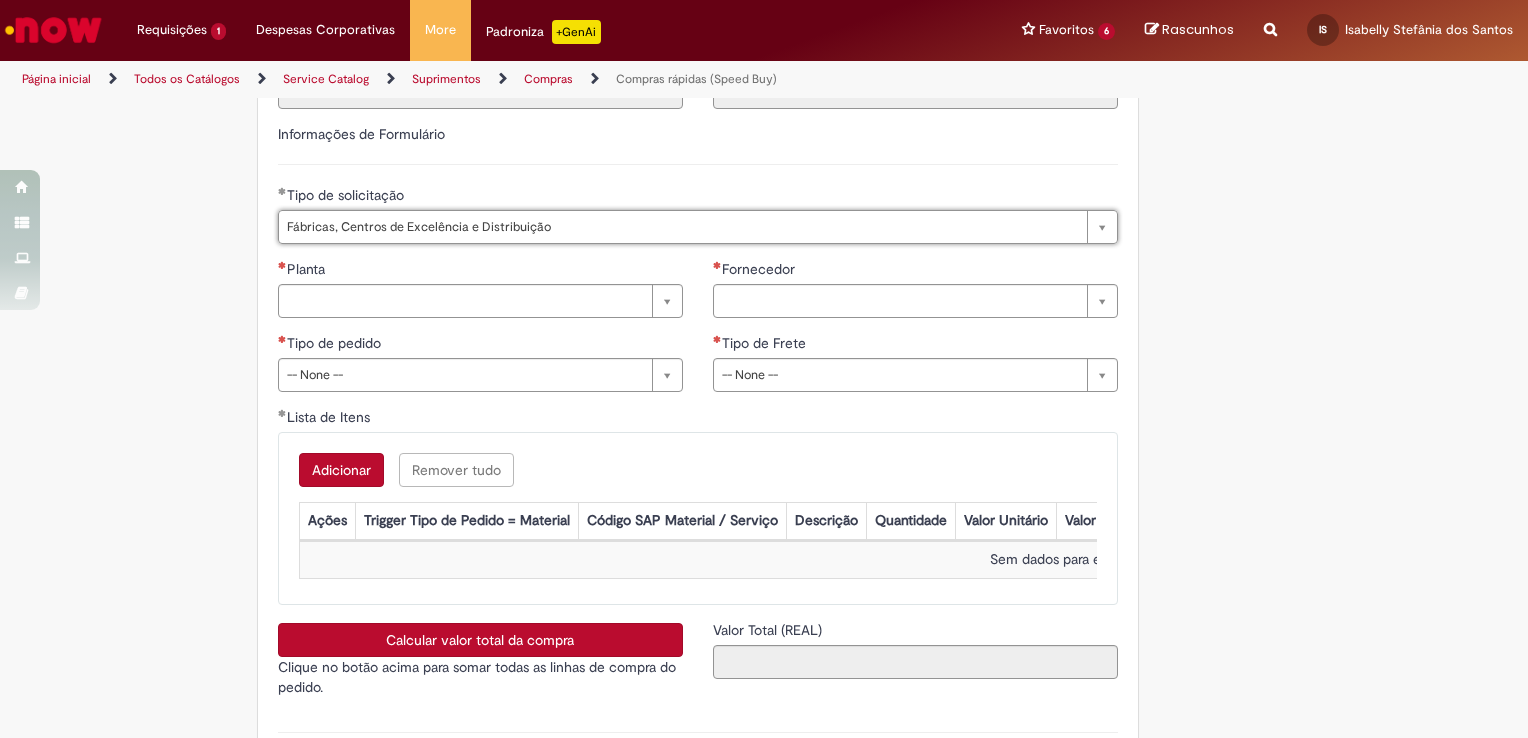 scroll, scrollTop: 2900, scrollLeft: 0, axis: vertical 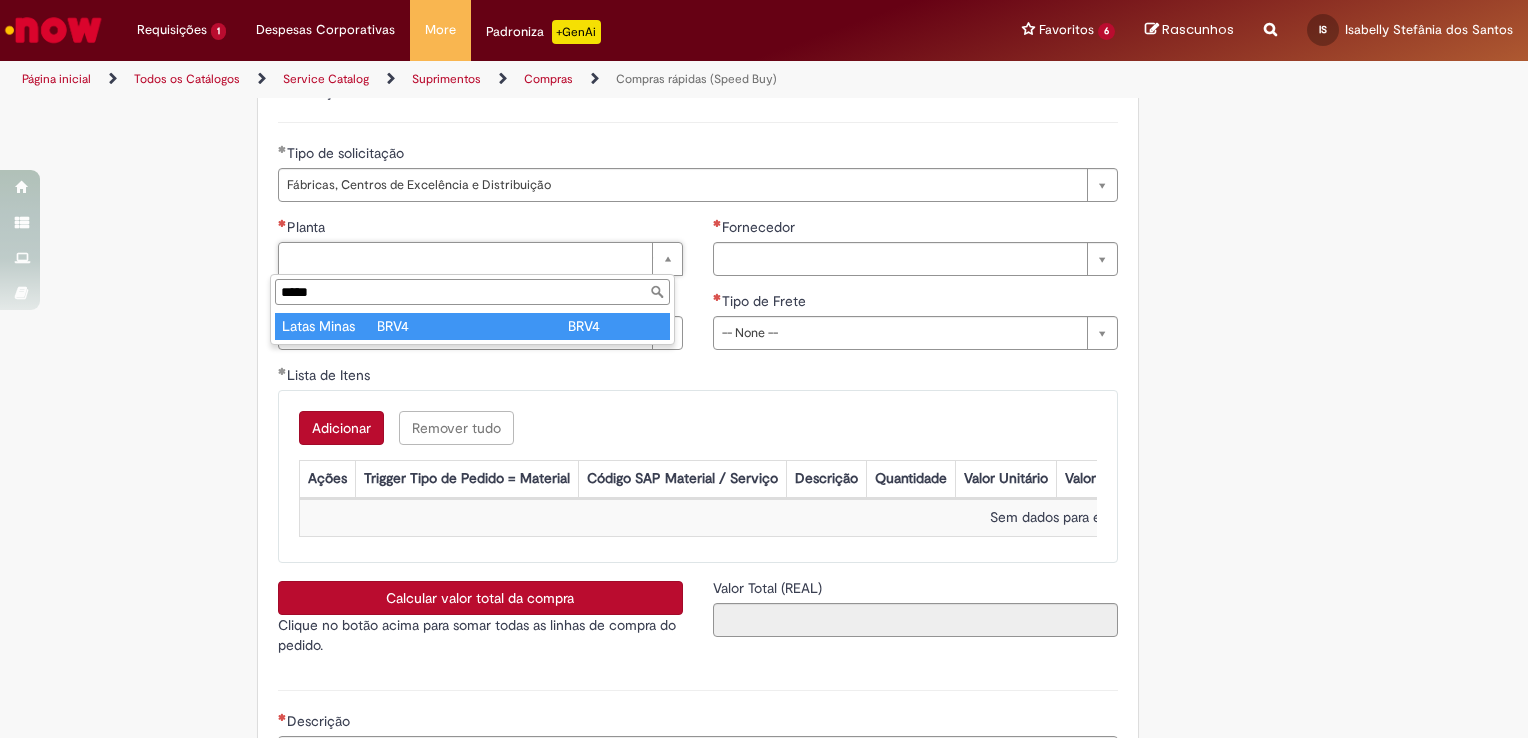 type on "*****" 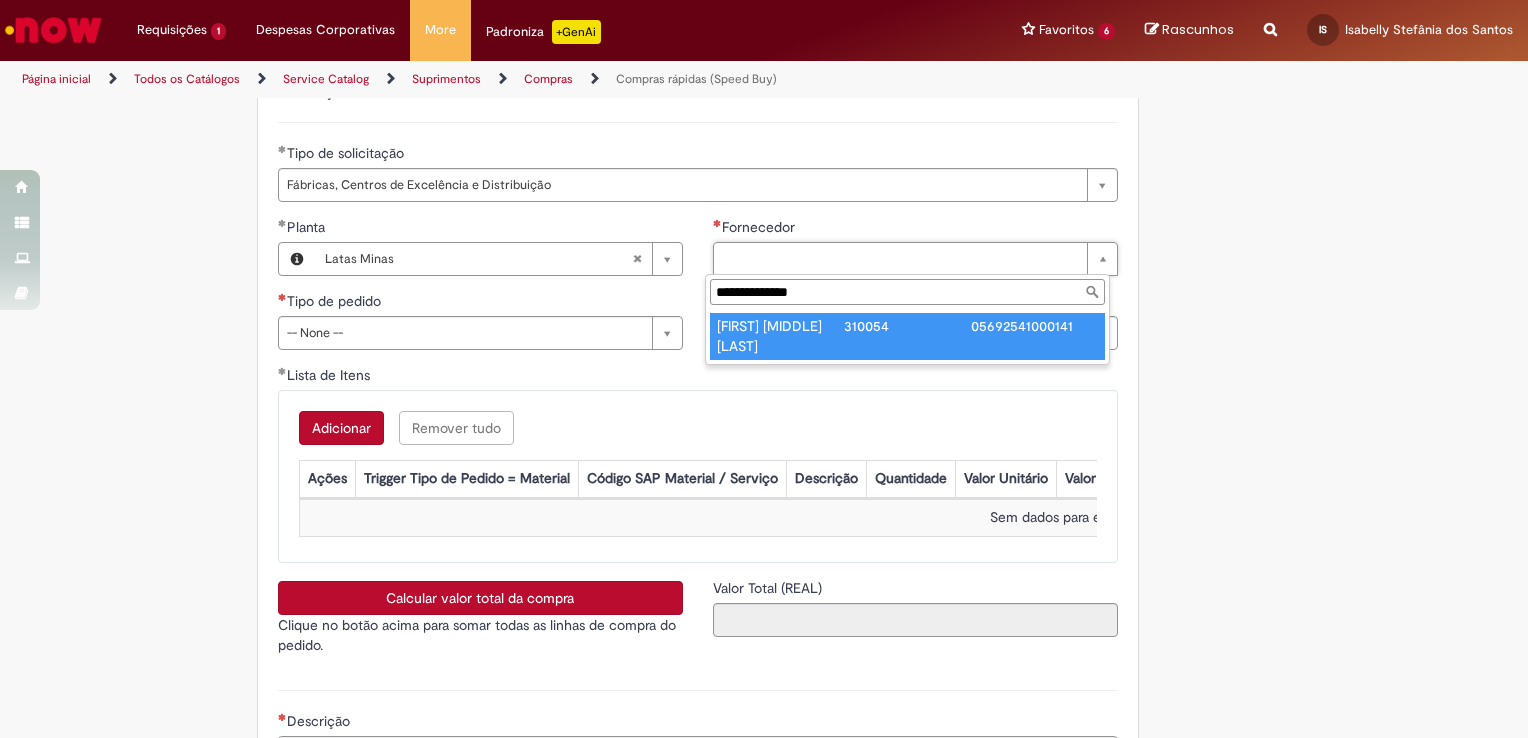 type on "**********" 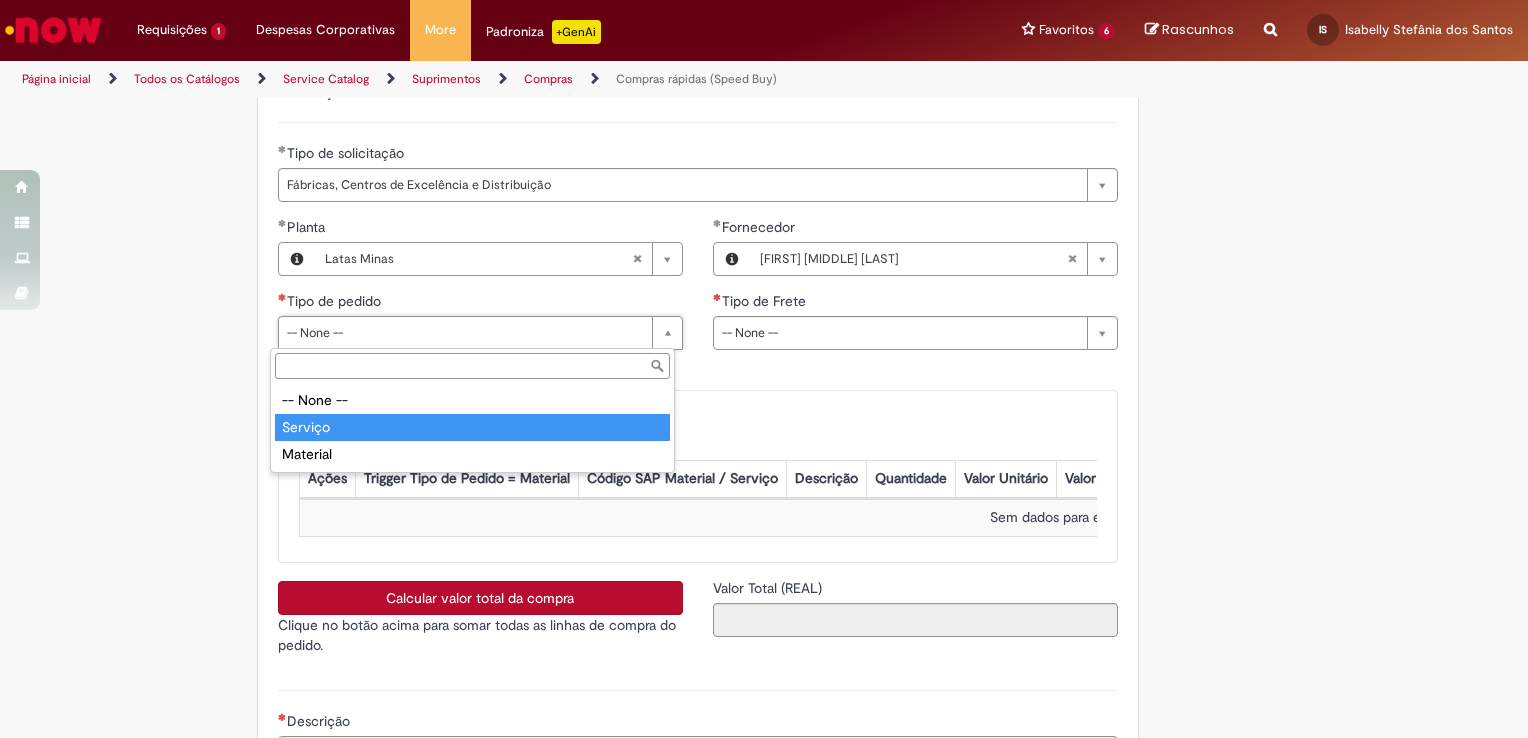 type on "*******" 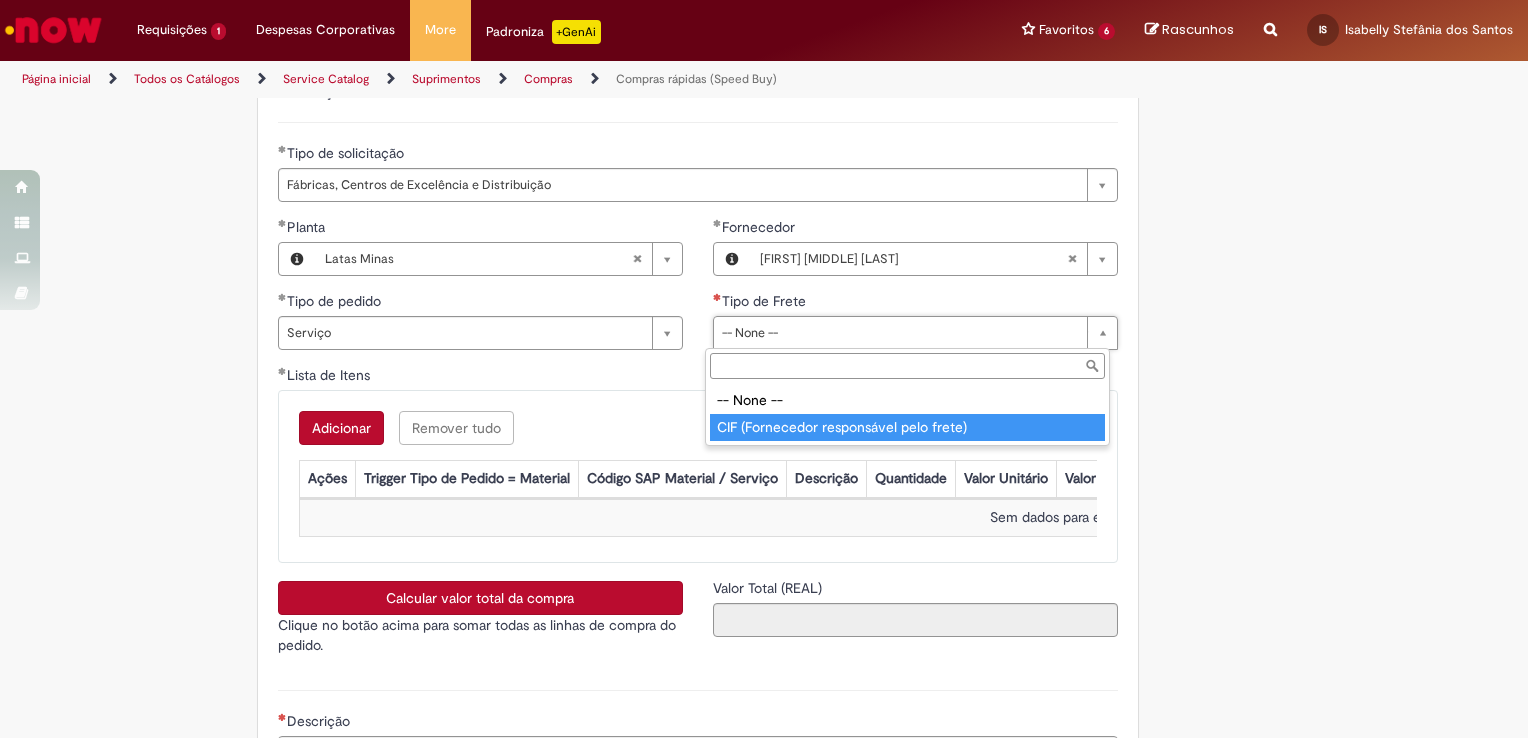 type on "**********" 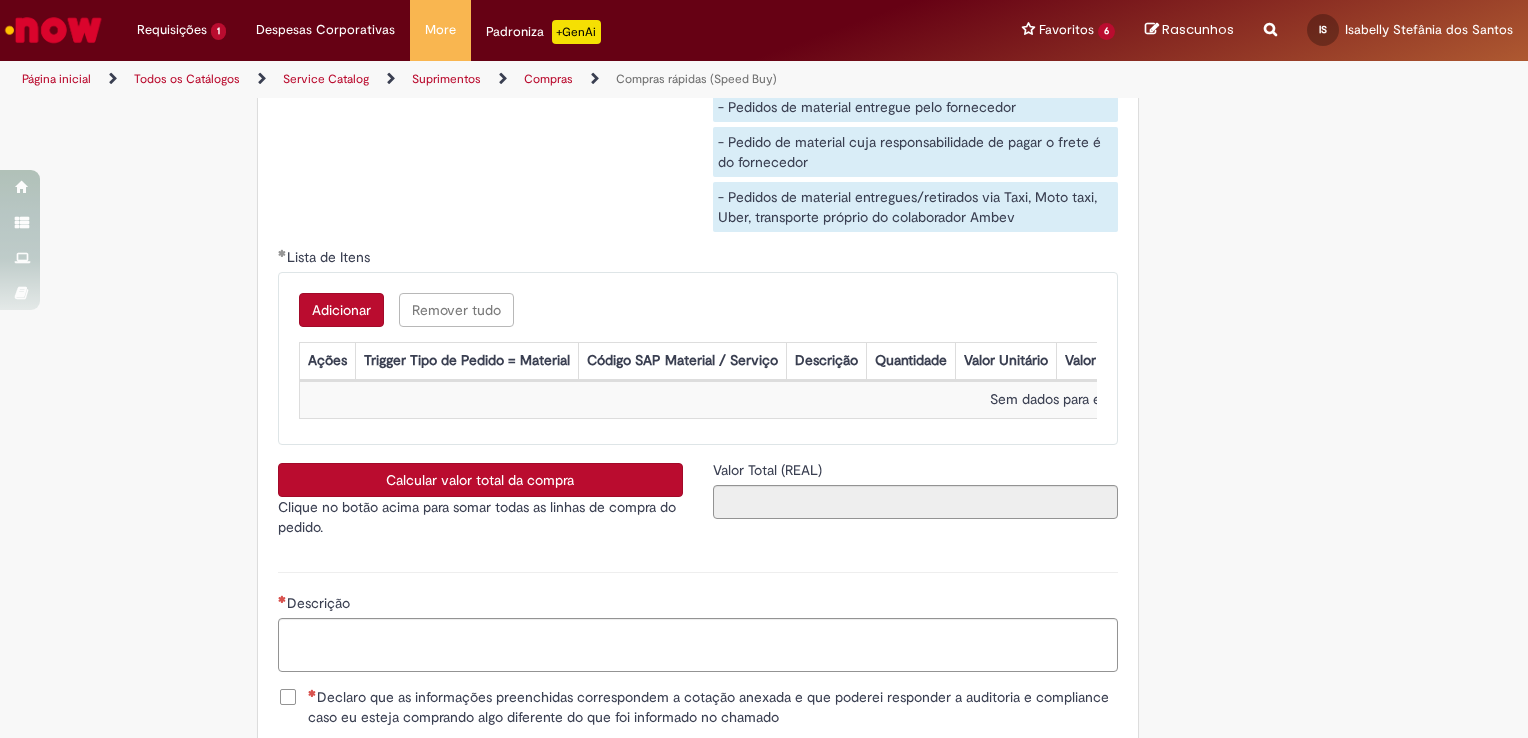 scroll, scrollTop: 3200, scrollLeft: 0, axis: vertical 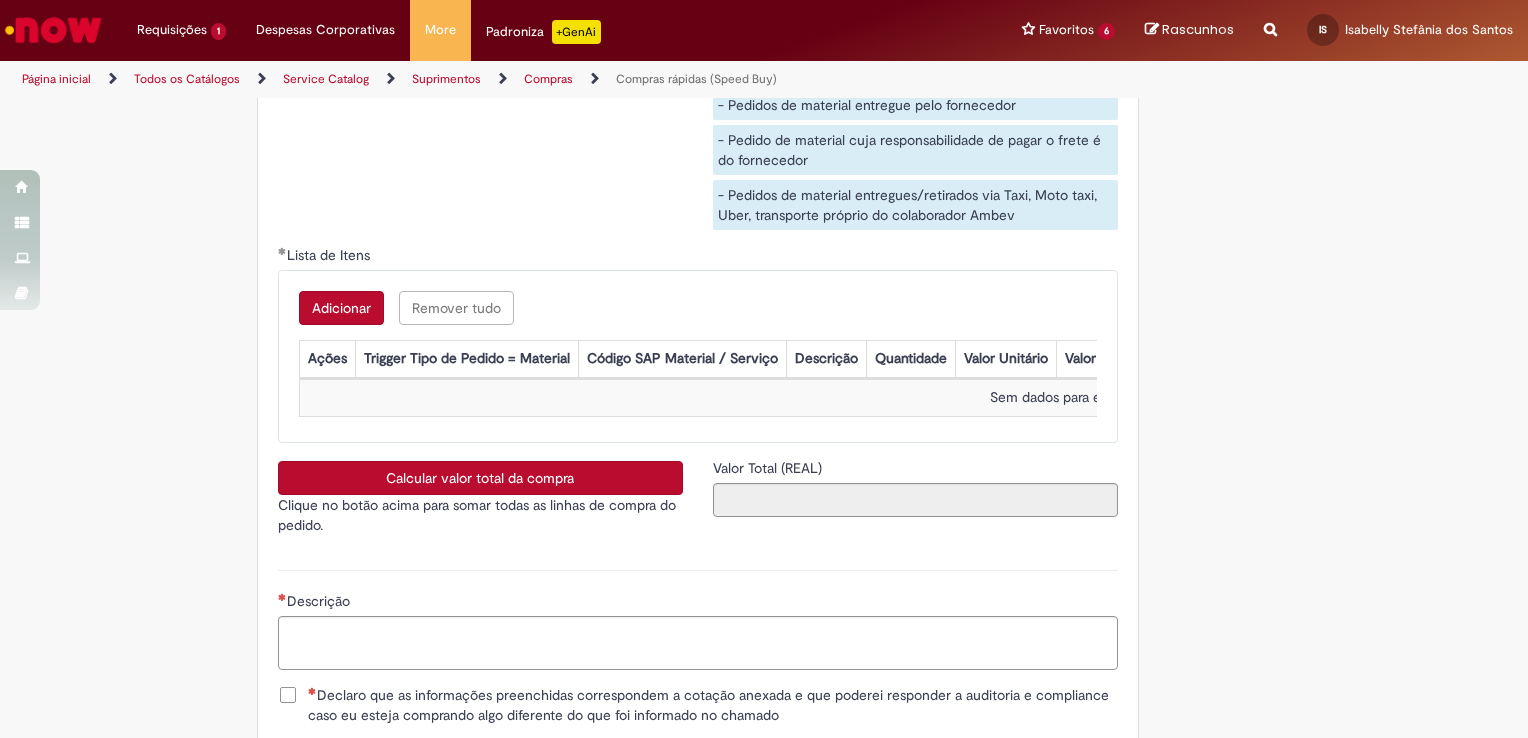 click on "Adicionar" at bounding box center (341, 308) 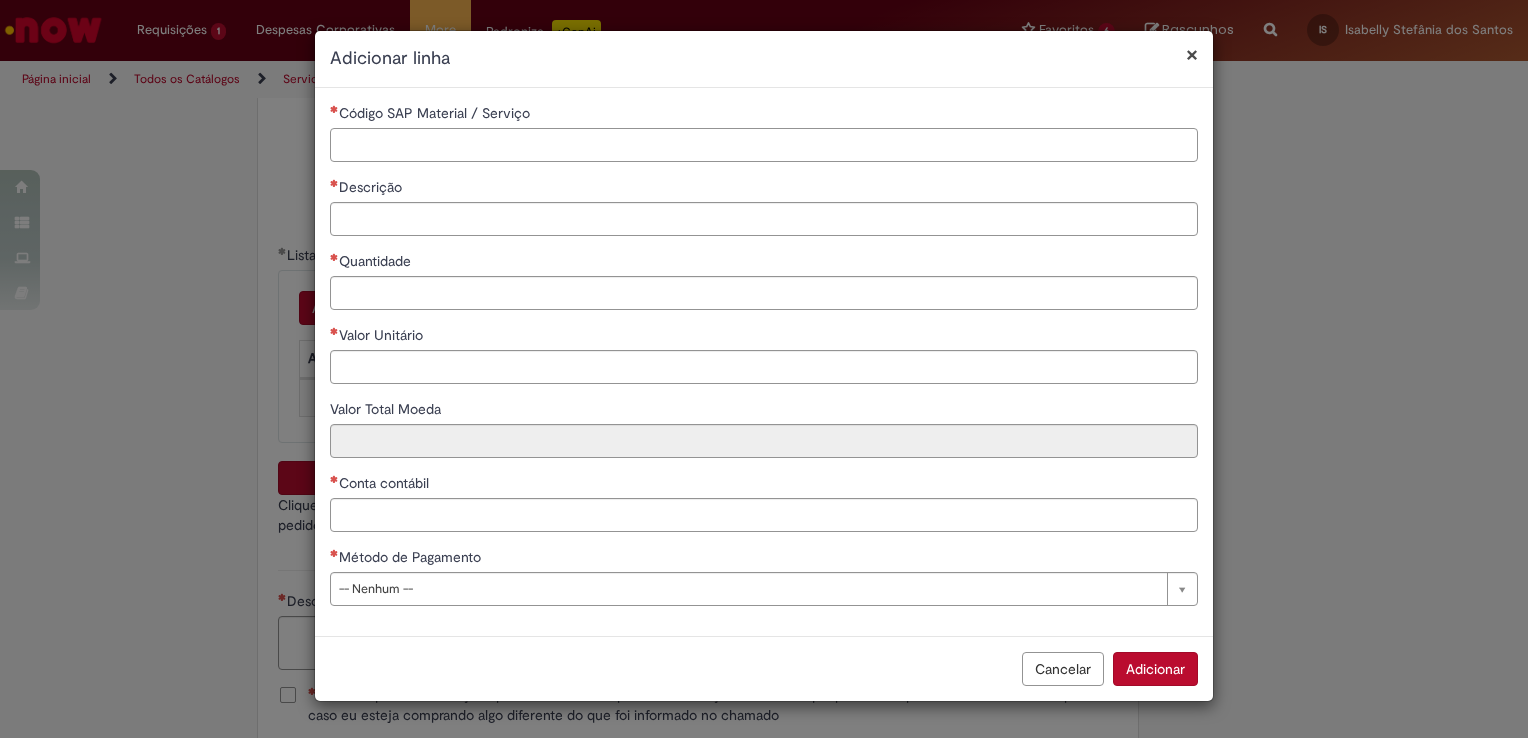 click on "Código SAP Material / Serviço" at bounding box center (764, 145) 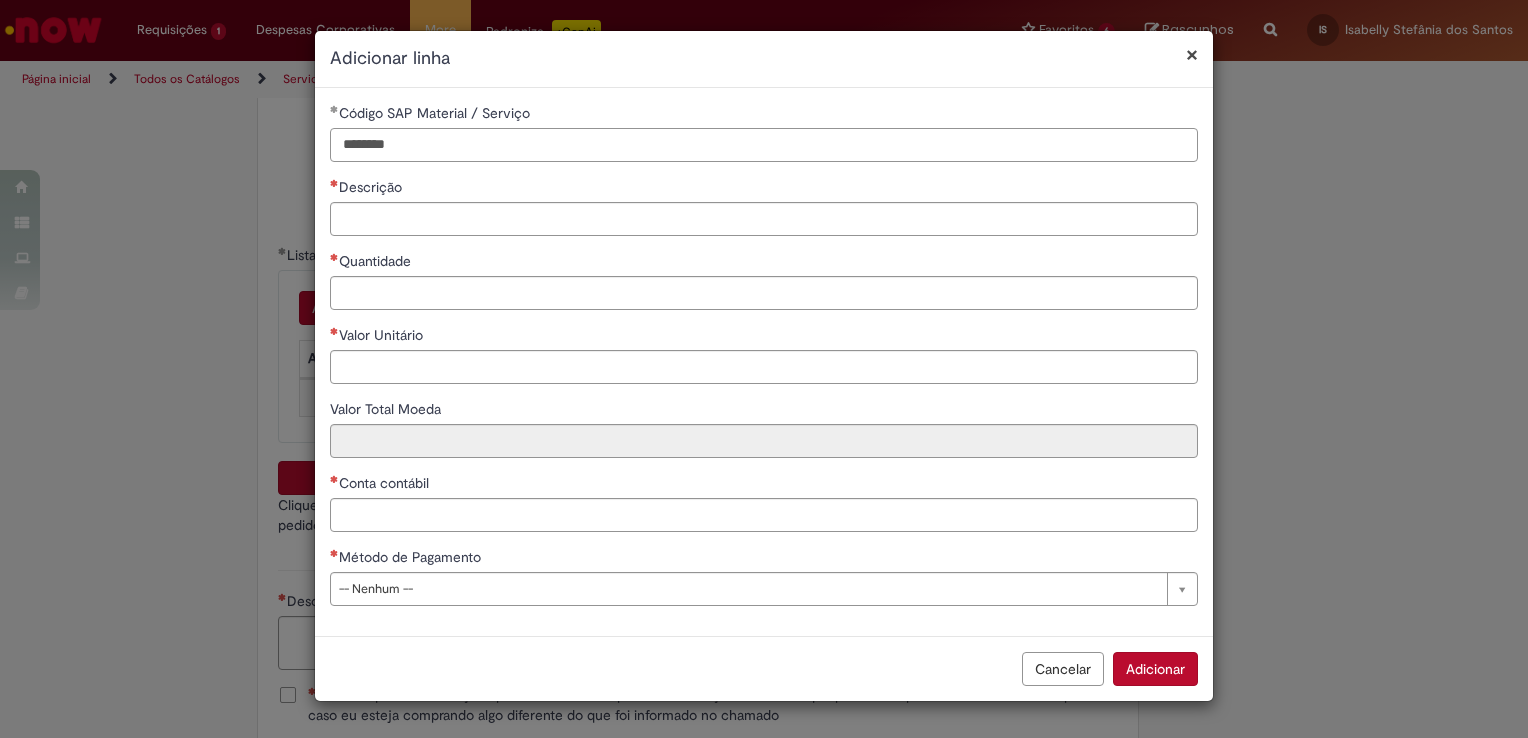 type on "********" 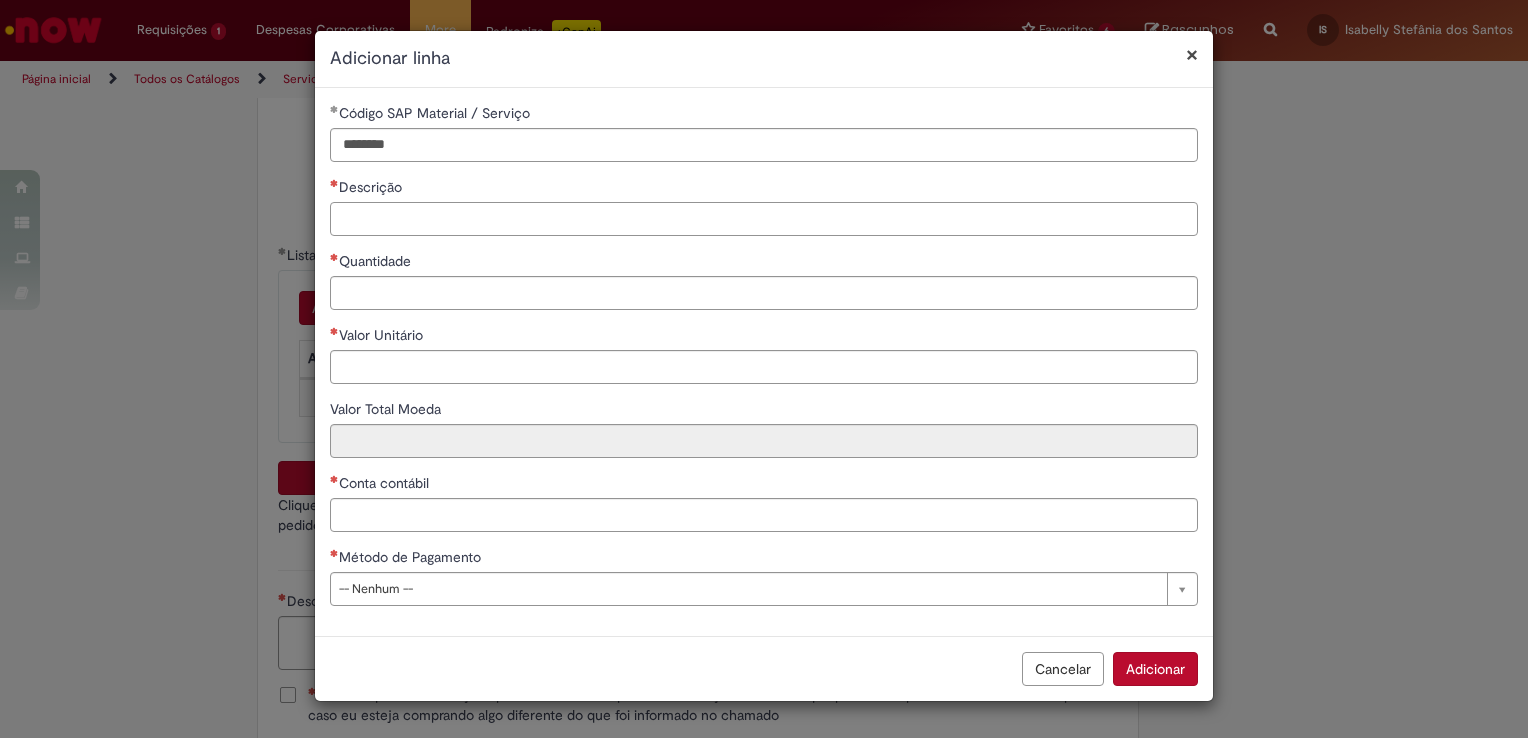 click on "Descrição" at bounding box center [764, 219] 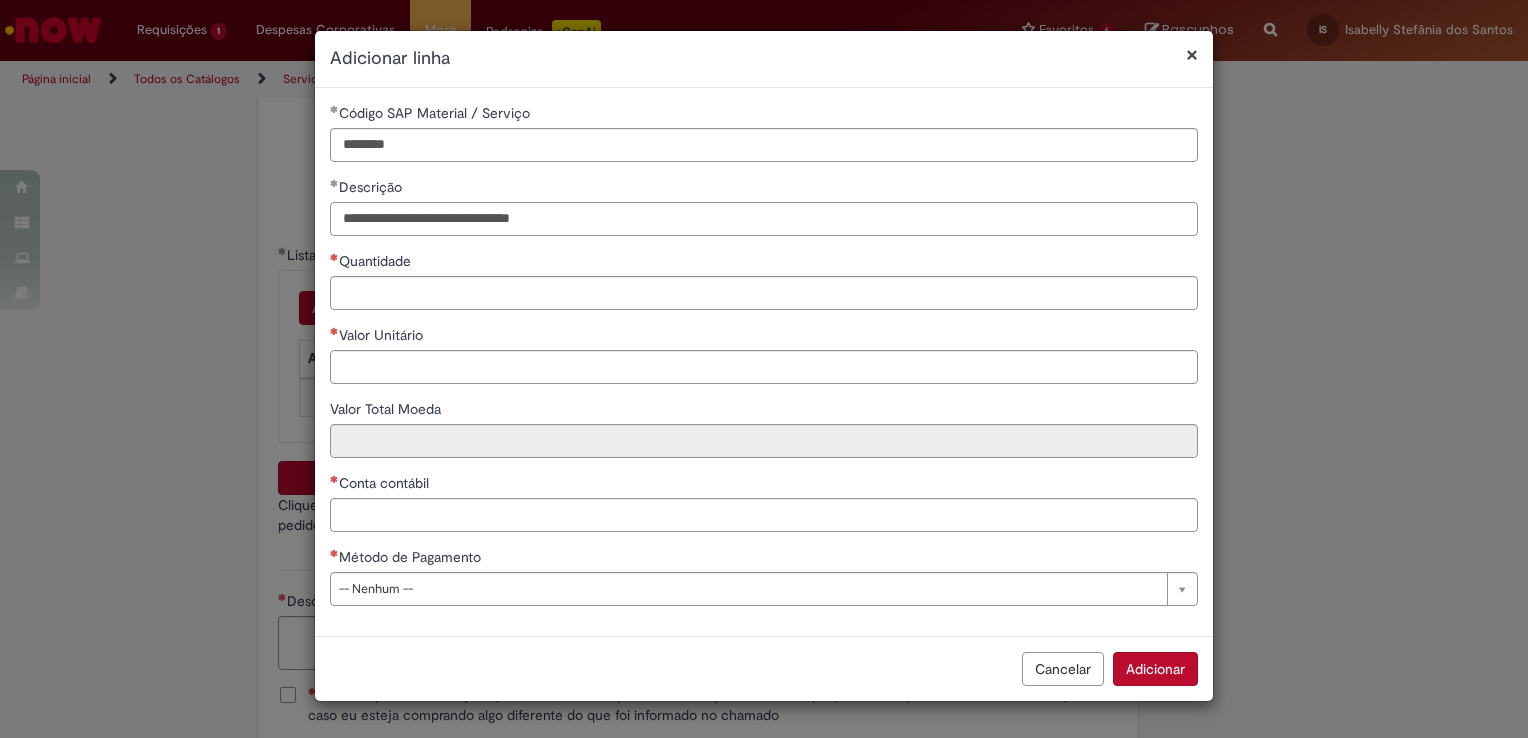 type on "**********" 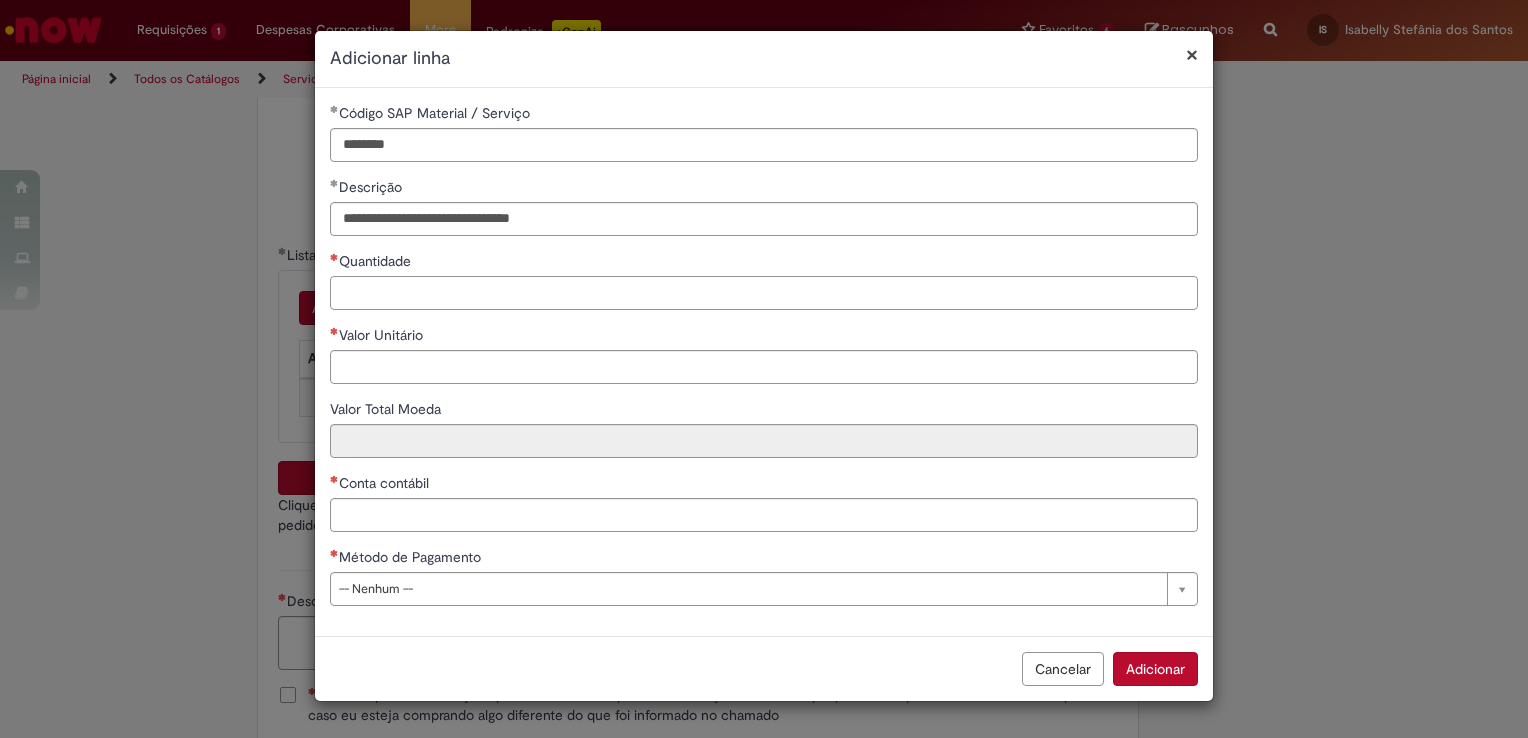 click on "Quantidade" at bounding box center [764, 293] 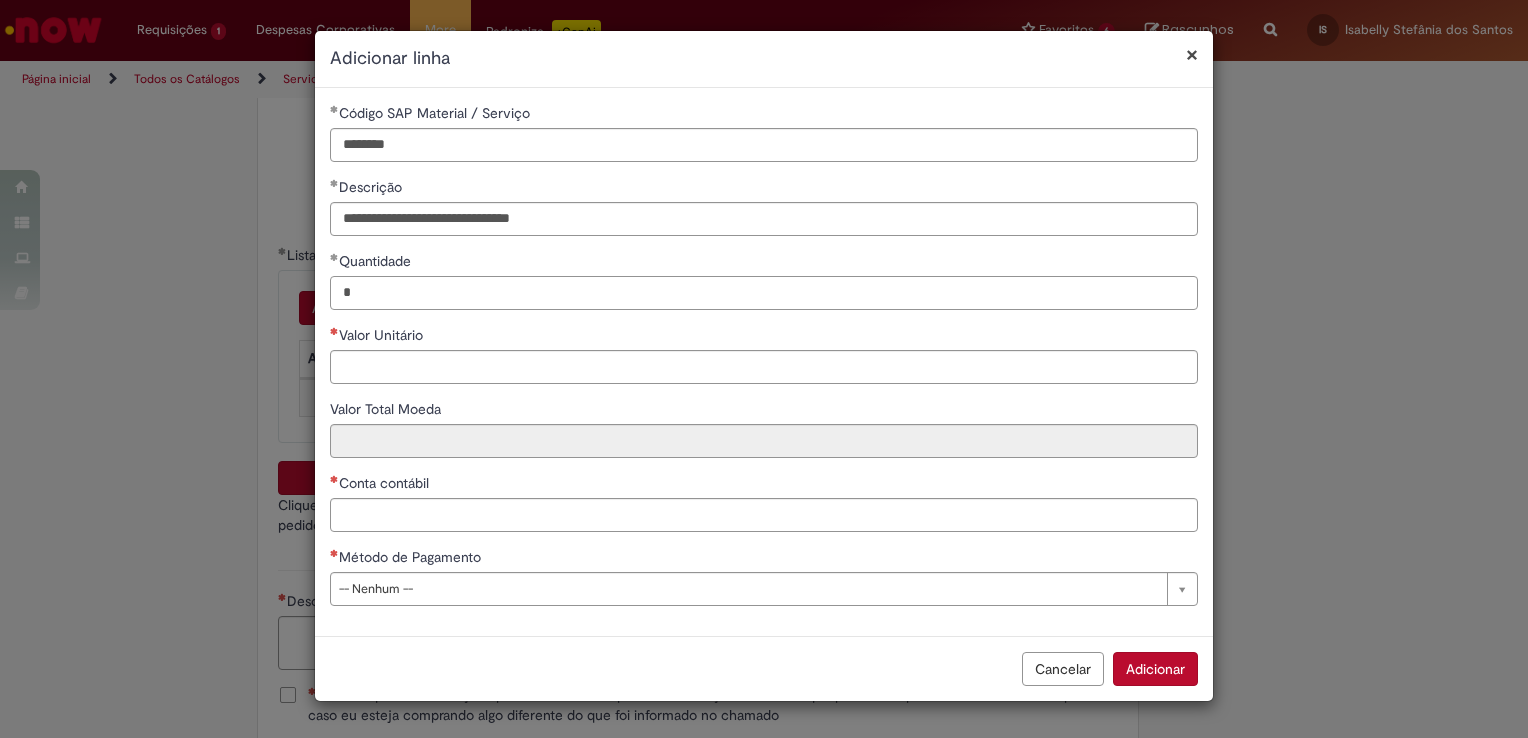 type on "*" 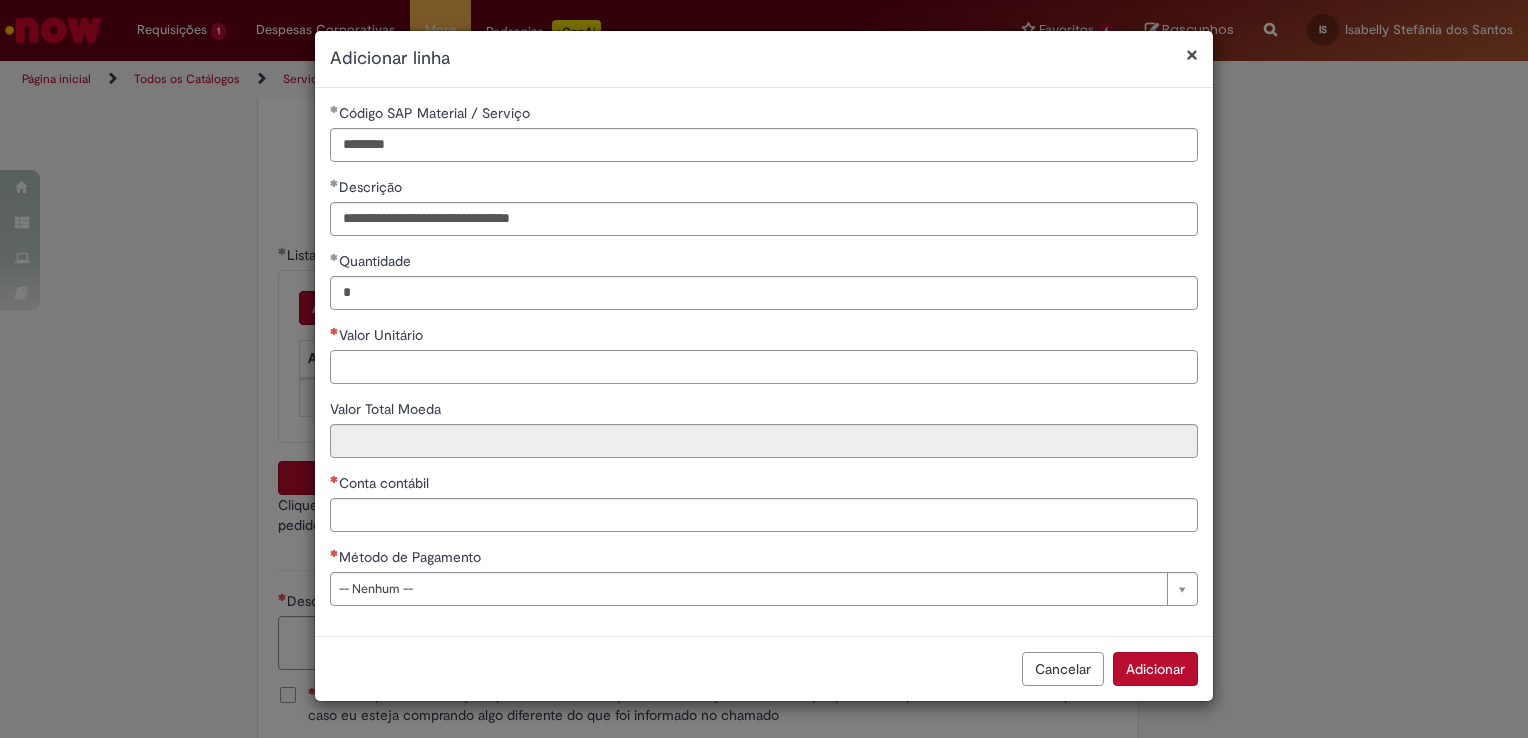 click on "Valor Unitário" at bounding box center (764, 367) 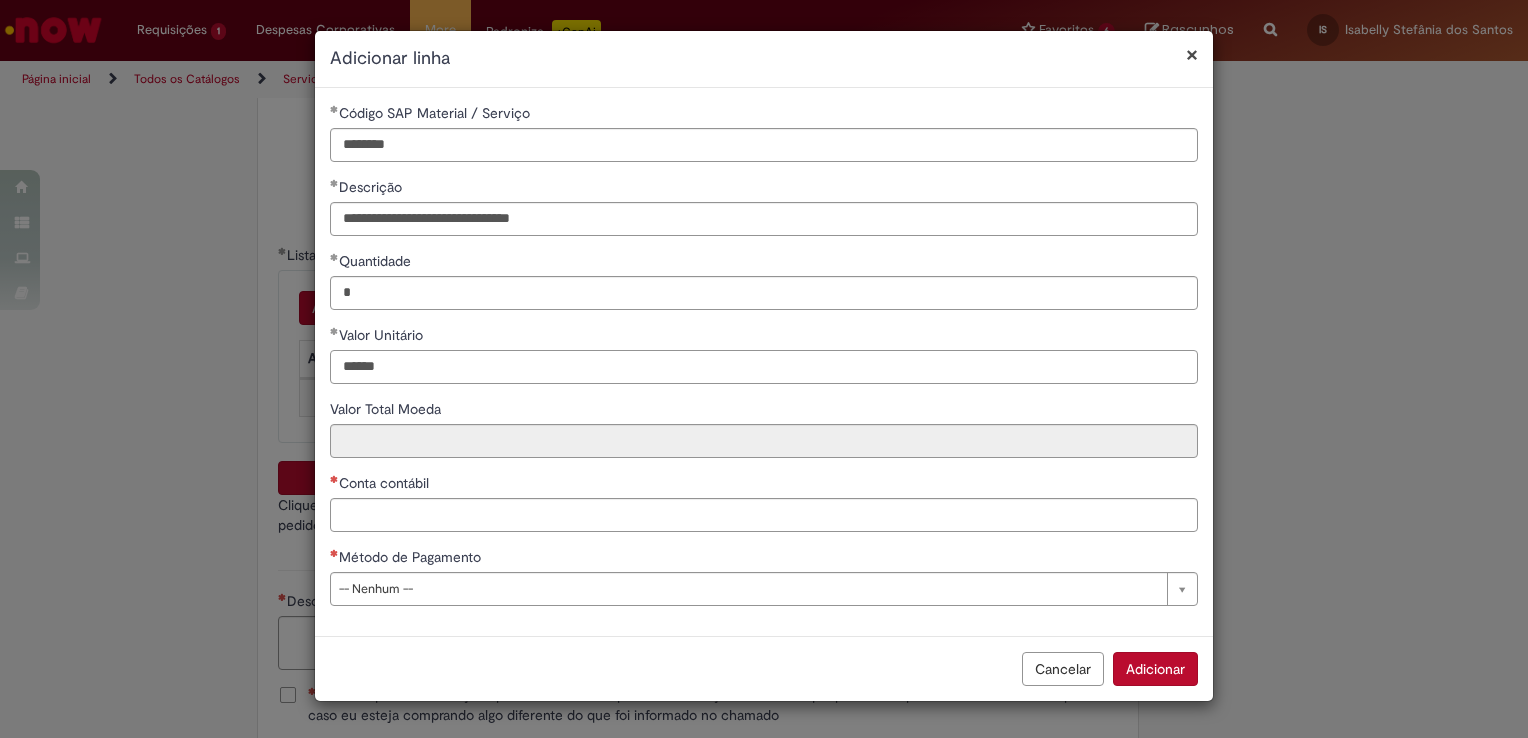 type on "******" 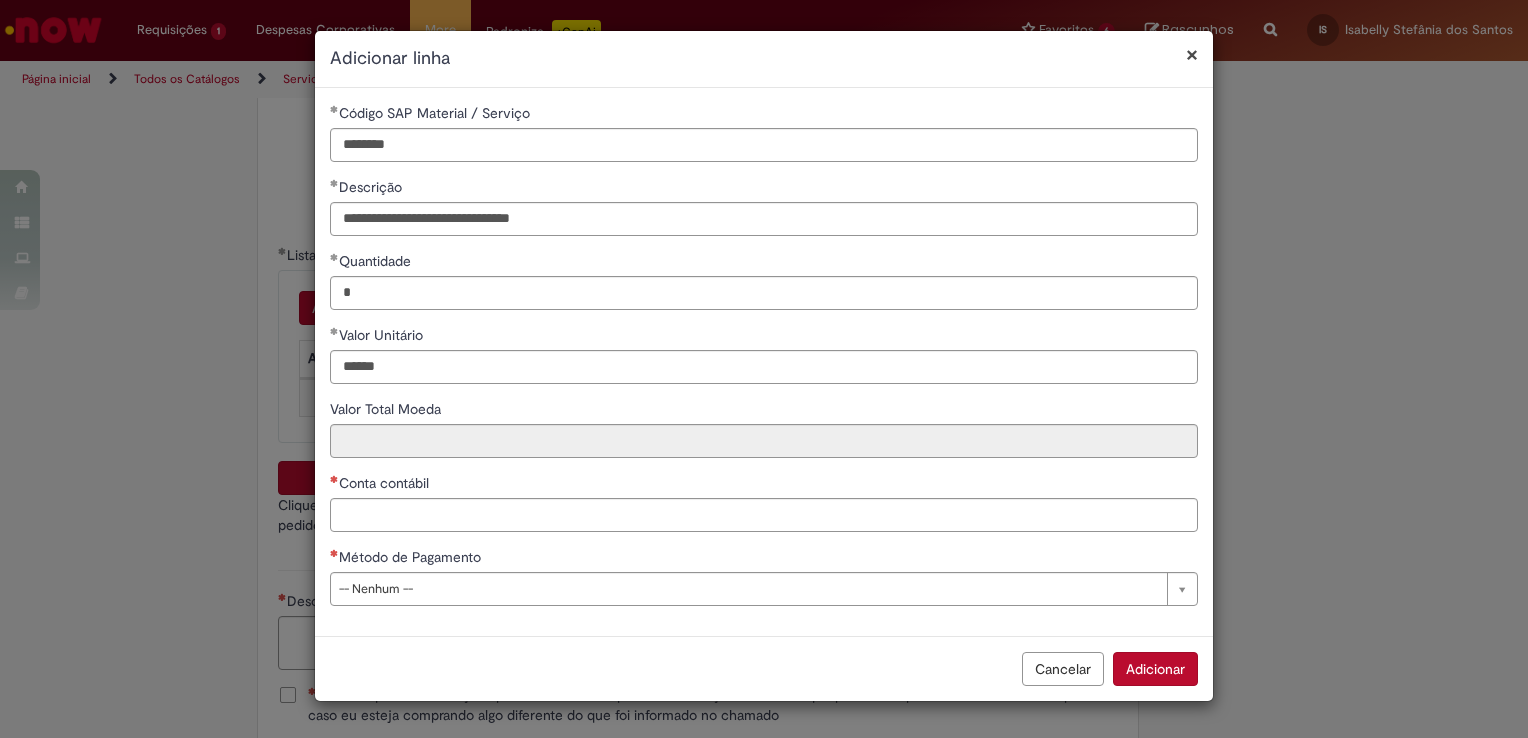 type on "******" 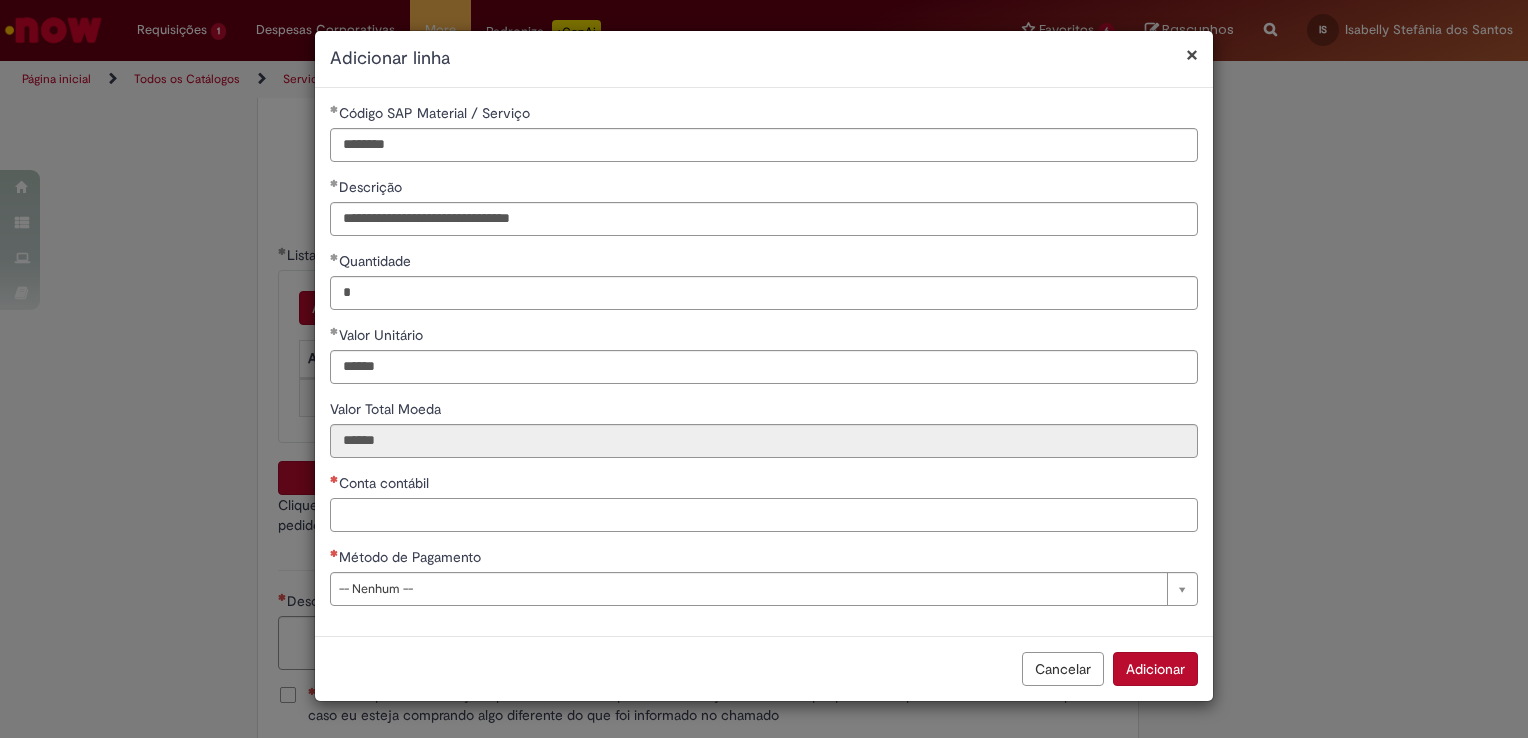 click on "Conta contábil" at bounding box center [764, 515] 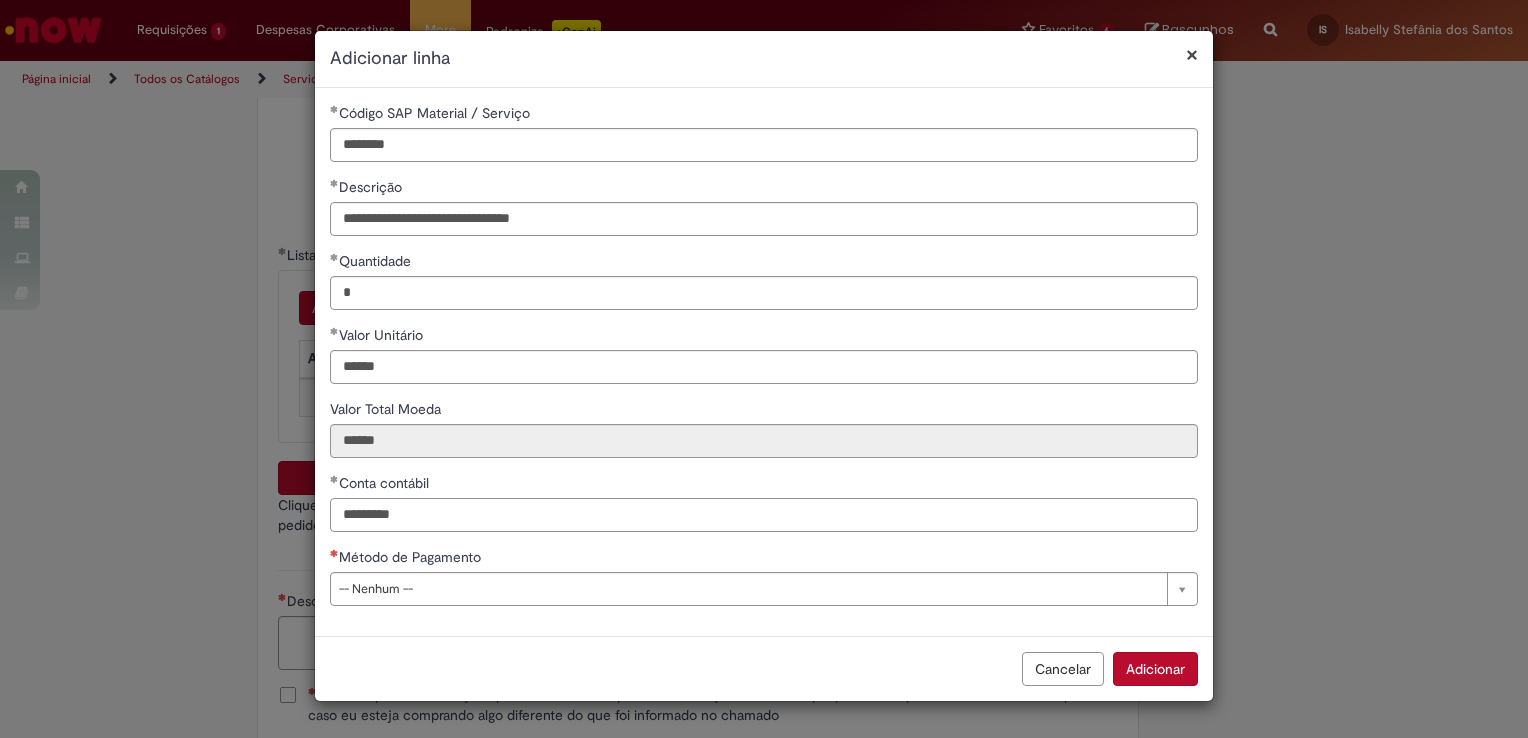 type on "********" 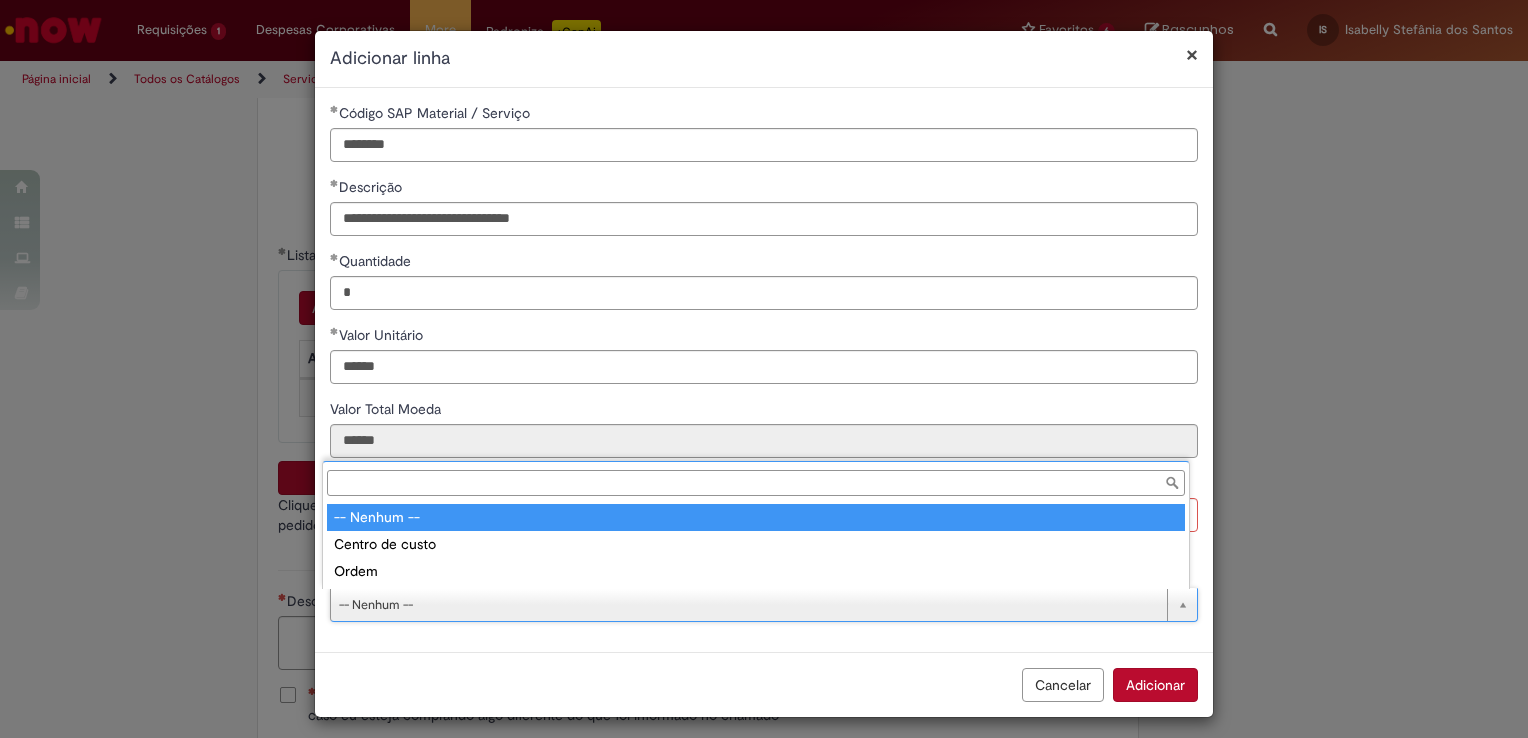 type 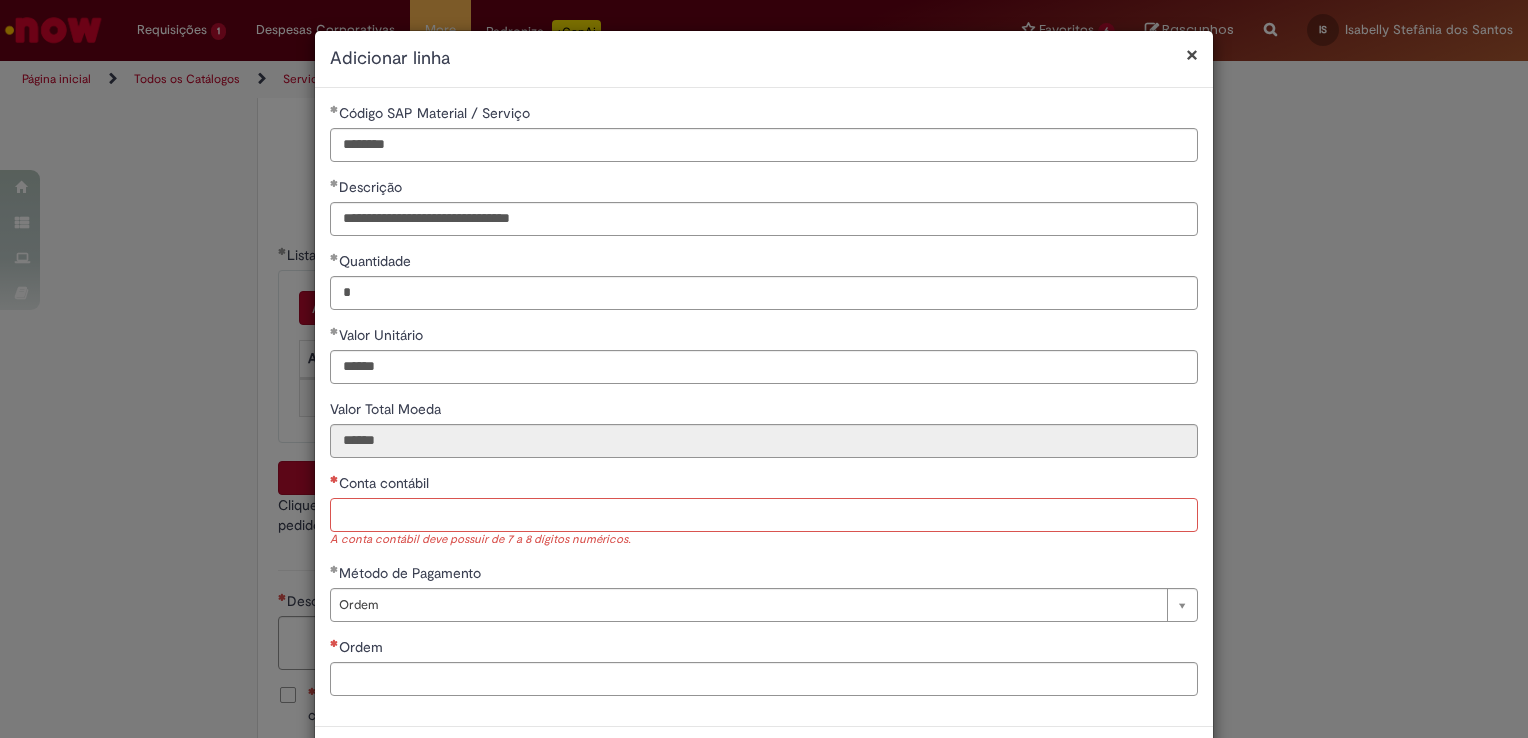 click on "Conta contábil" at bounding box center (764, 515) 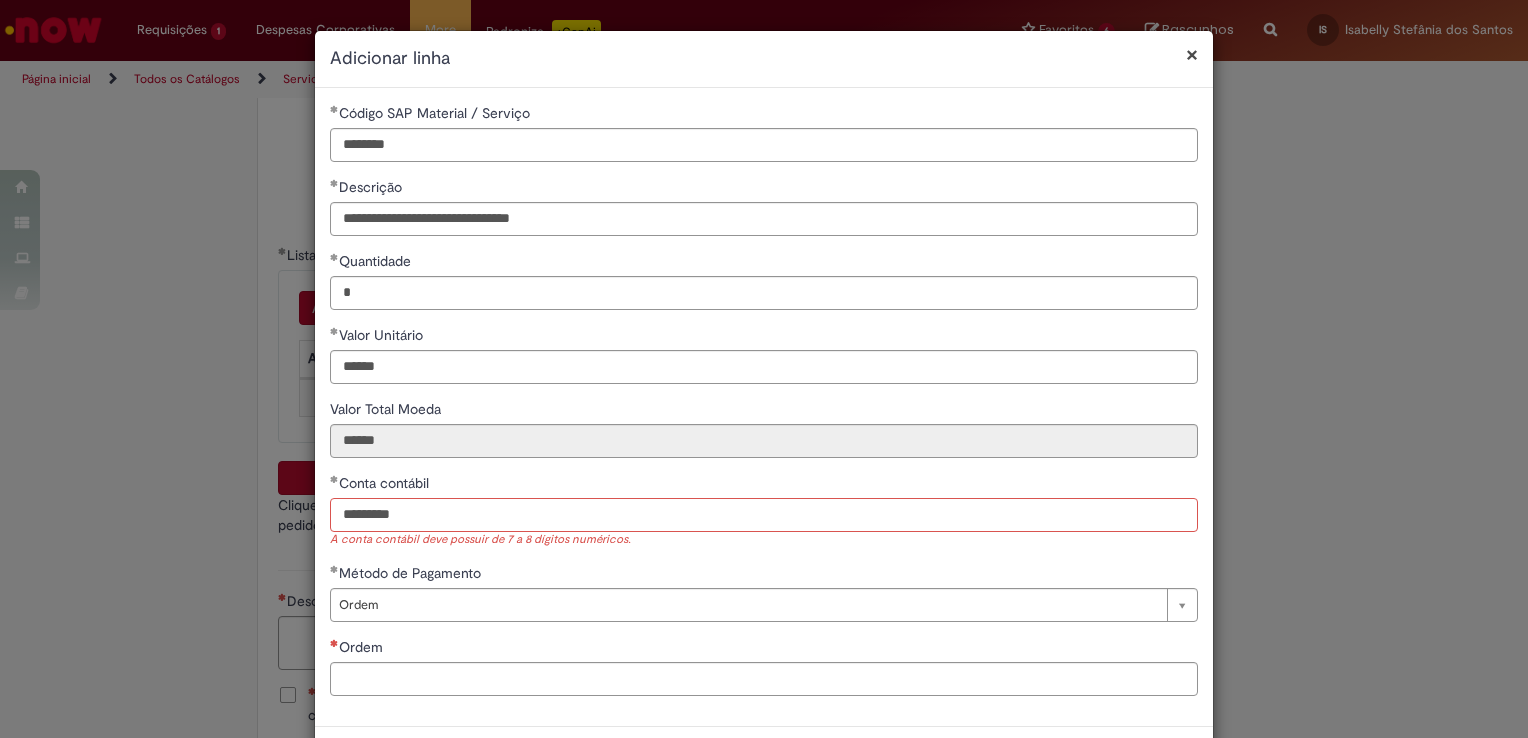 drag, startPoint x: 366, startPoint y: 518, endPoint x: 210, endPoint y: 530, distance: 156.46086 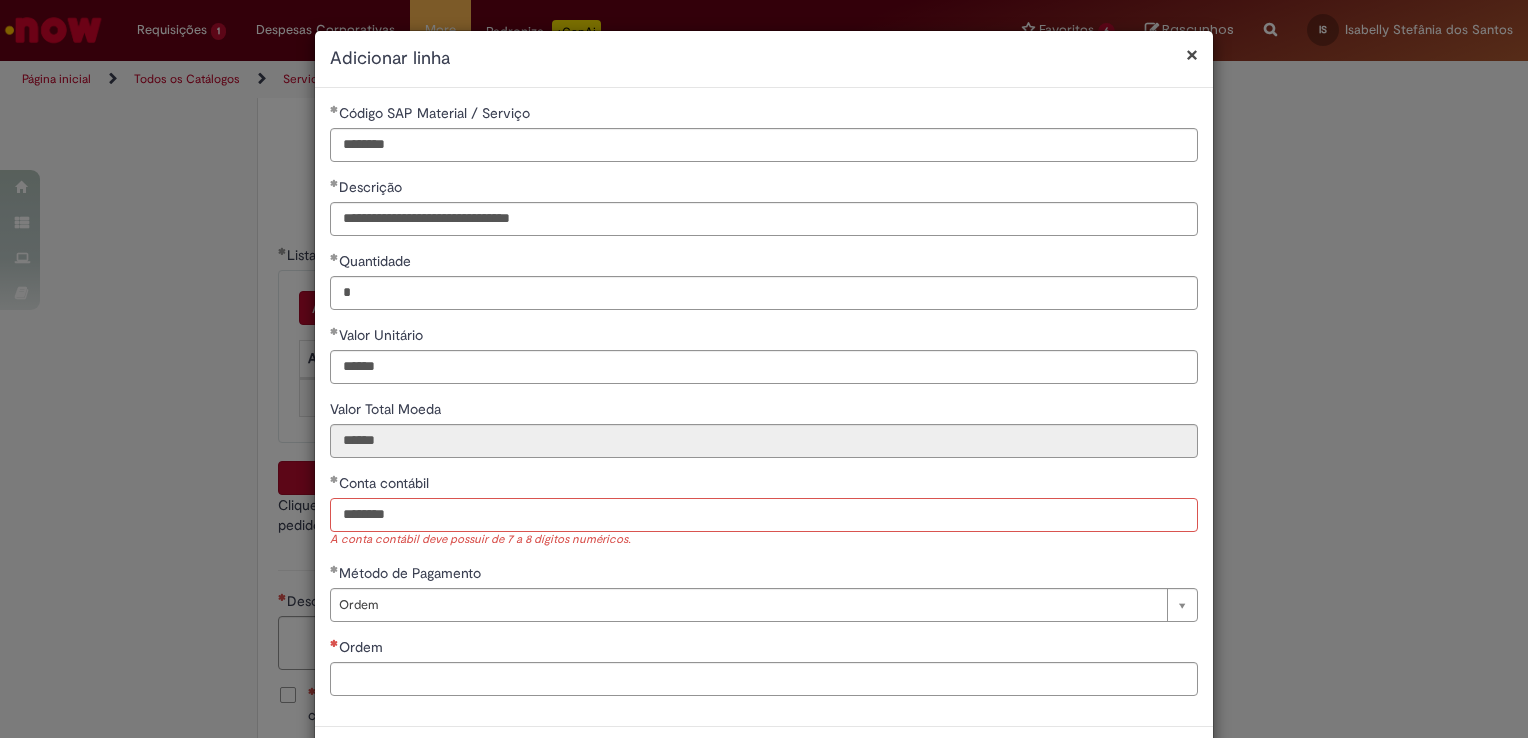 click on "********" at bounding box center [764, 515] 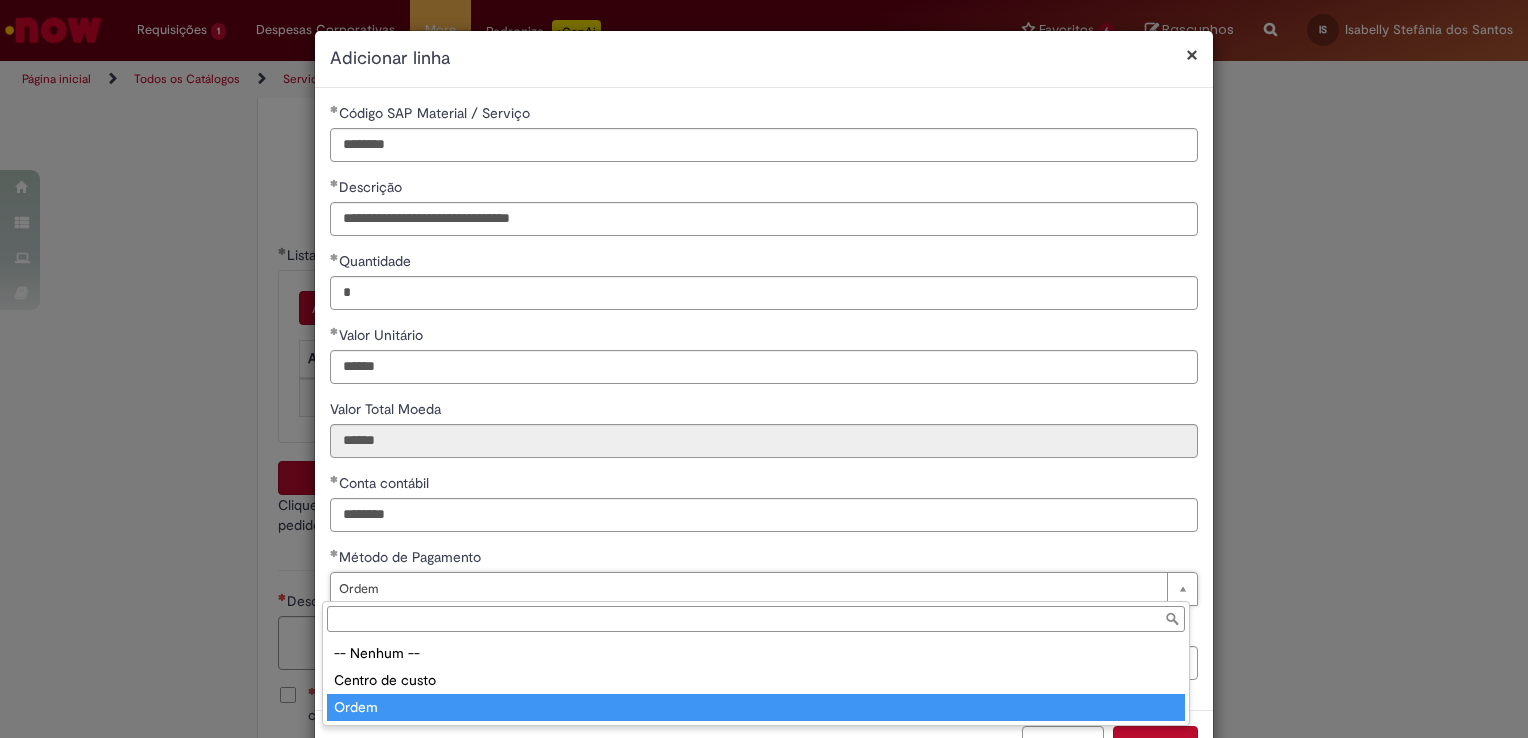 type on "*****" 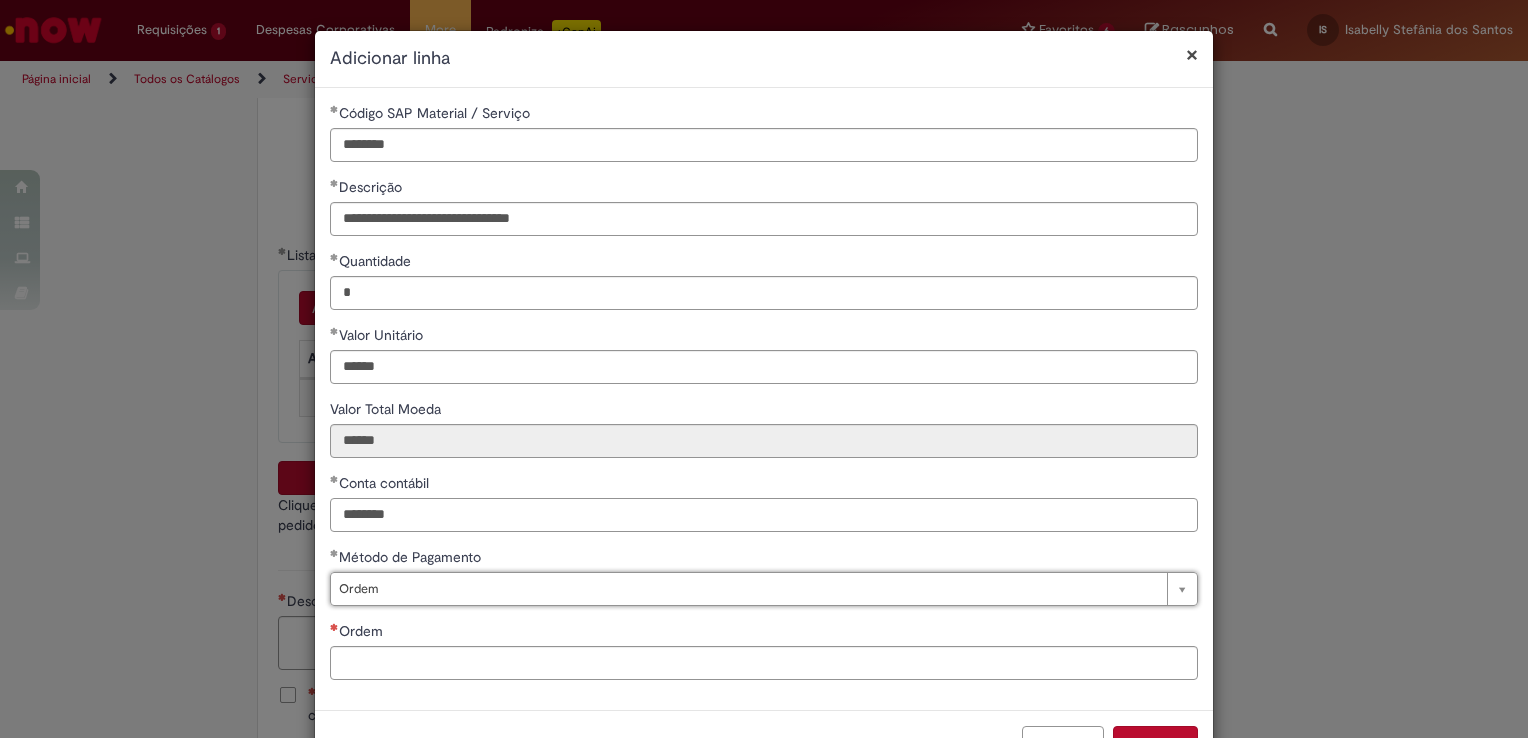 scroll, scrollTop: 0, scrollLeft: 0, axis: both 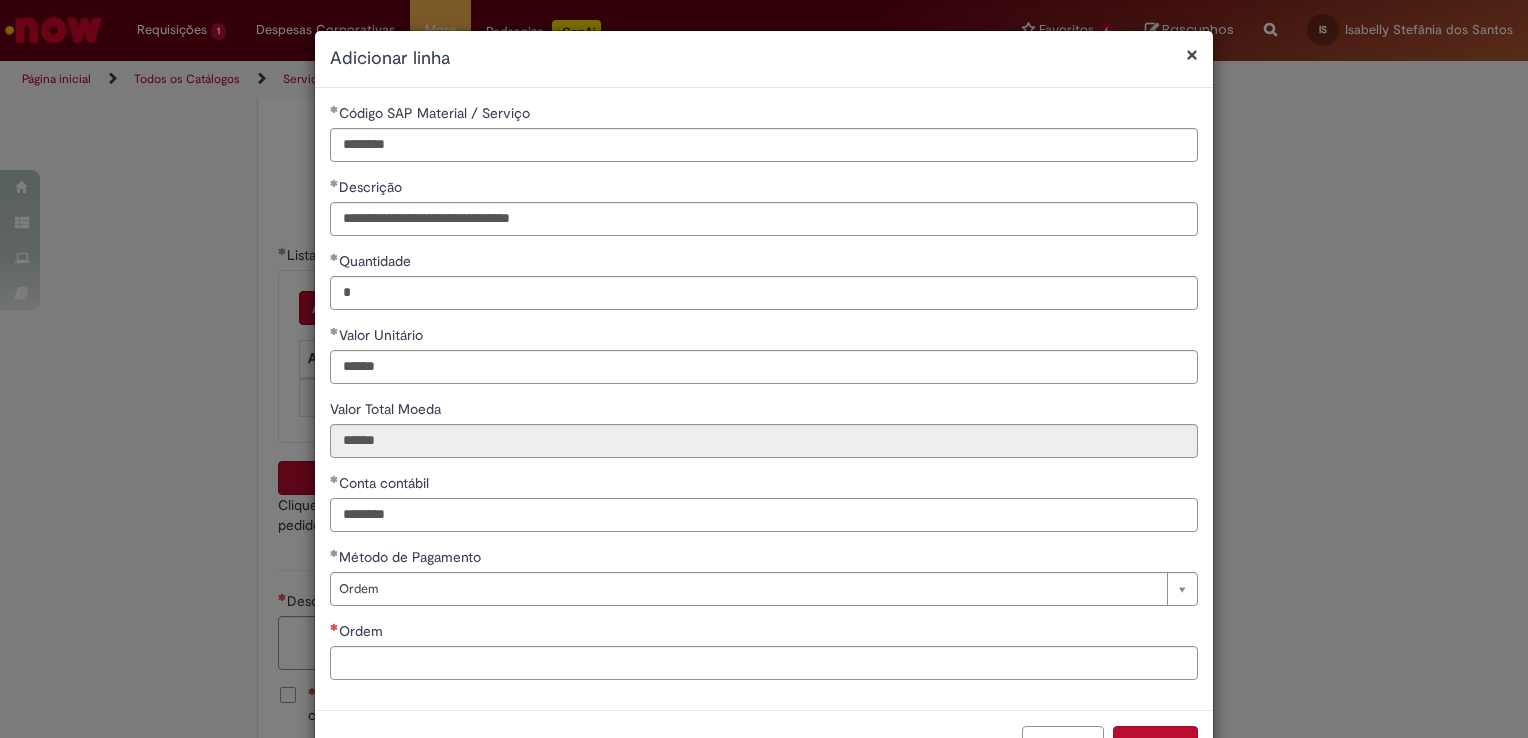 click on "********" at bounding box center (764, 515) 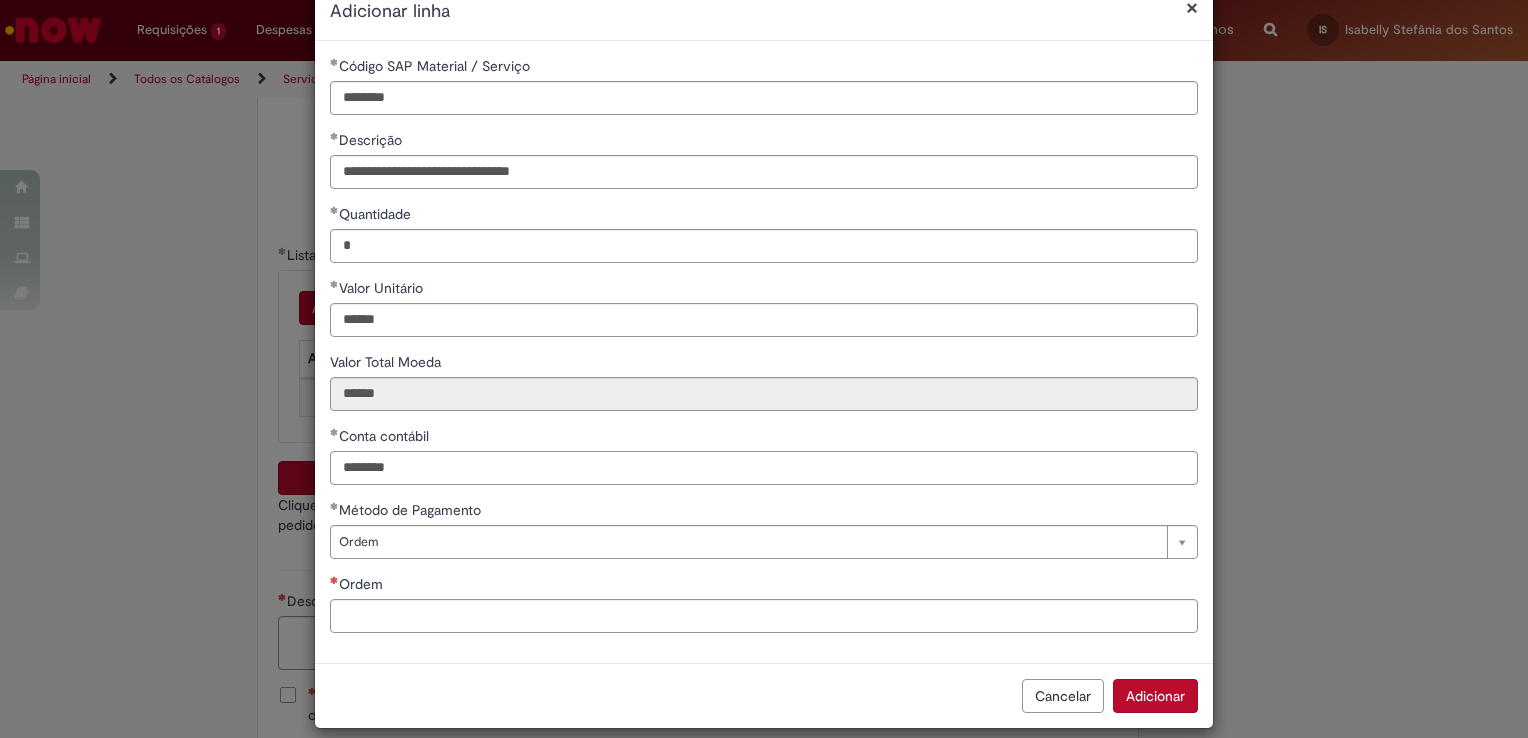scroll, scrollTop: 66, scrollLeft: 0, axis: vertical 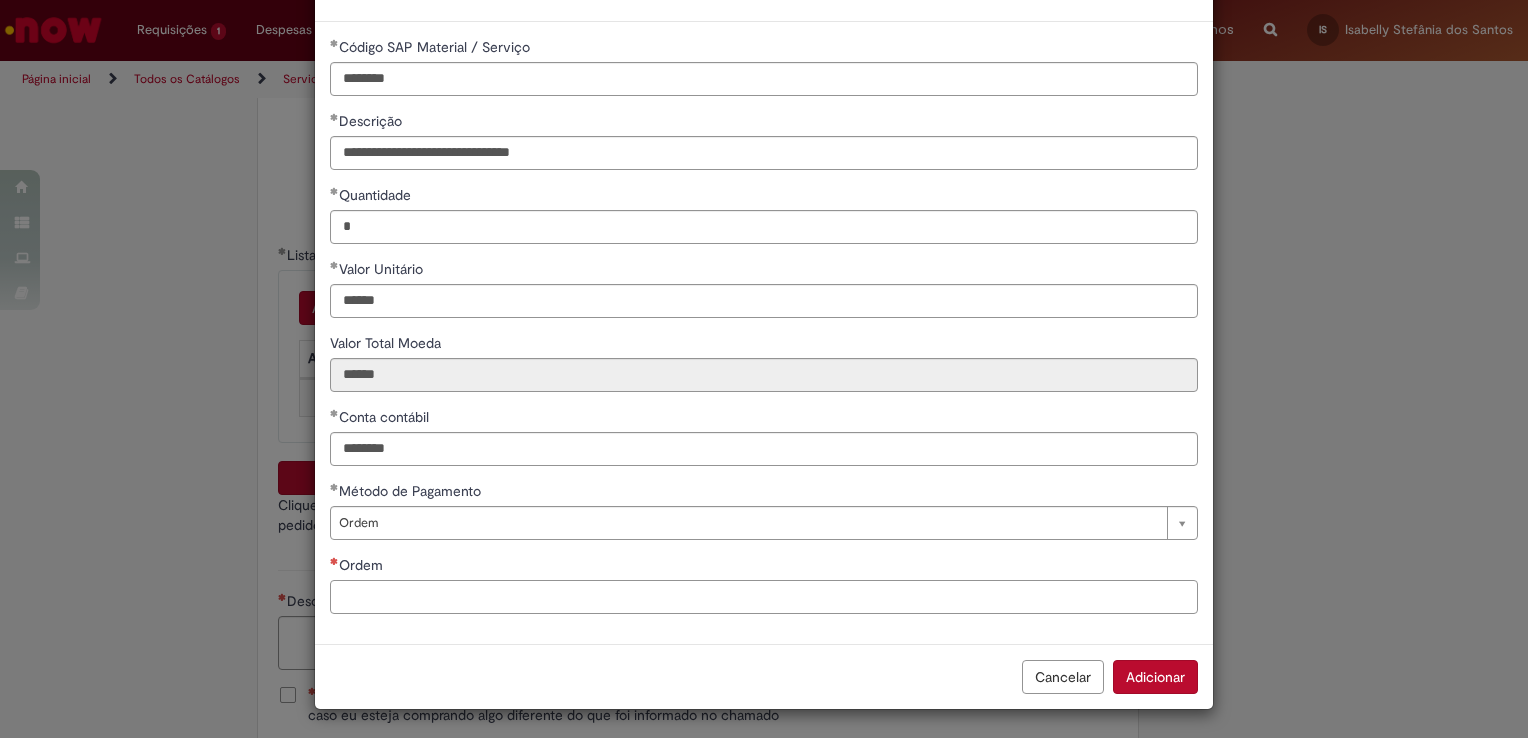 click on "Ordem" at bounding box center [764, 597] 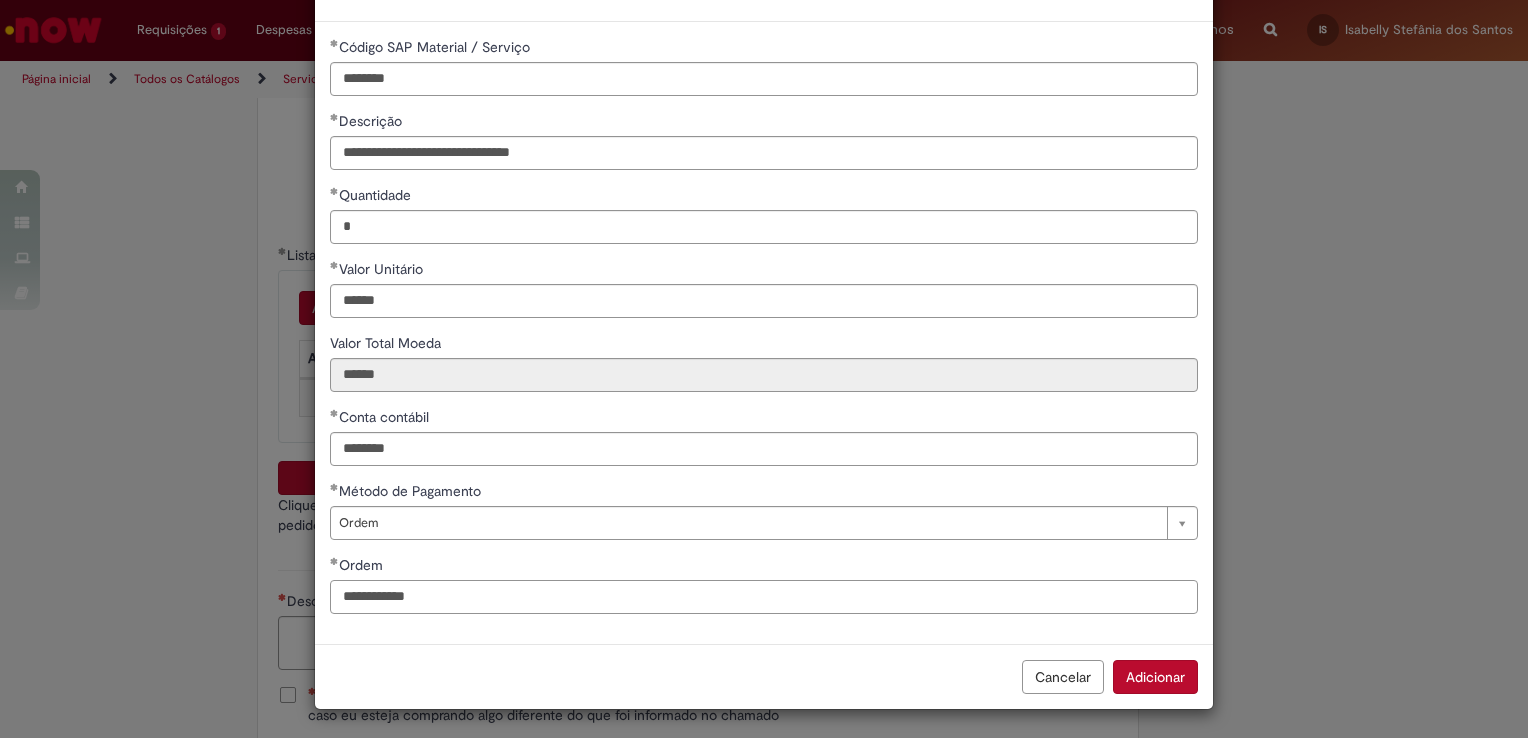 click on "**********" at bounding box center (764, 597) 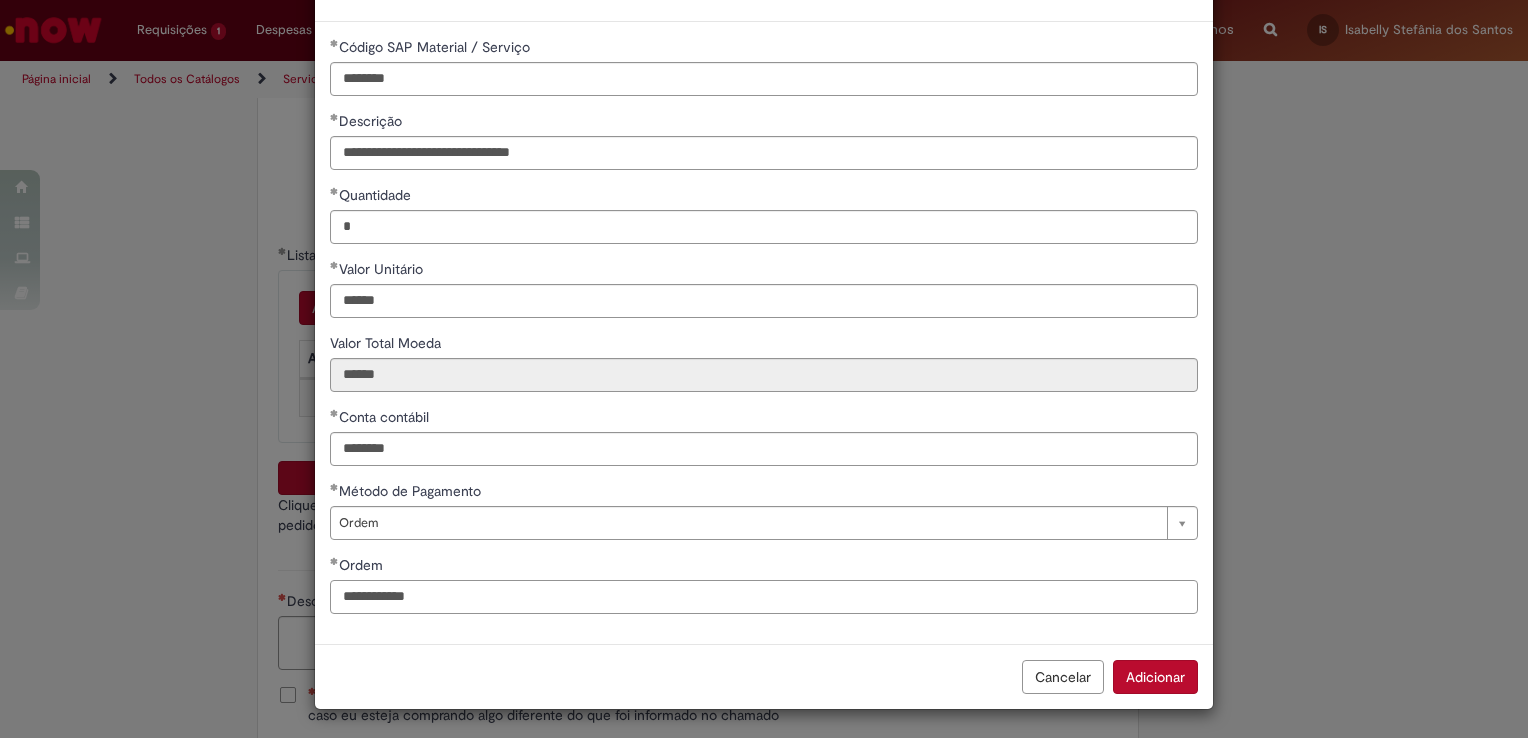 click on "**********" at bounding box center (764, 597) 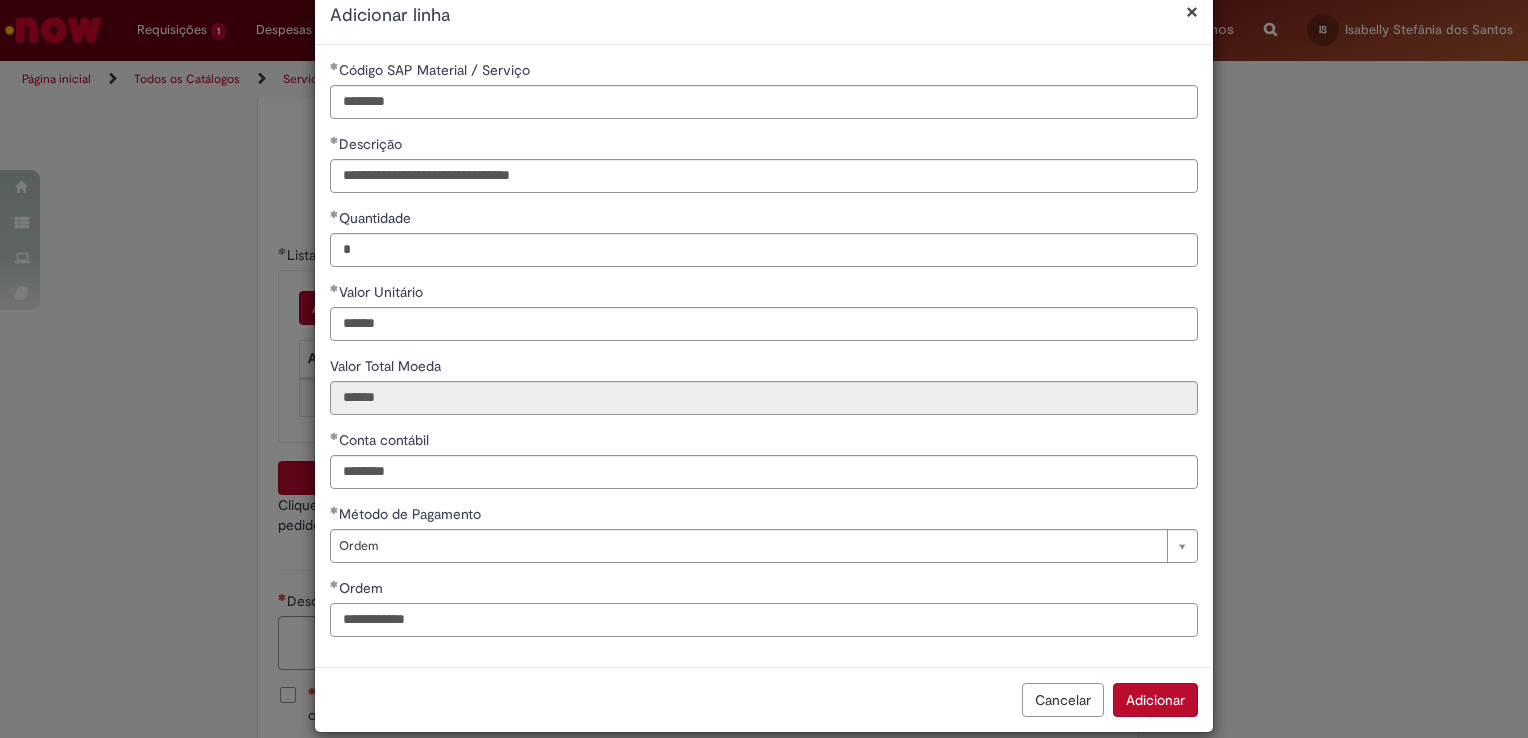 scroll, scrollTop: 66, scrollLeft: 0, axis: vertical 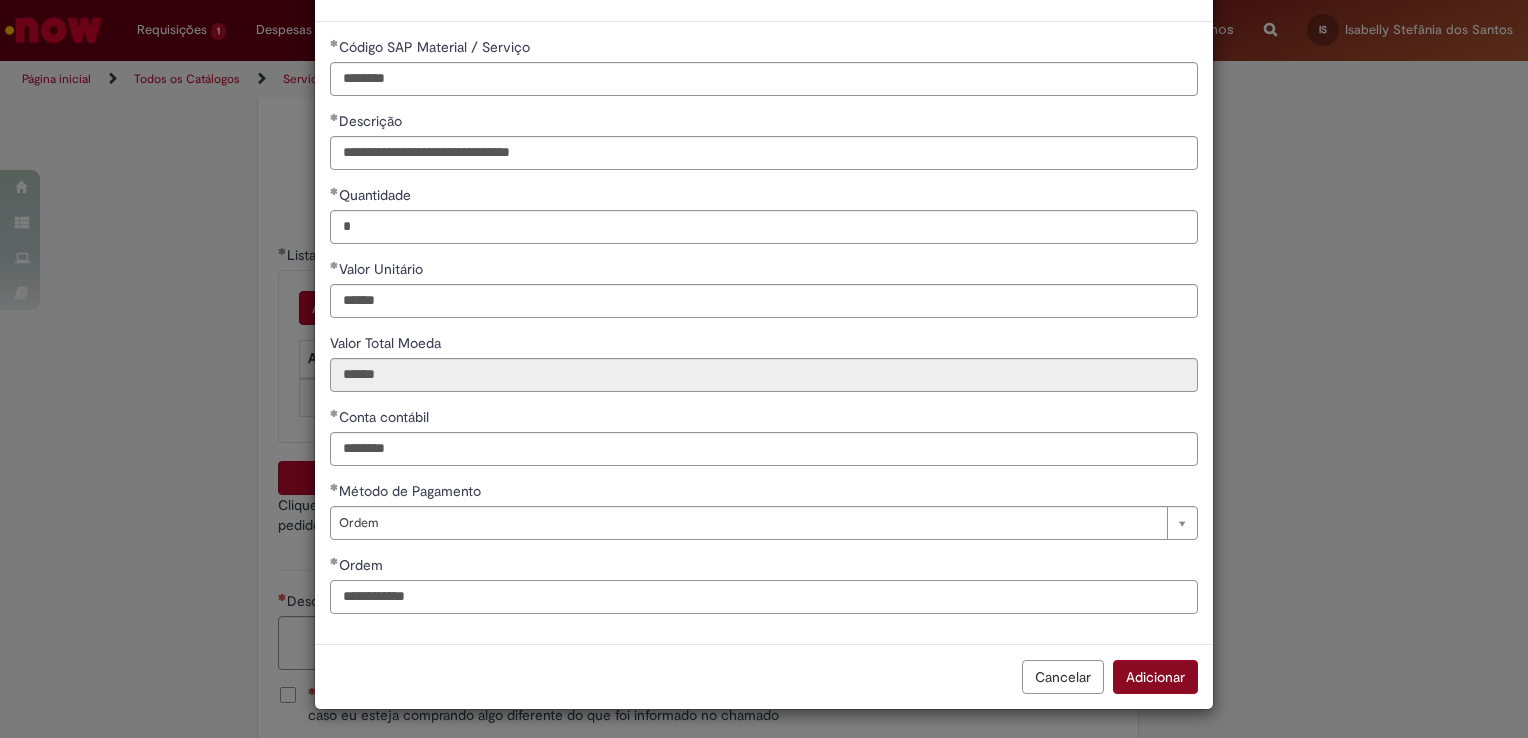 type on "**********" 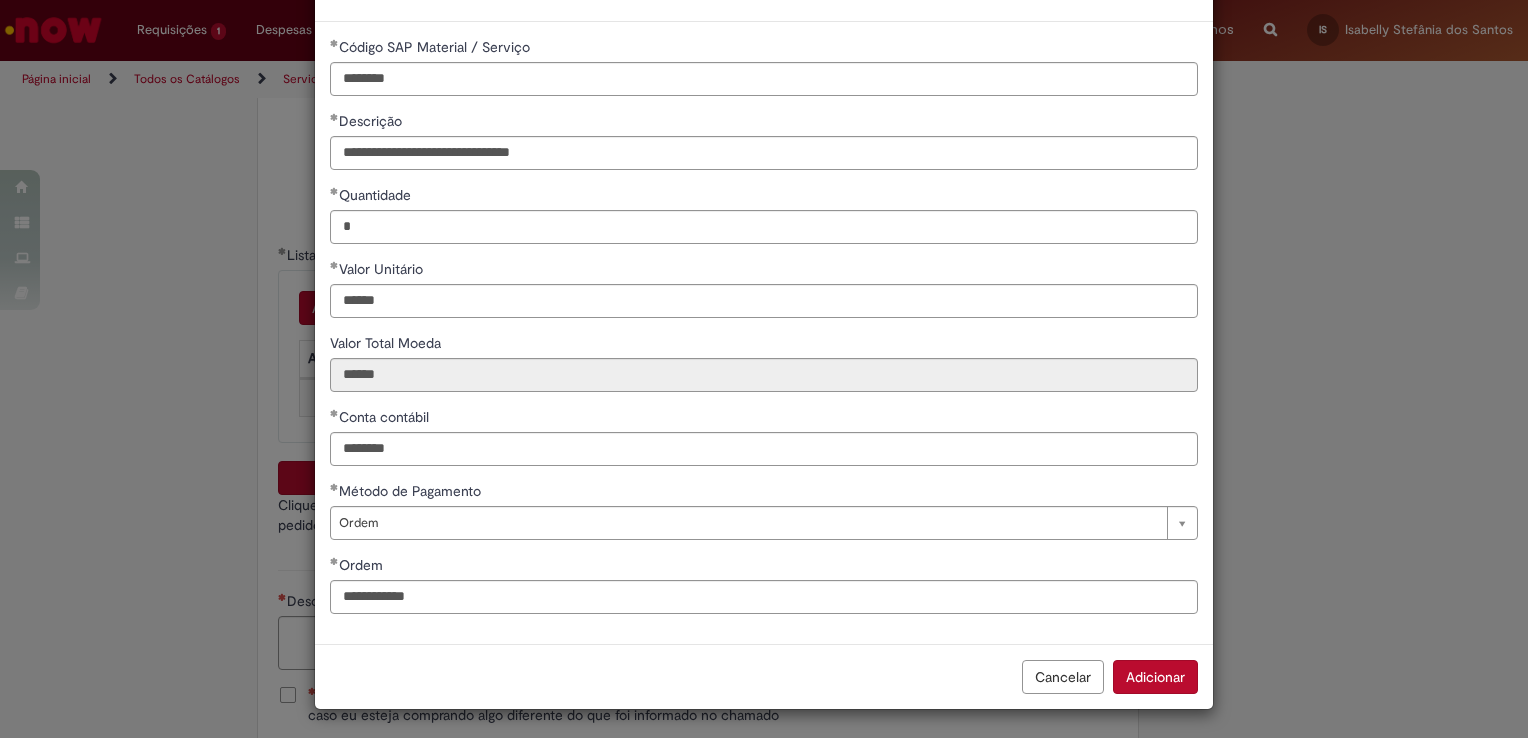 click on "Adicionar" at bounding box center [1155, 677] 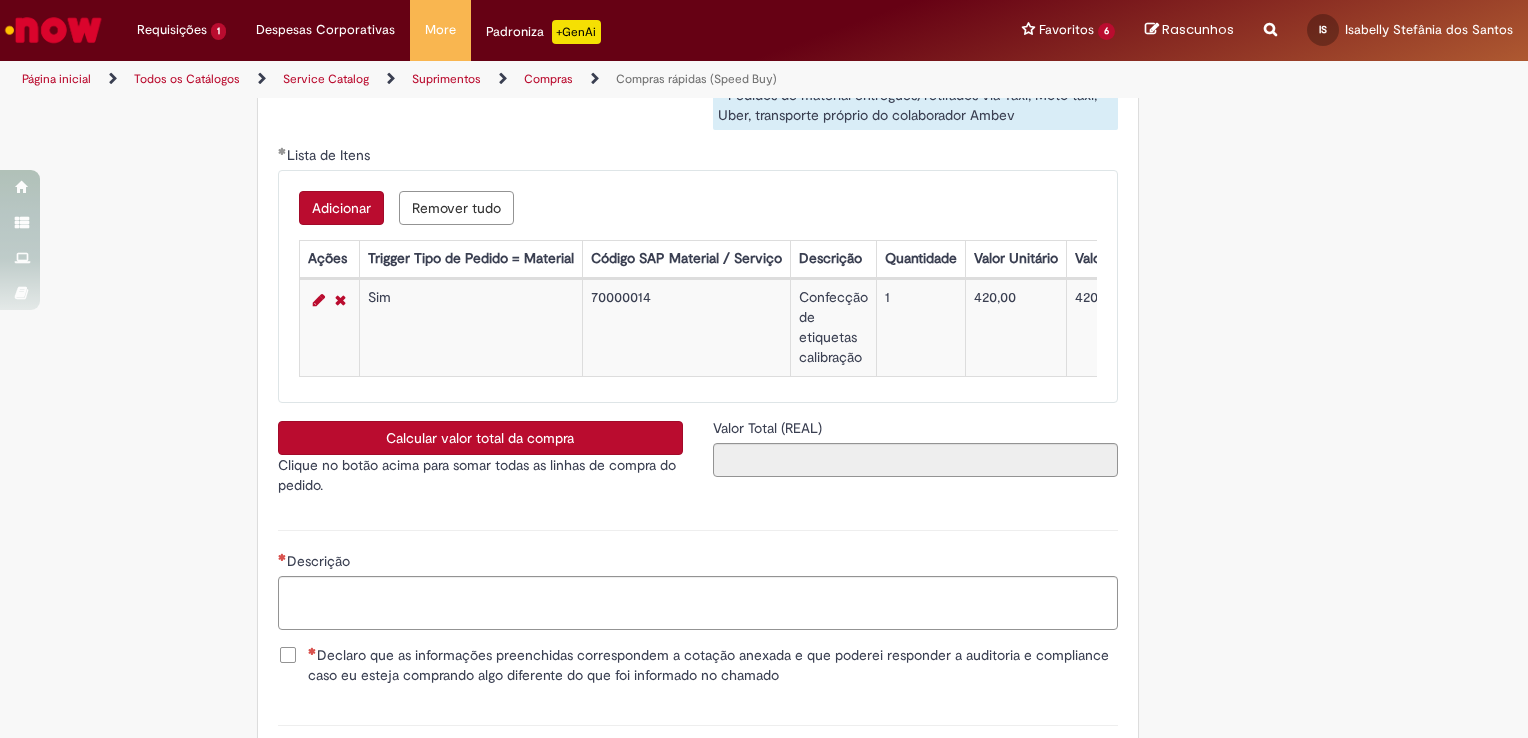 click on "Calcular valor total da compra" at bounding box center (480, 438) 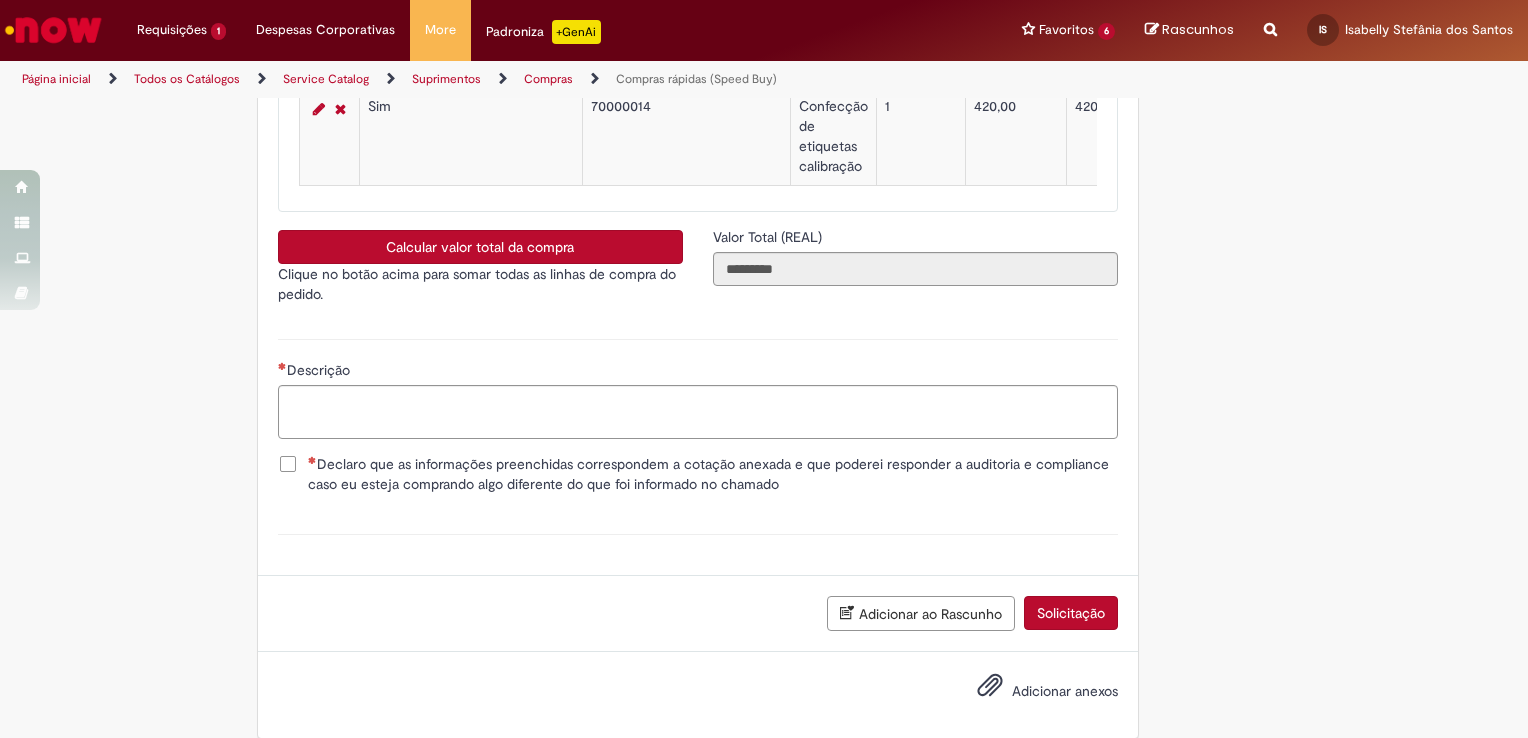 scroll, scrollTop: 3500, scrollLeft: 0, axis: vertical 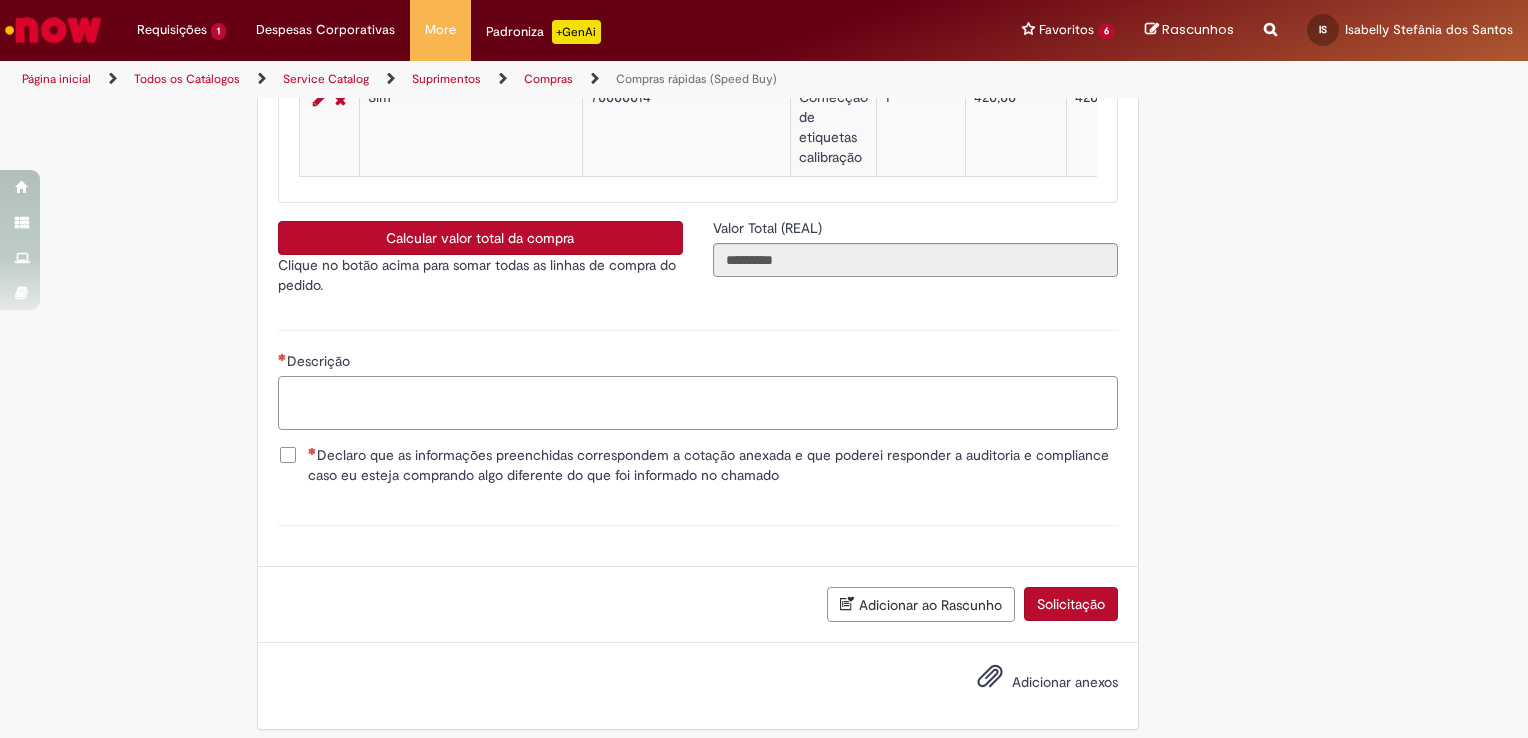 click on "Descrição" at bounding box center [698, 403] 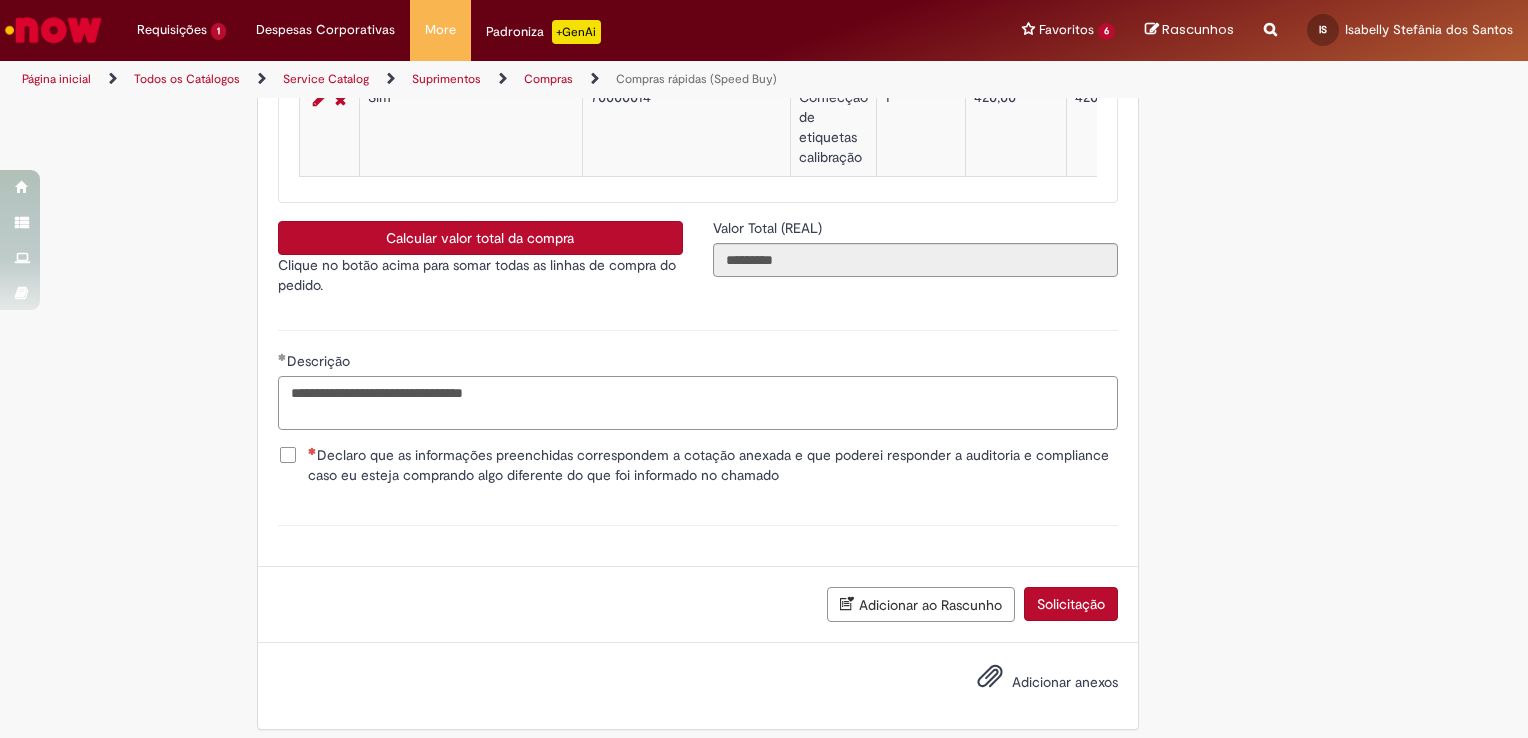type on "**********" 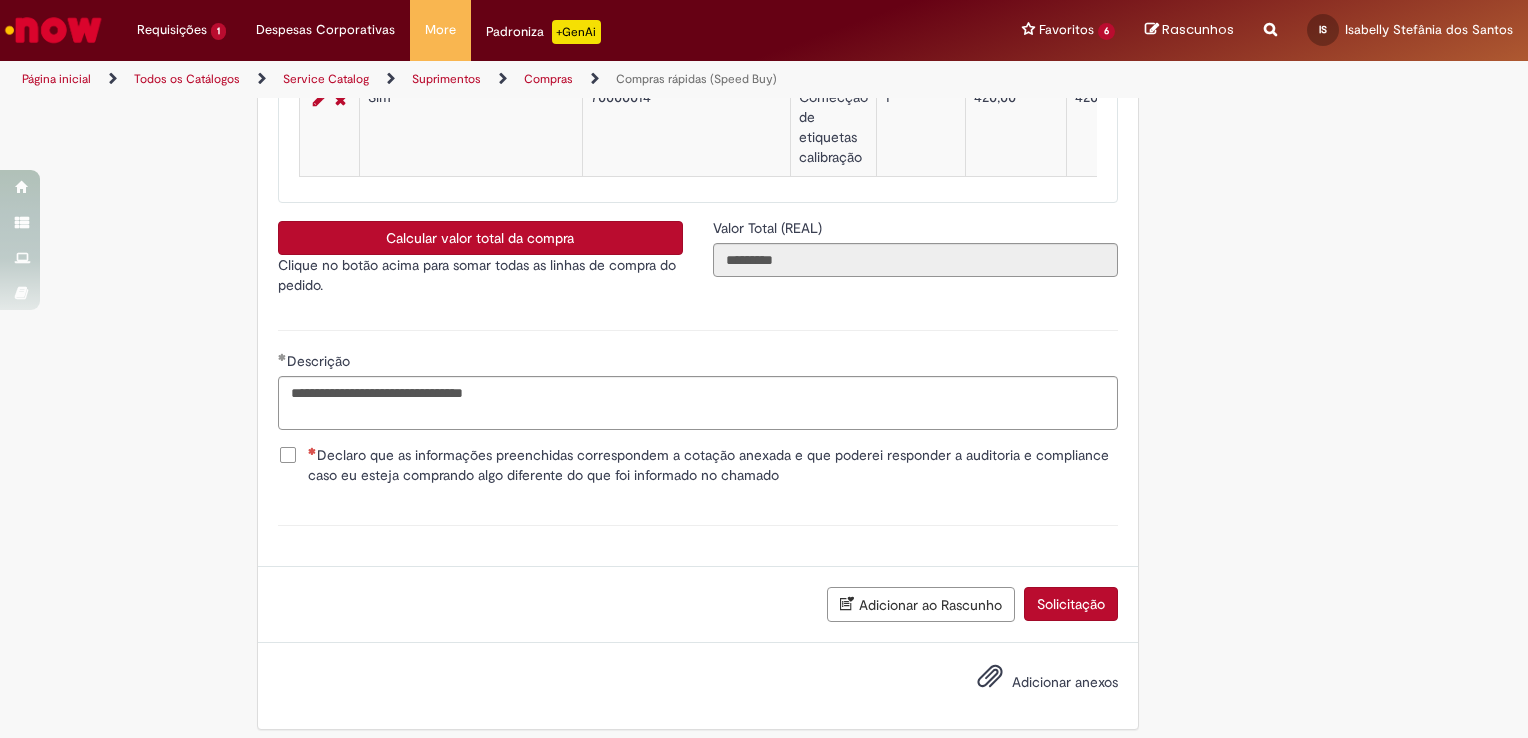 click on "Declaro que as informações preenchidas correspondem a cotação anexada e que poderei responder a auditoria e compliance caso eu esteja comprando algo diferente do que foi informado no chamado" at bounding box center (713, 465) 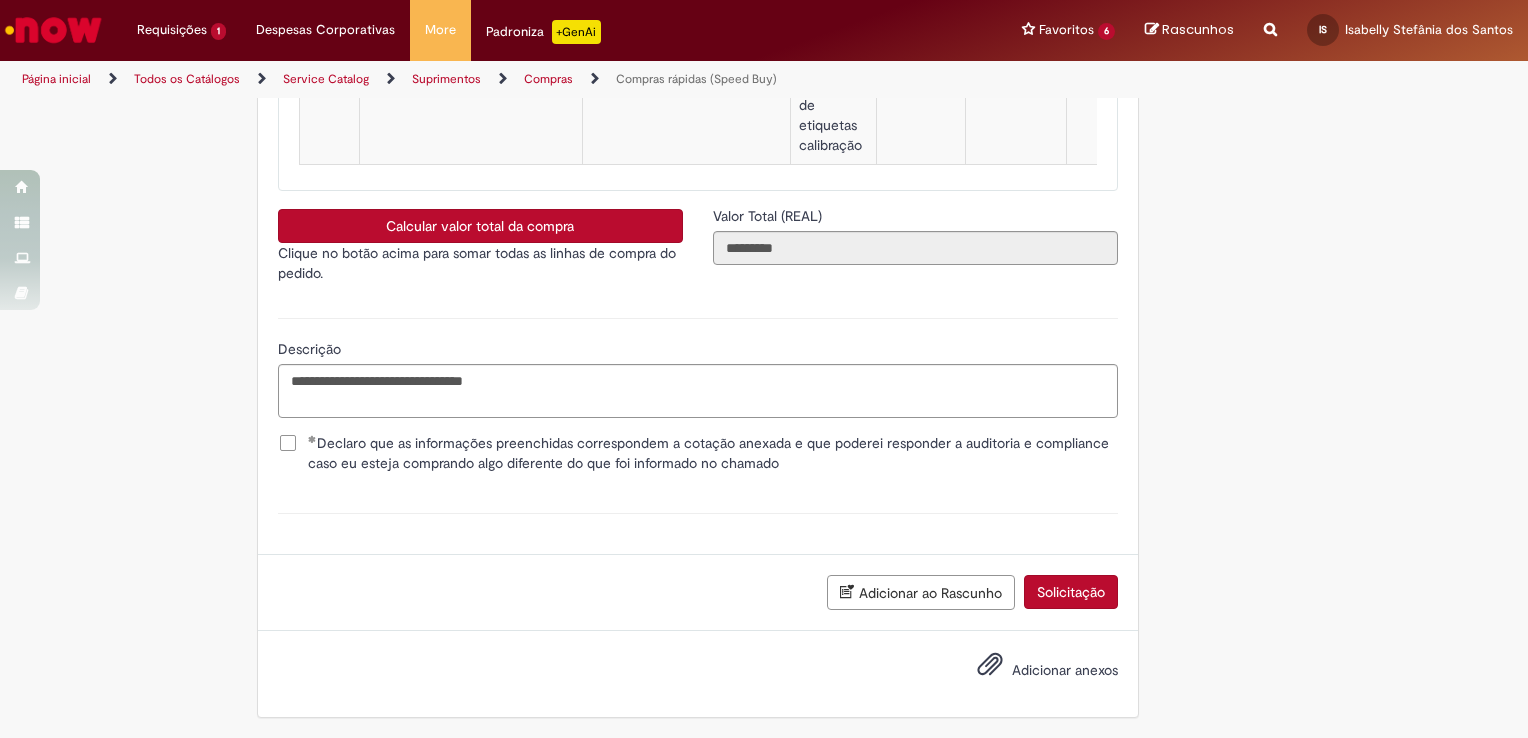 scroll, scrollTop: 3526, scrollLeft: 0, axis: vertical 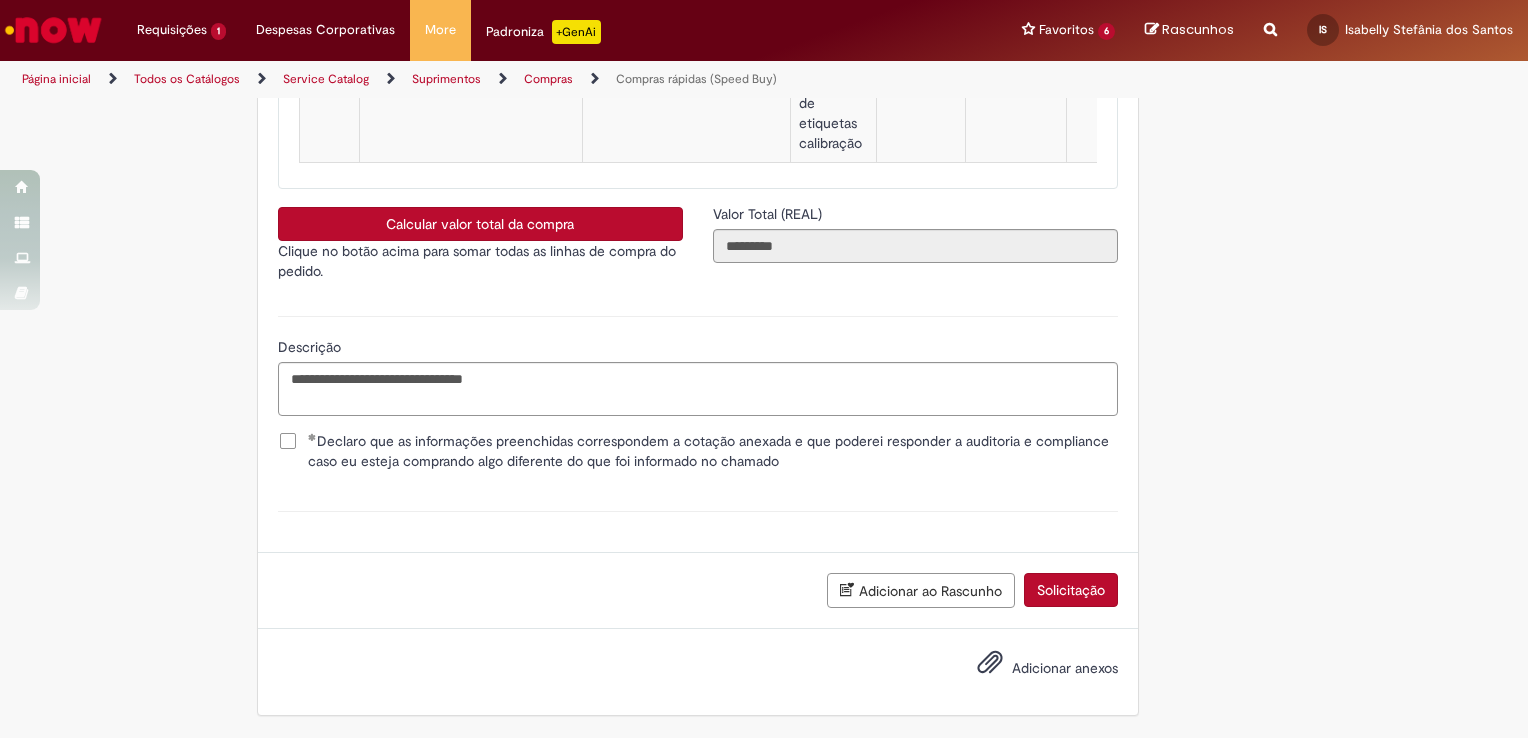 click on "Adicionar anexos" at bounding box center (1065, 668) 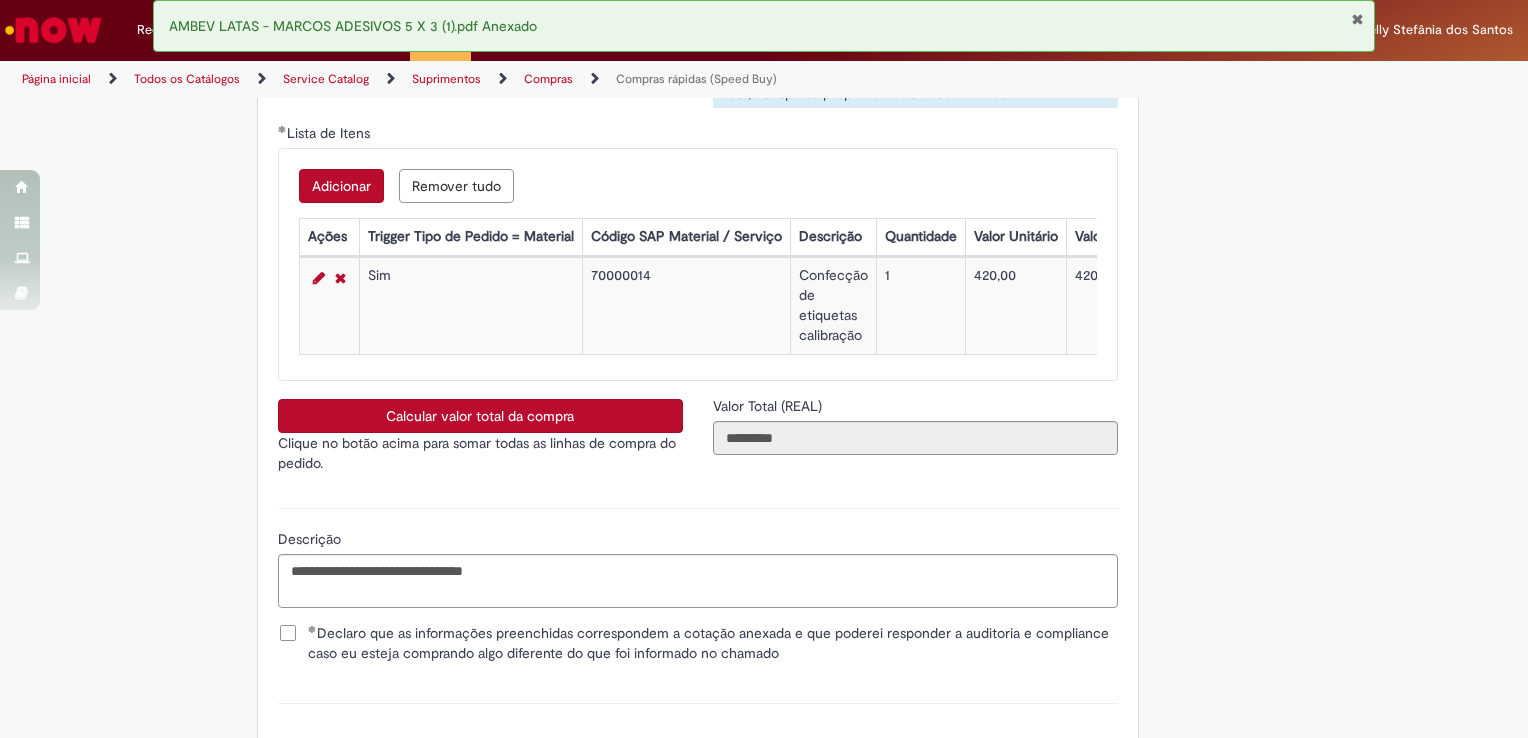 scroll, scrollTop: 3597, scrollLeft: 0, axis: vertical 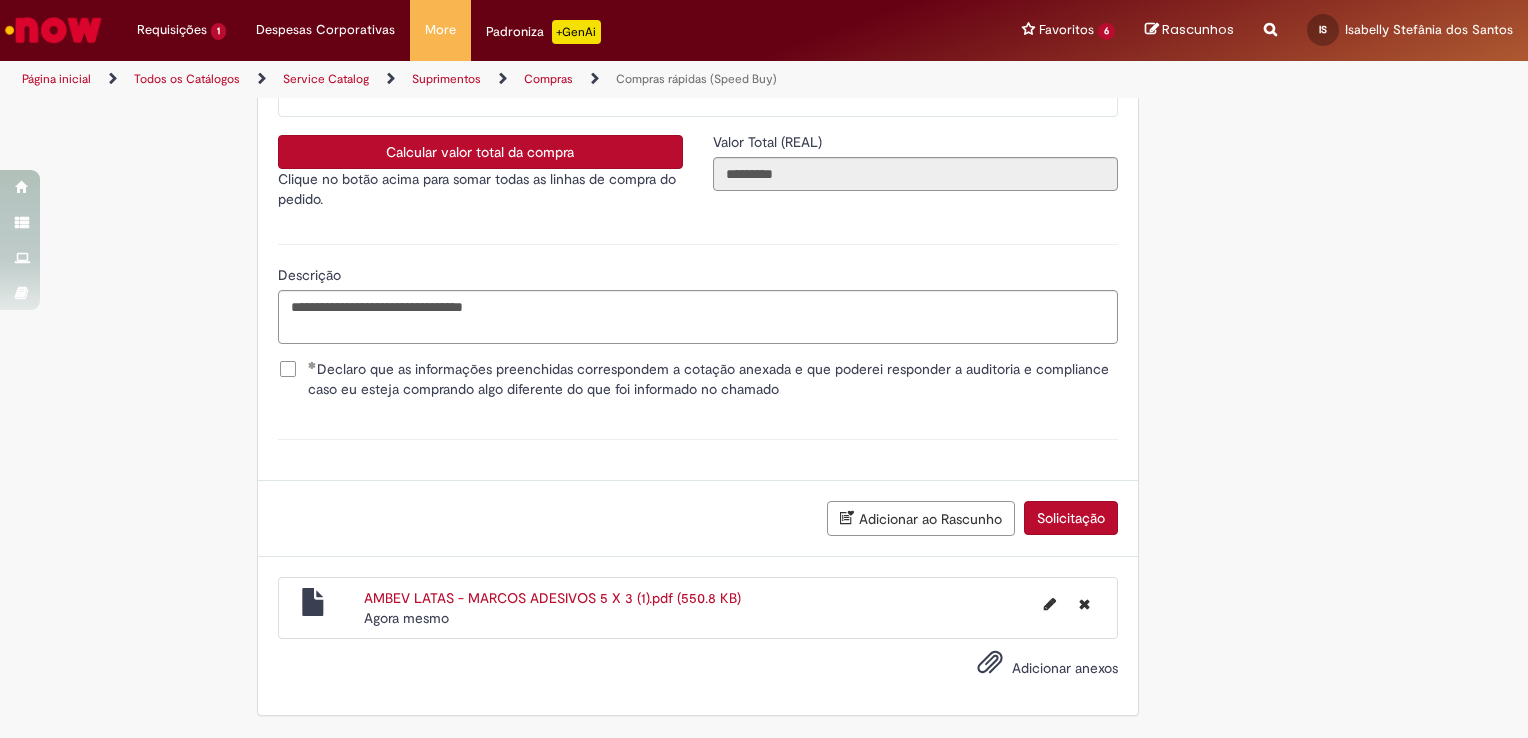 click on "Solicitação" at bounding box center (1071, 518) 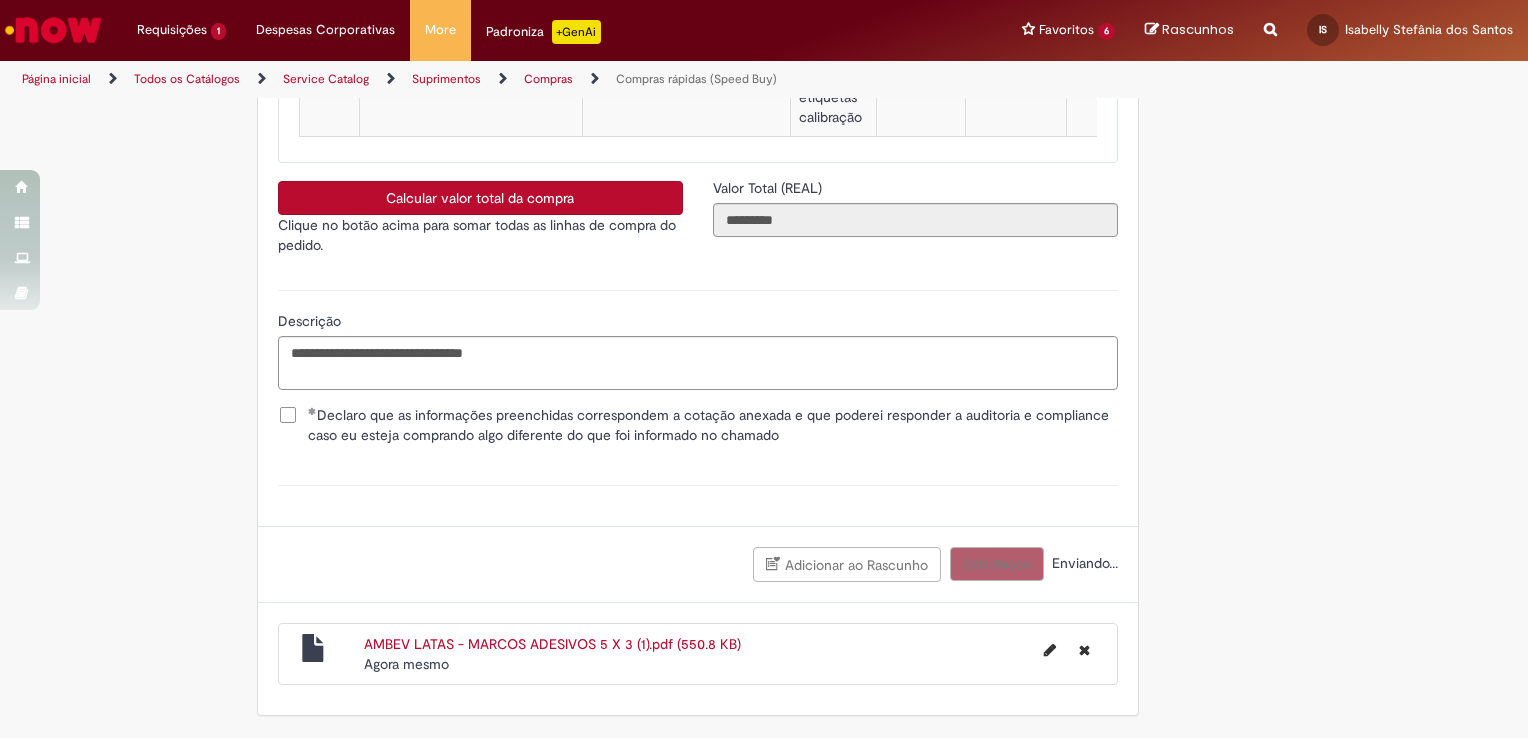 scroll, scrollTop: 3552, scrollLeft: 0, axis: vertical 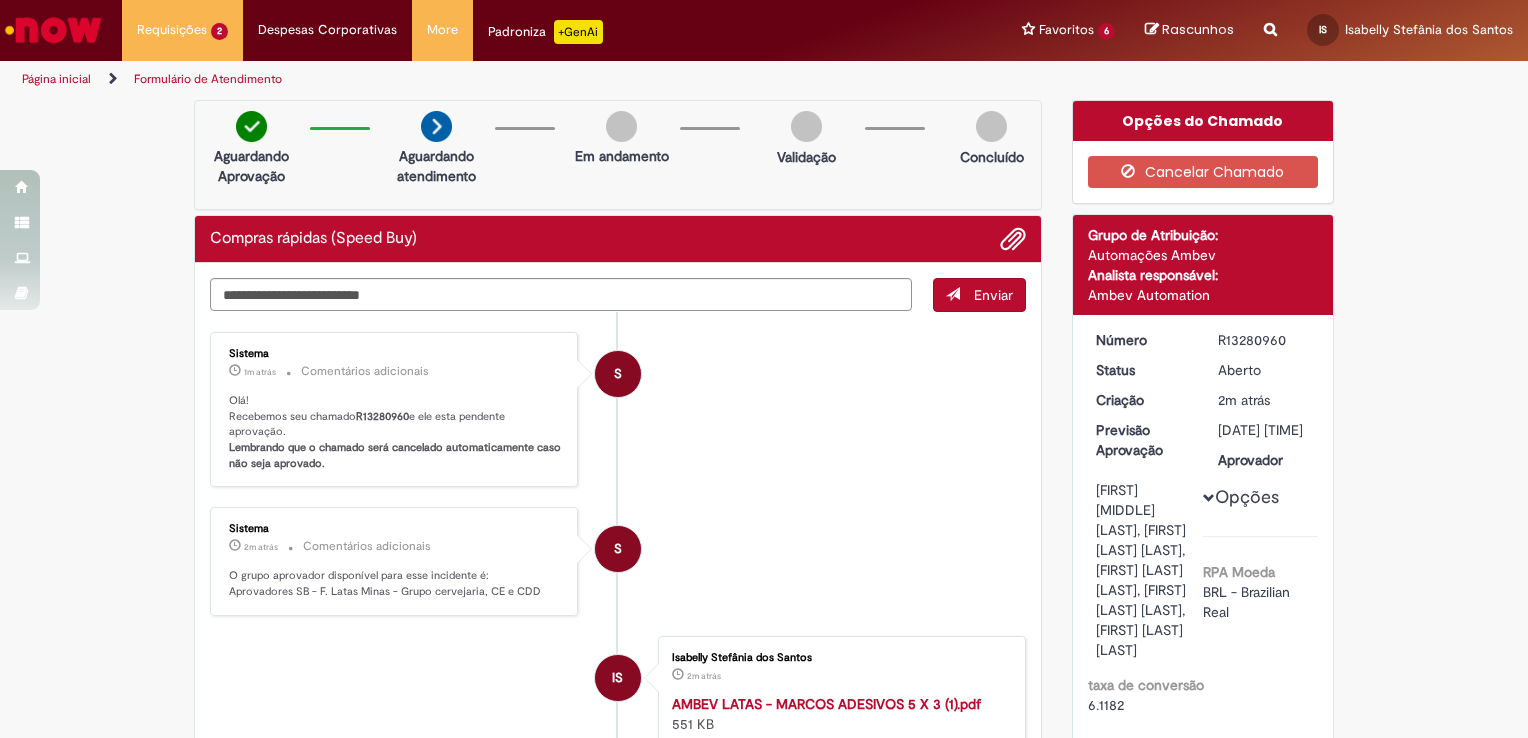 drag, startPoint x: 1284, startPoint y: 341, endPoint x: 1196, endPoint y: 342, distance: 88.005684 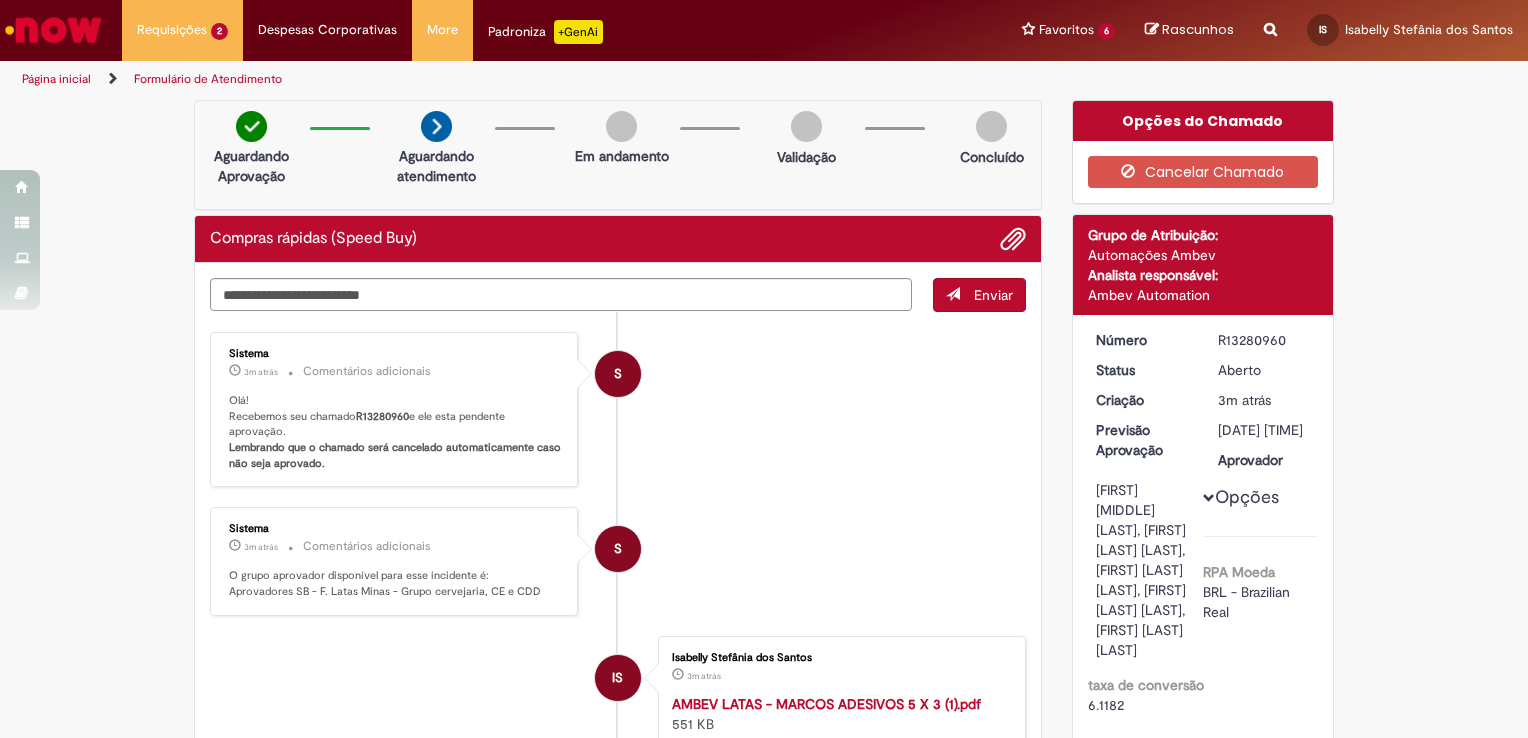 click on "S
Sistema
3m atrás 3 minutos atrás     Comentários adicionais
O grupo aprovador disponível para esse incidente é:
Aprovadores SB - F. Latas Minas - Grupo cervejaria, CE e CDD" at bounding box center (618, 561) 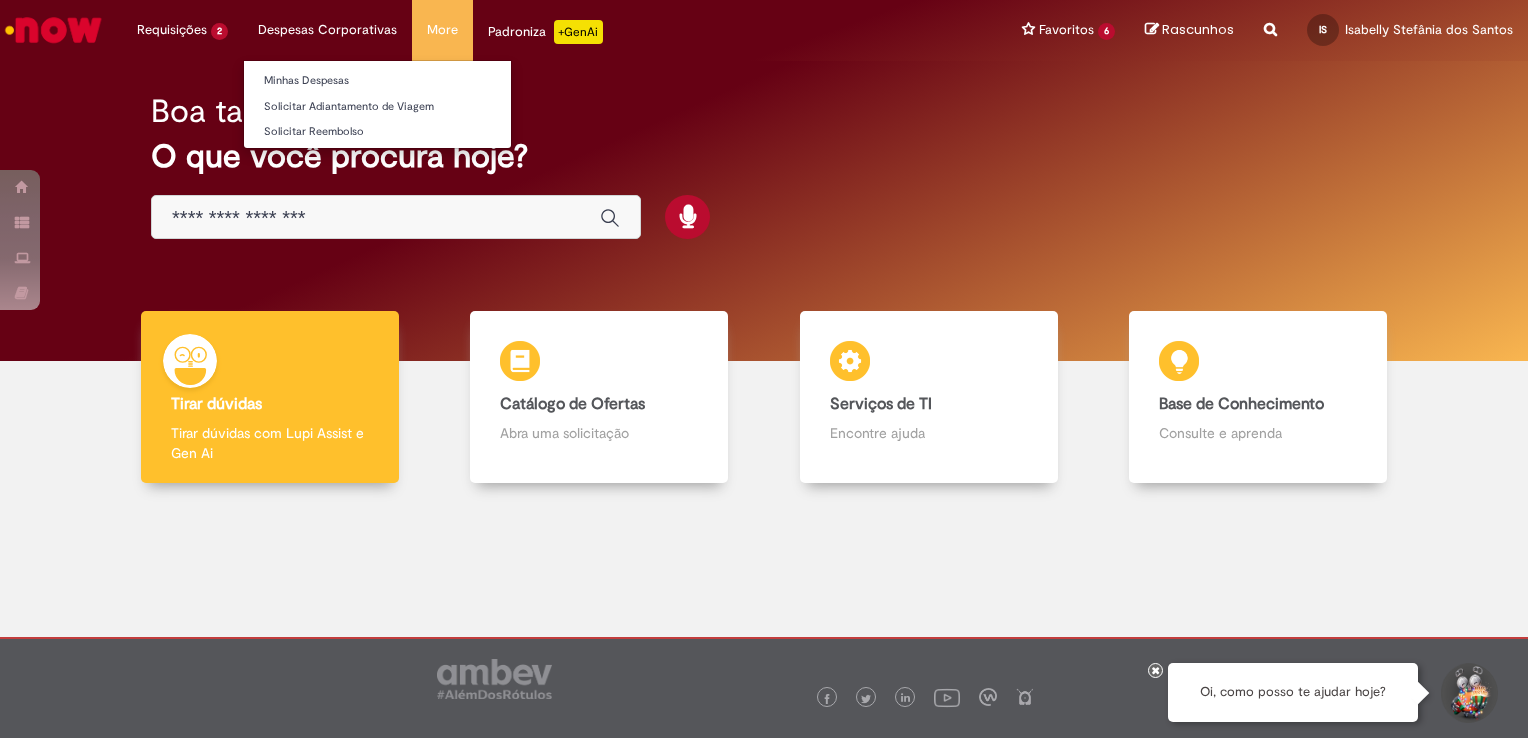scroll, scrollTop: 0, scrollLeft: 0, axis: both 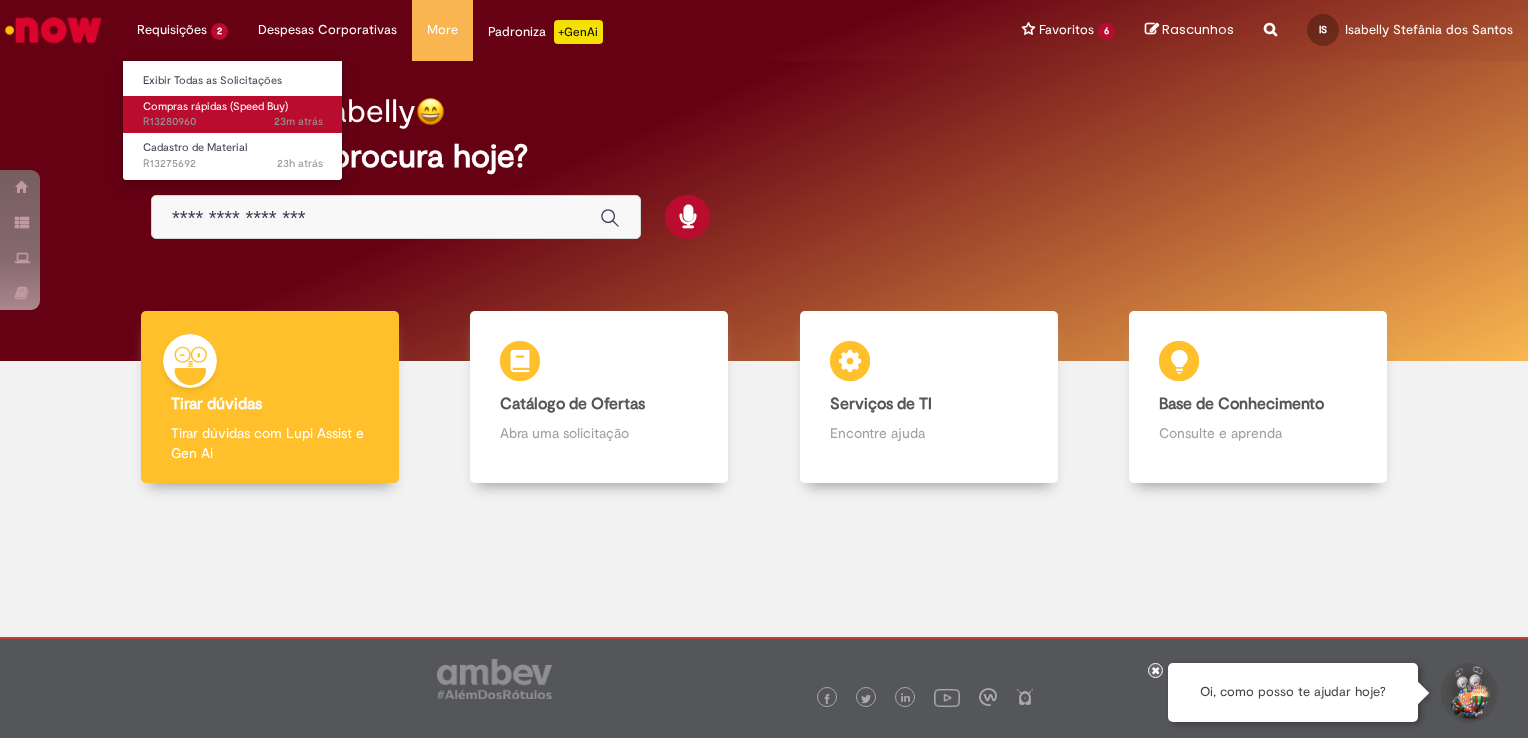 click on "Compras rápidas (Speed Buy)
23m atrás 23 minutos atrás  R13280960" at bounding box center [233, 114] 